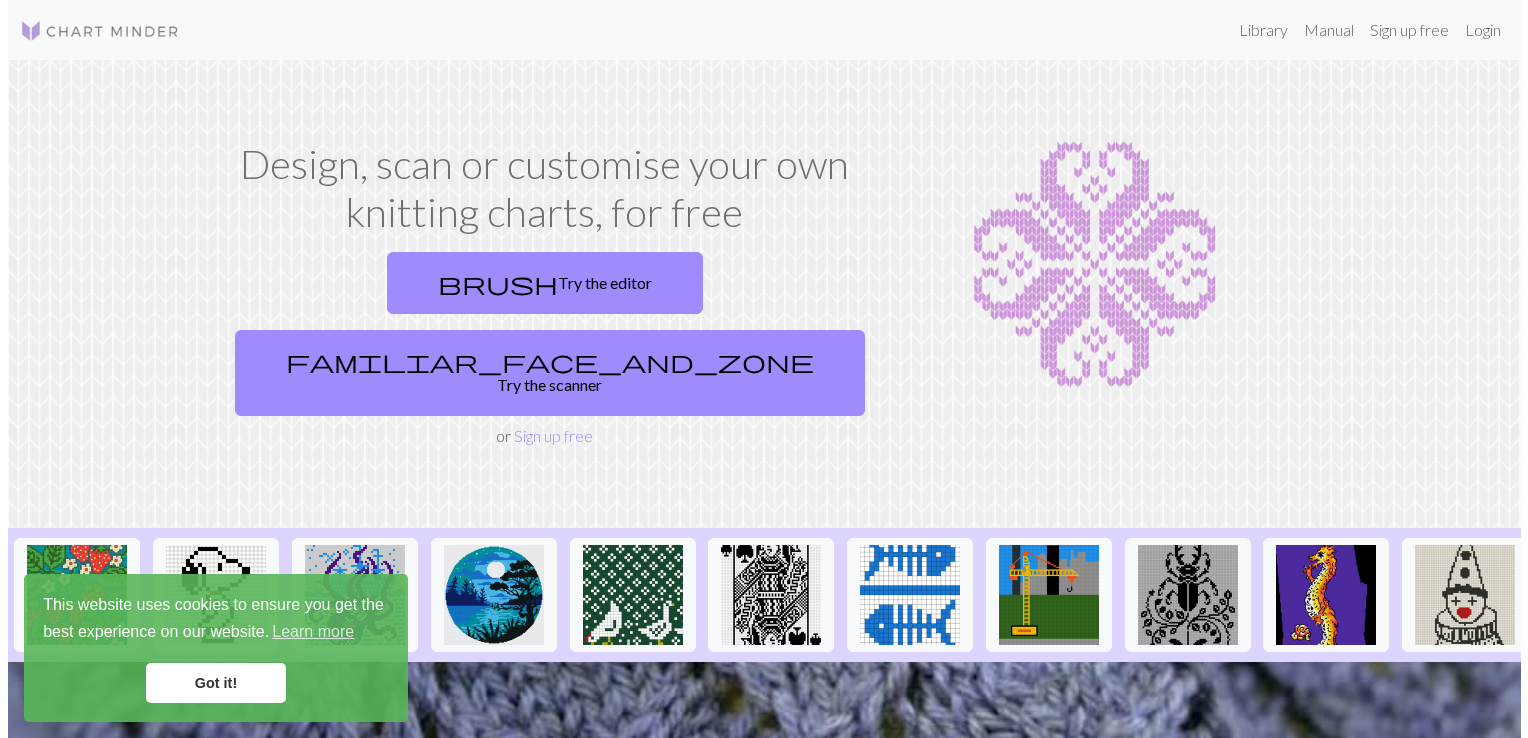 scroll, scrollTop: 0, scrollLeft: 0, axis: both 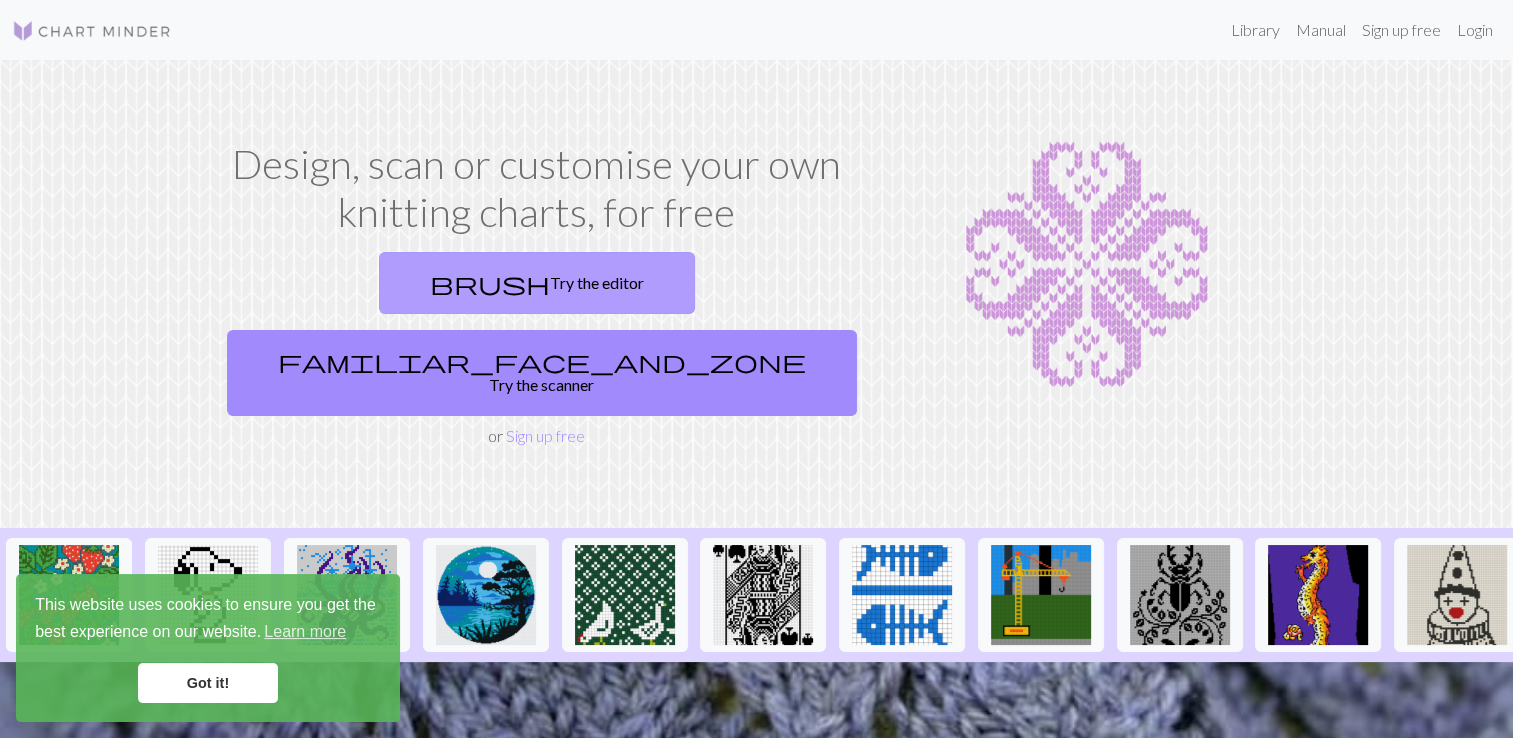 click on "brush  Try the editor" at bounding box center [537, 283] 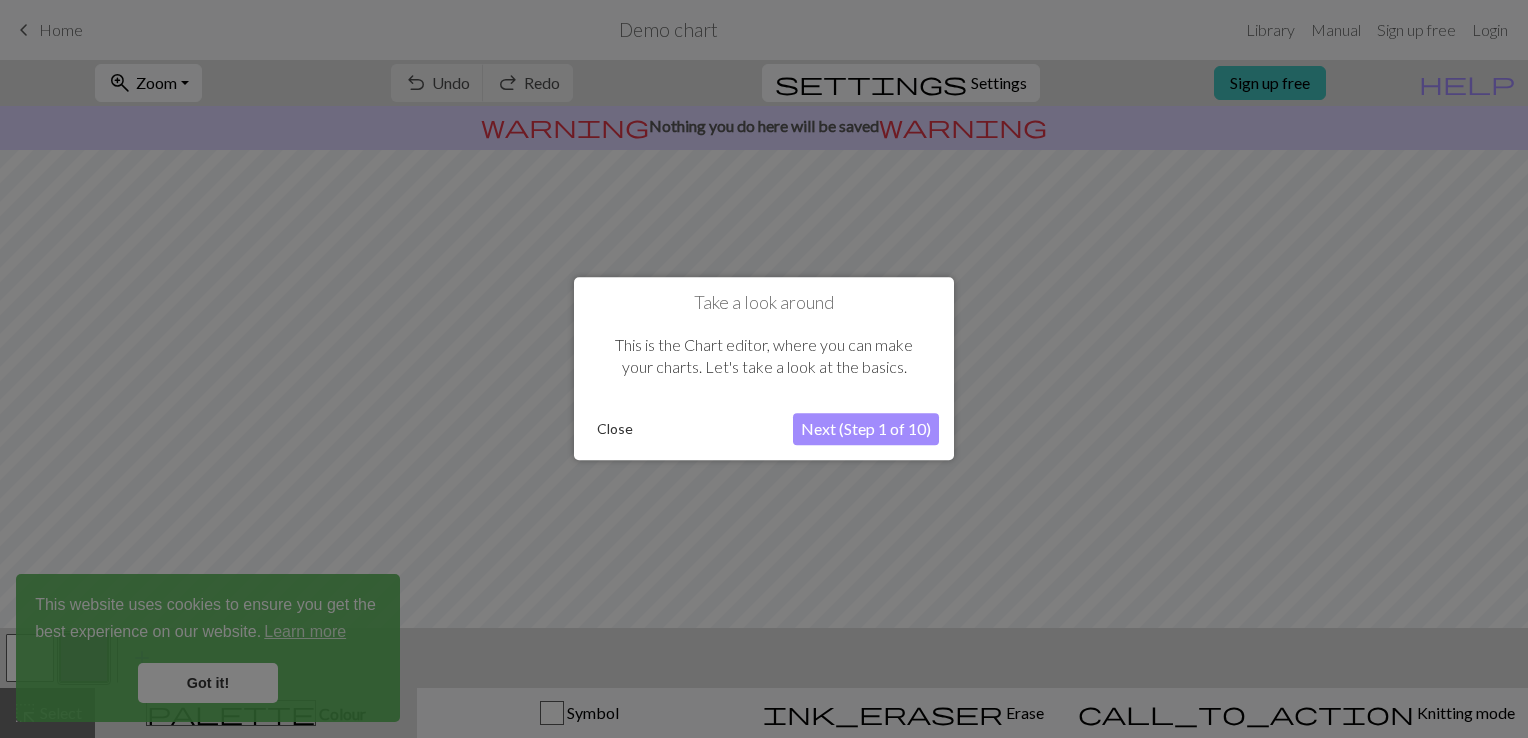 click on "Next (Step 1 of 10)" at bounding box center (866, 430) 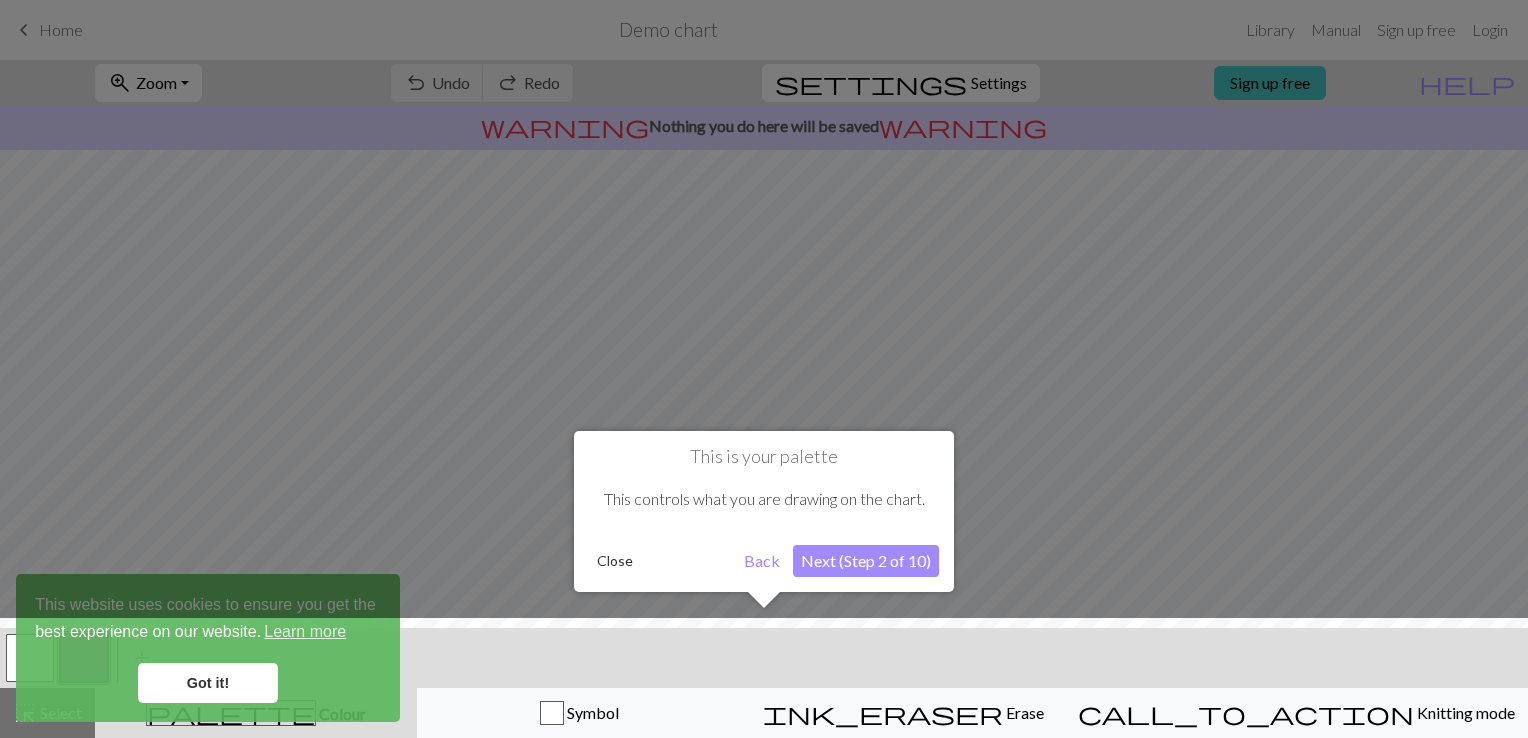 click on "Next (Step 2 of 10)" at bounding box center (866, 561) 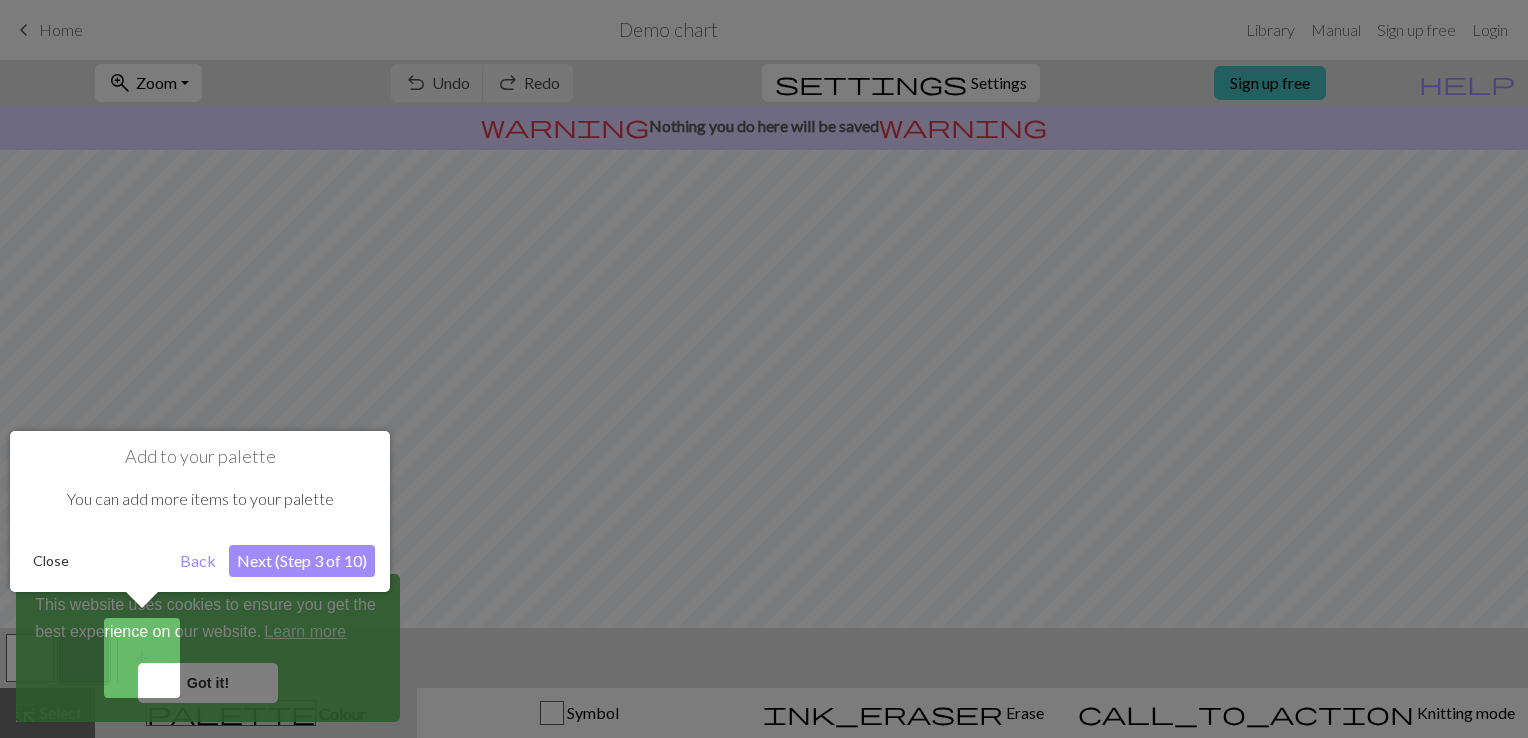 click on "Next (Step 3 of 10)" at bounding box center (302, 561) 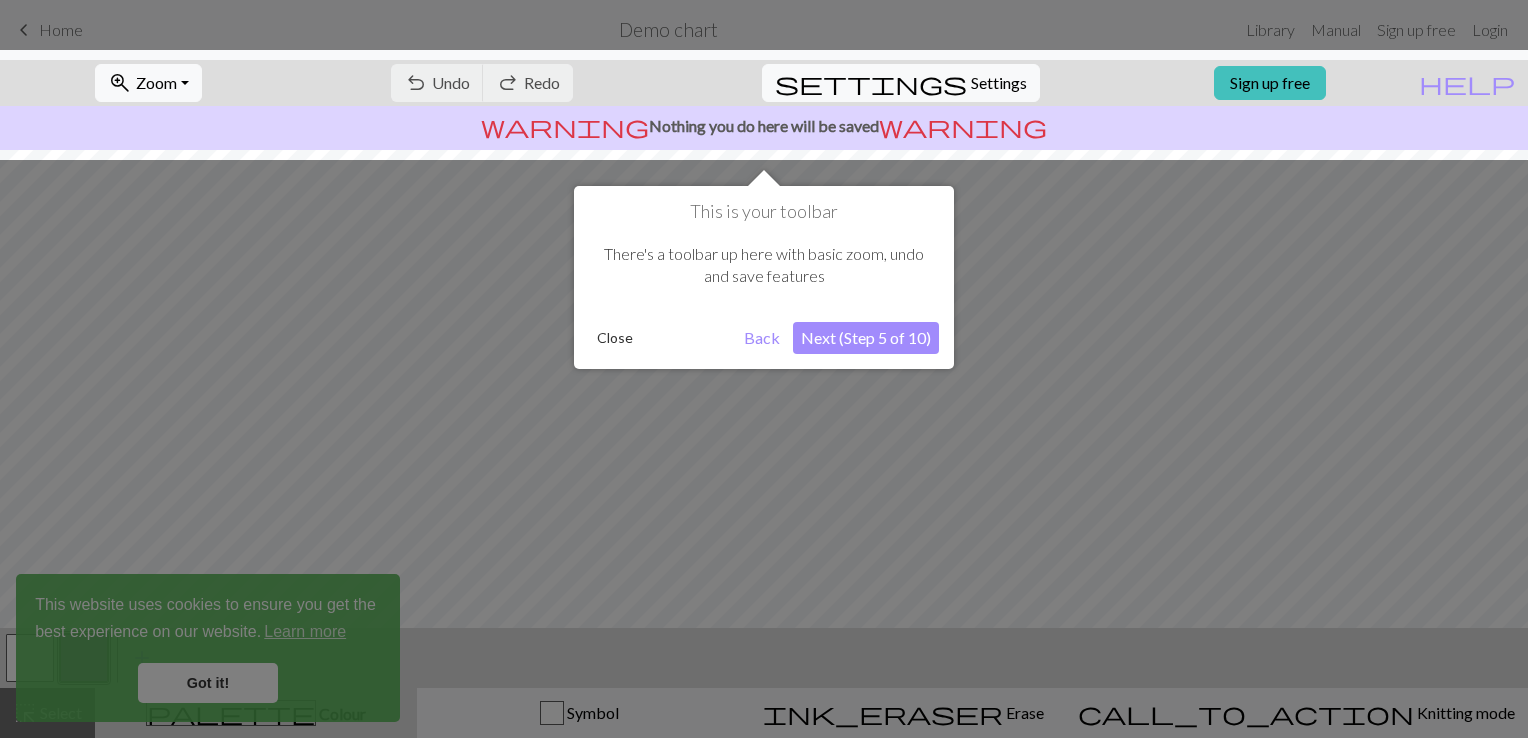 click on "Next (Step 5 of 10)" at bounding box center [866, 338] 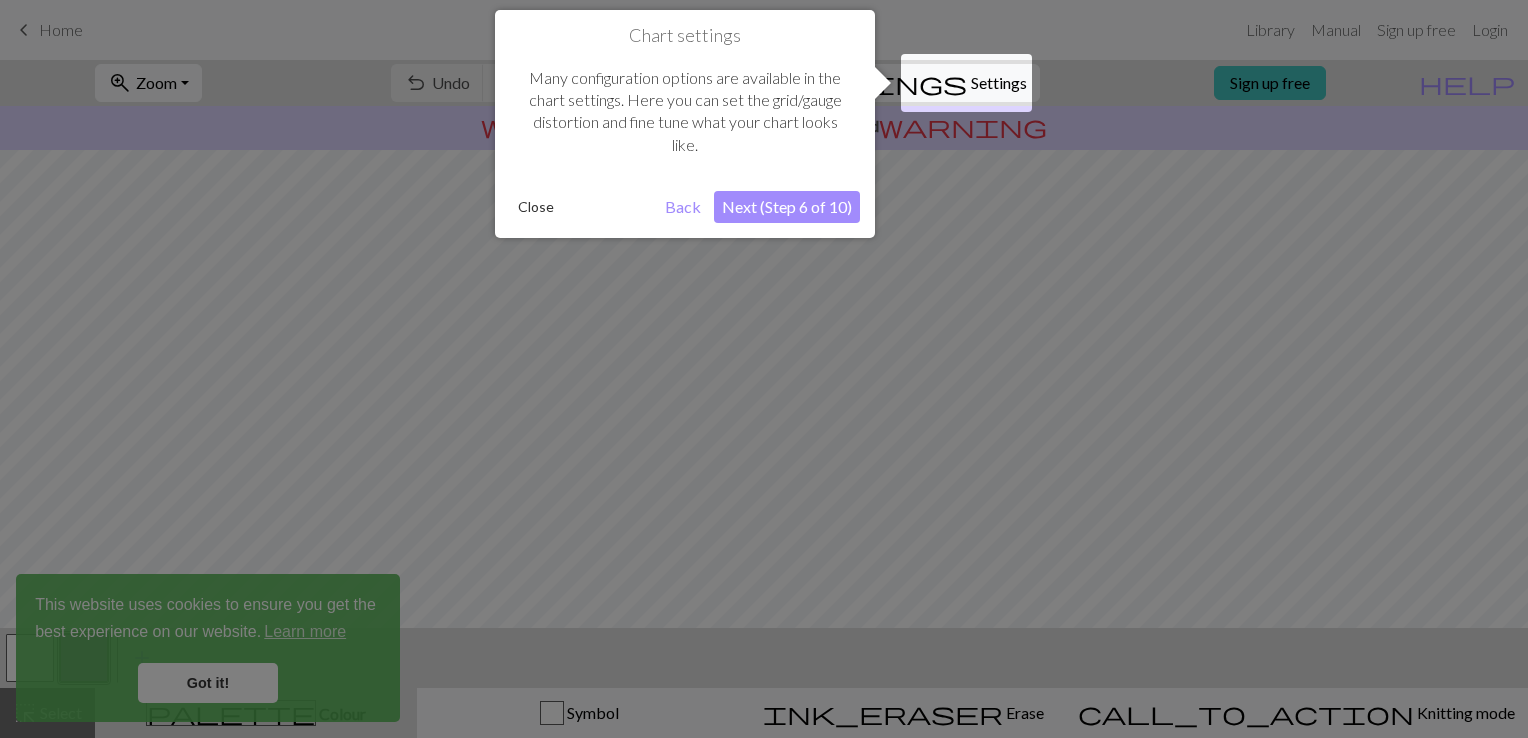 click on "Next (Step 6 of 10)" at bounding box center (787, 207) 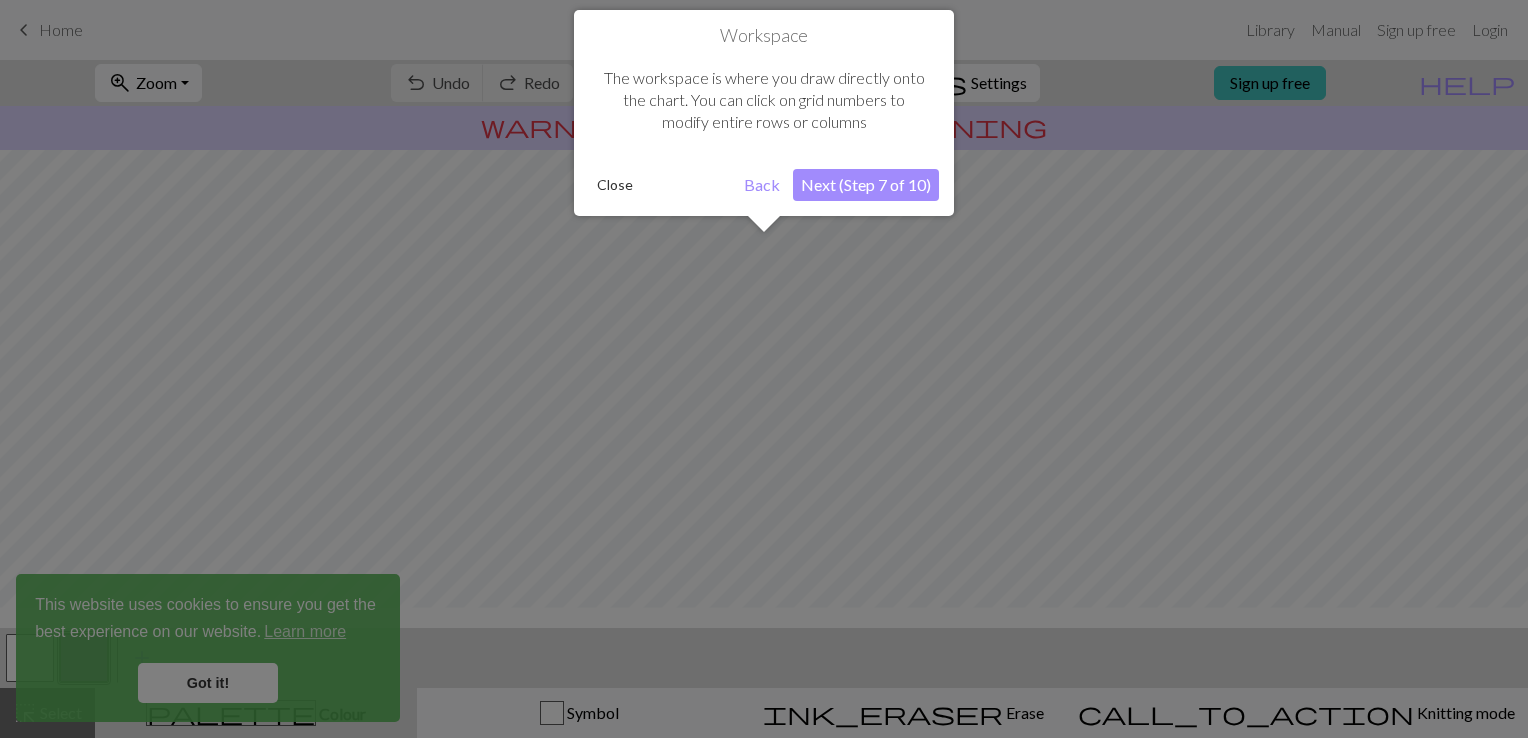 scroll, scrollTop: 119, scrollLeft: 0, axis: vertical 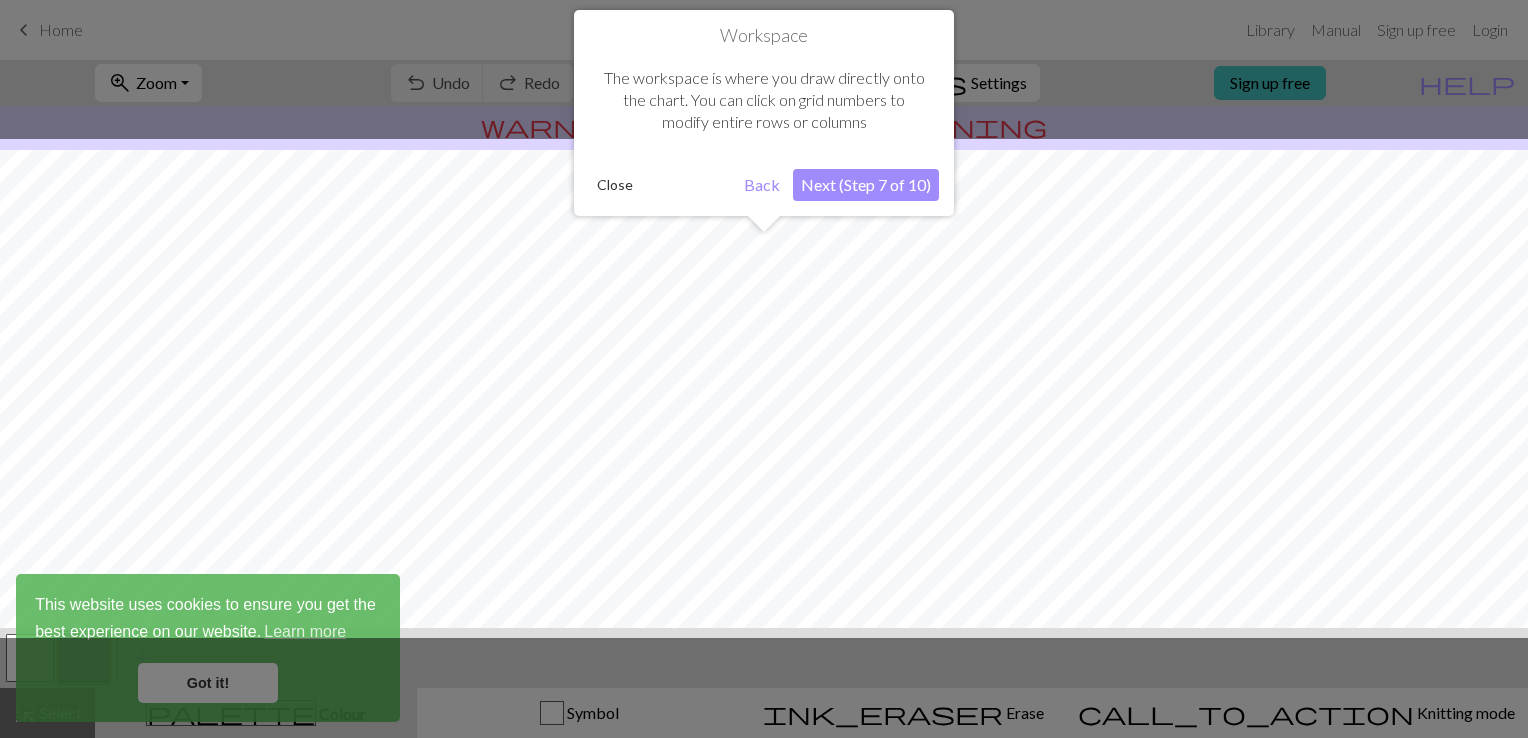 click on "Close" at bounding box center [615, 185] 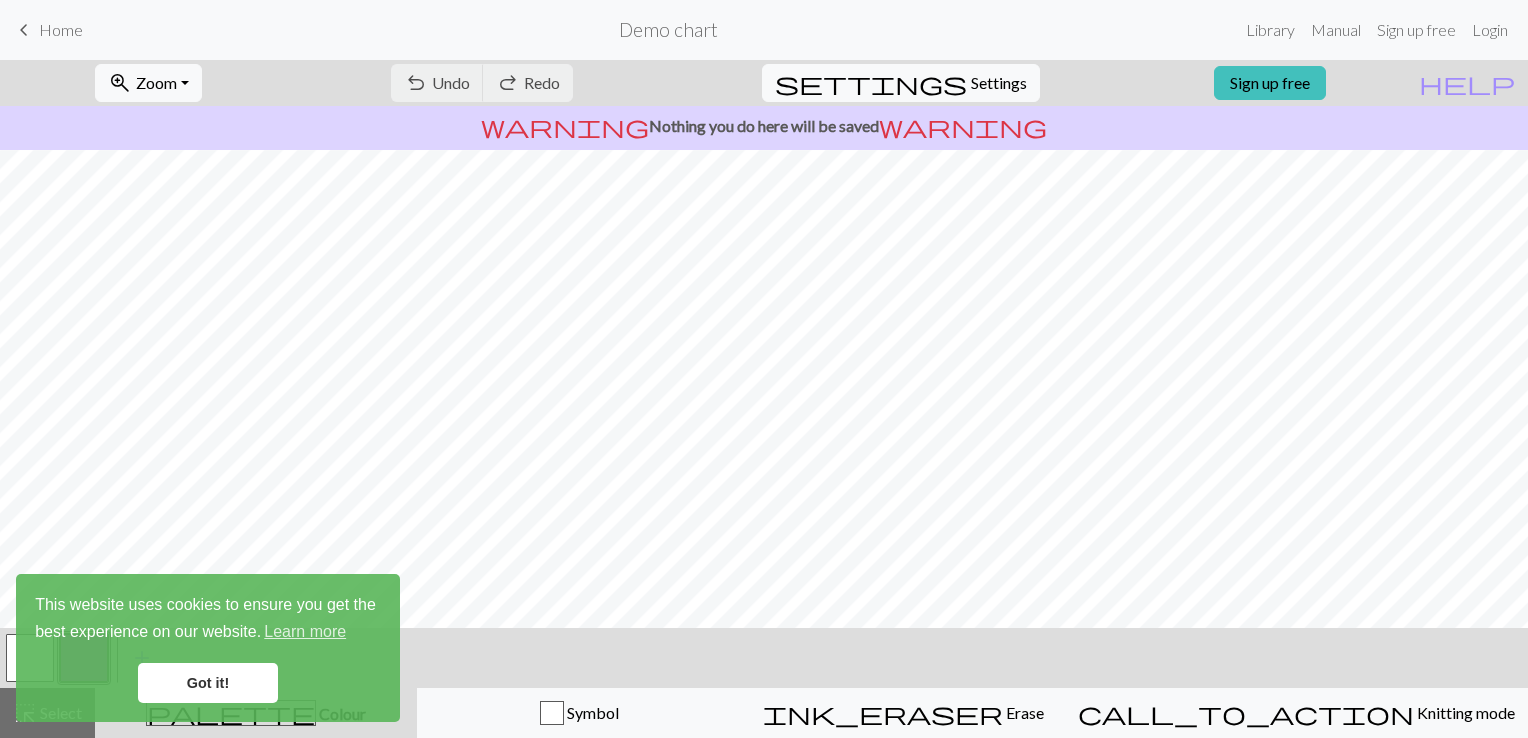click on "Got it!" at bounding box center [208, 683] 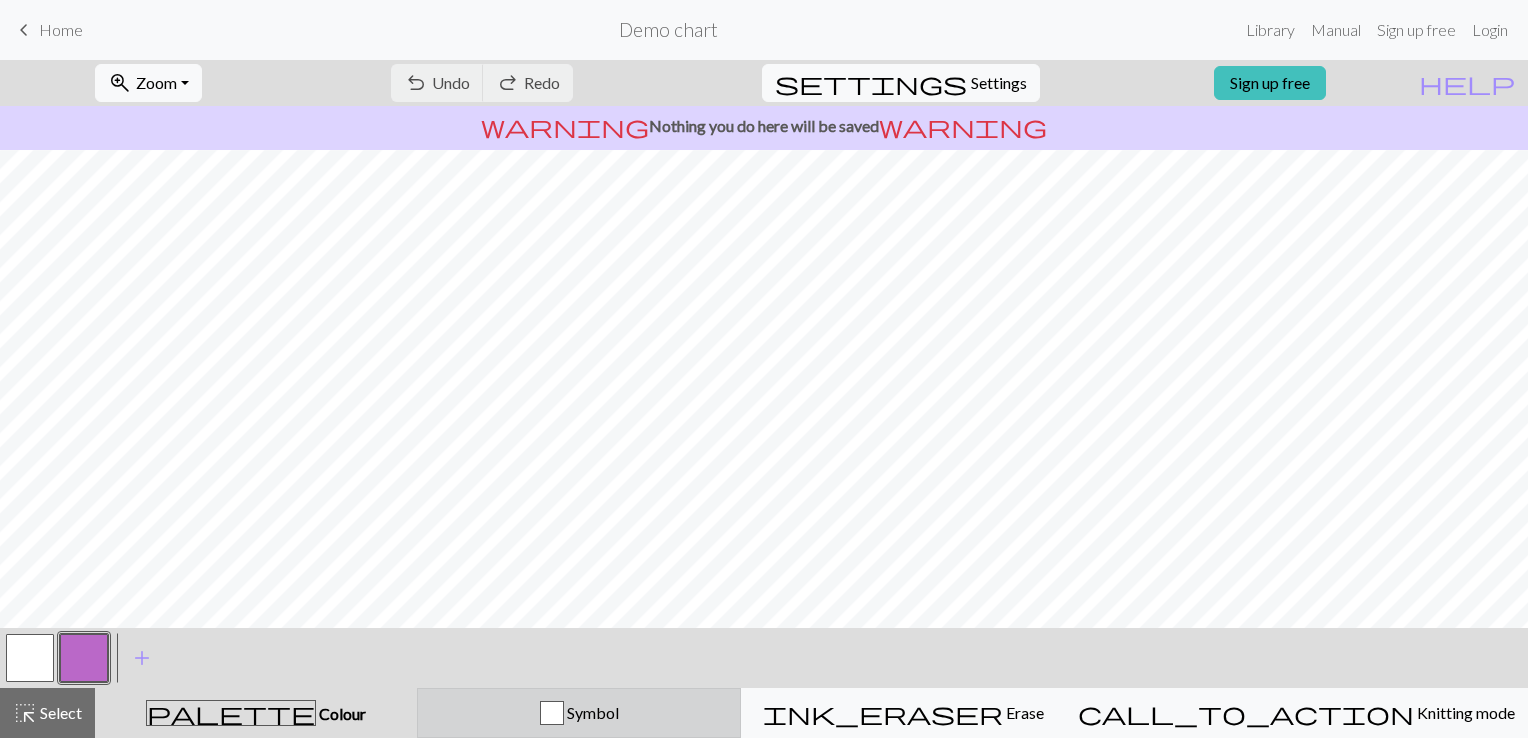 click at bounding box center (552, 713) 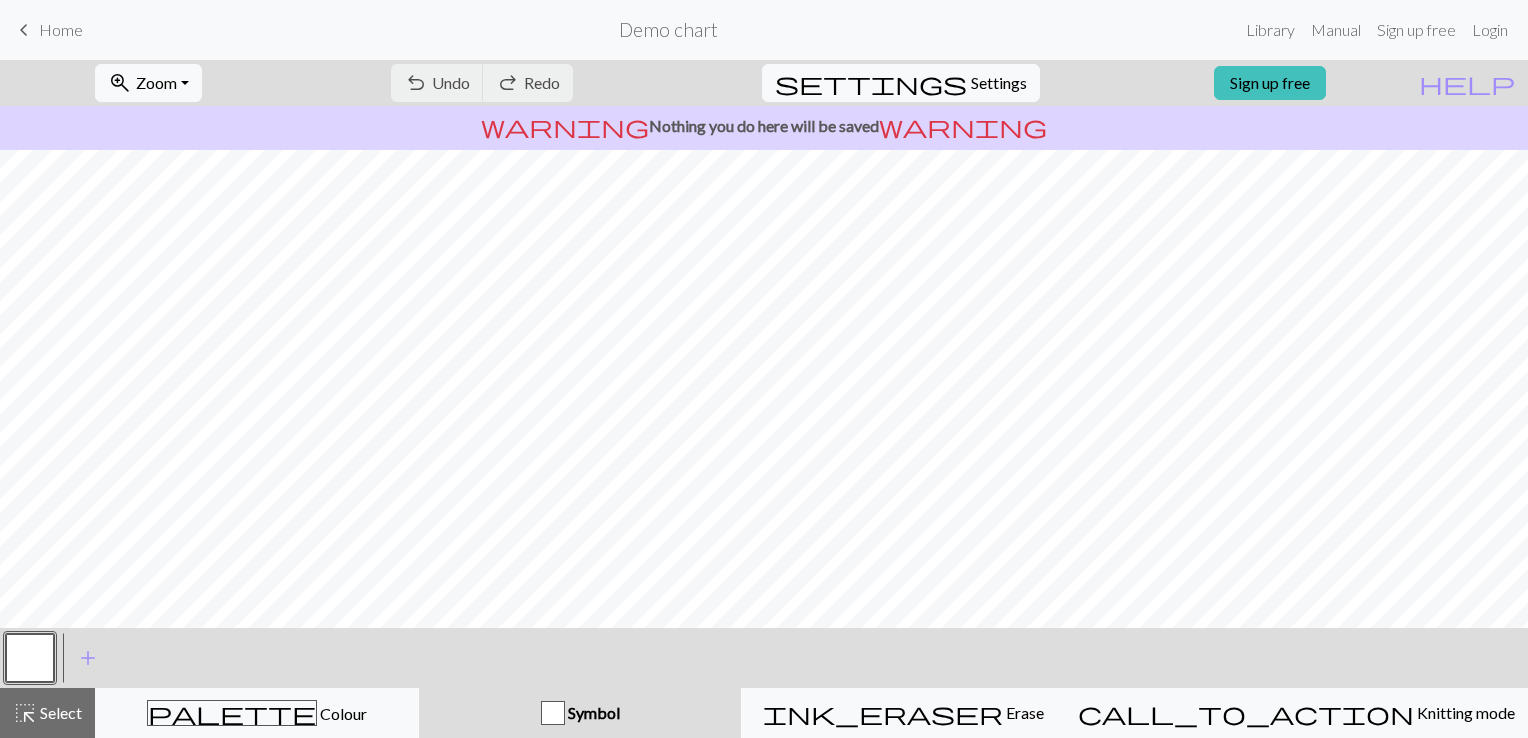 click at bounding box center (553, 713) 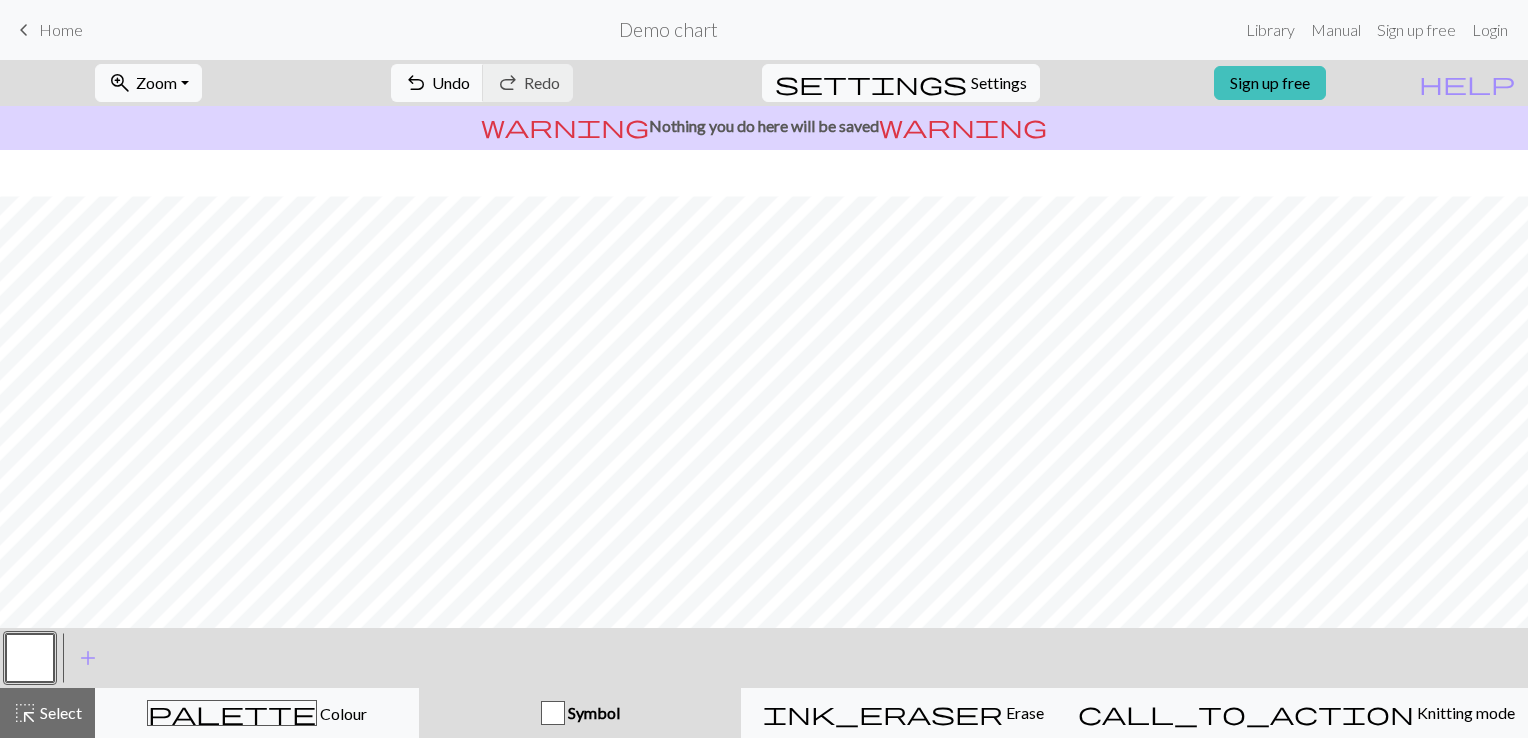 scroll, scrollTop: 183, scrollLeft: 0, axis: vertical 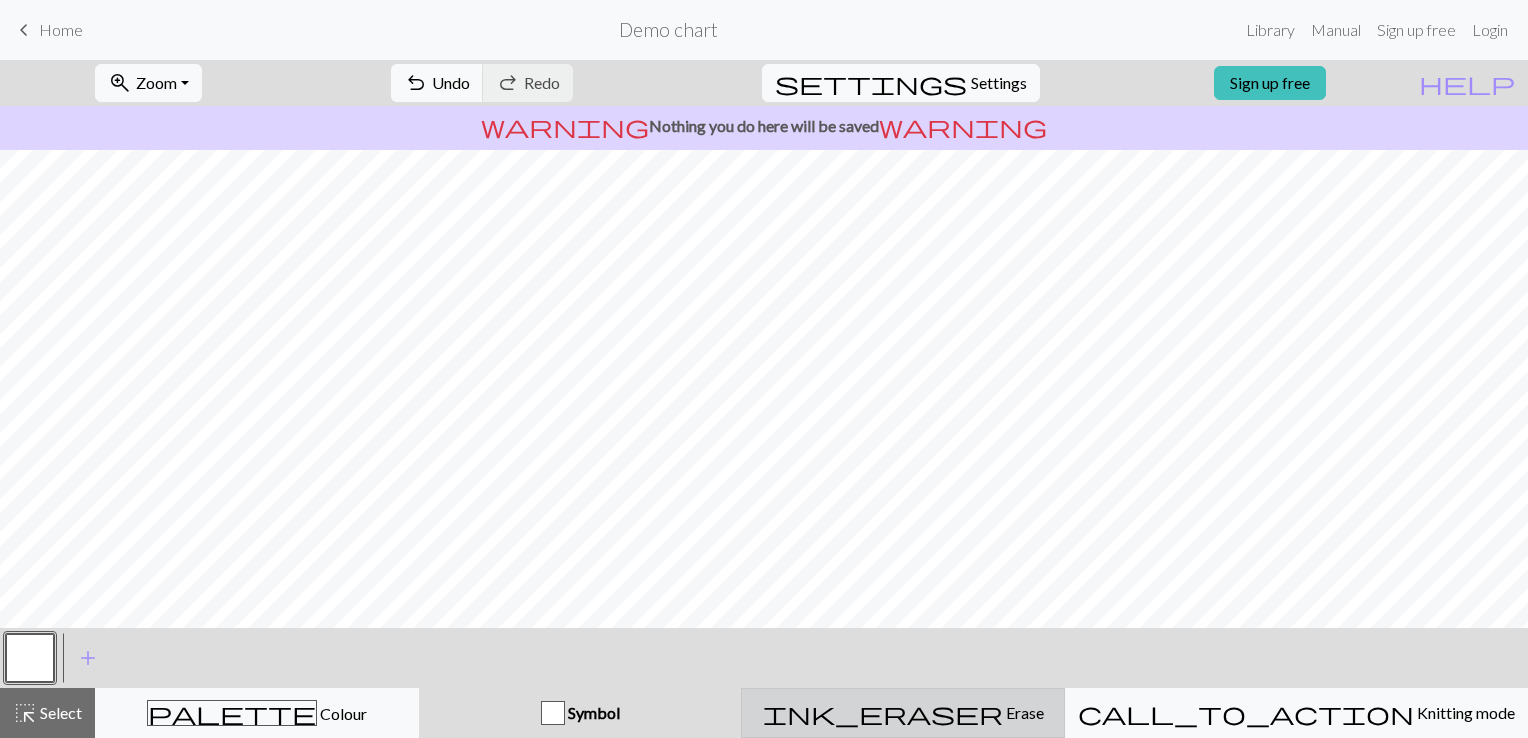 click on "ink_eraser" at bounding box center (883, 713) 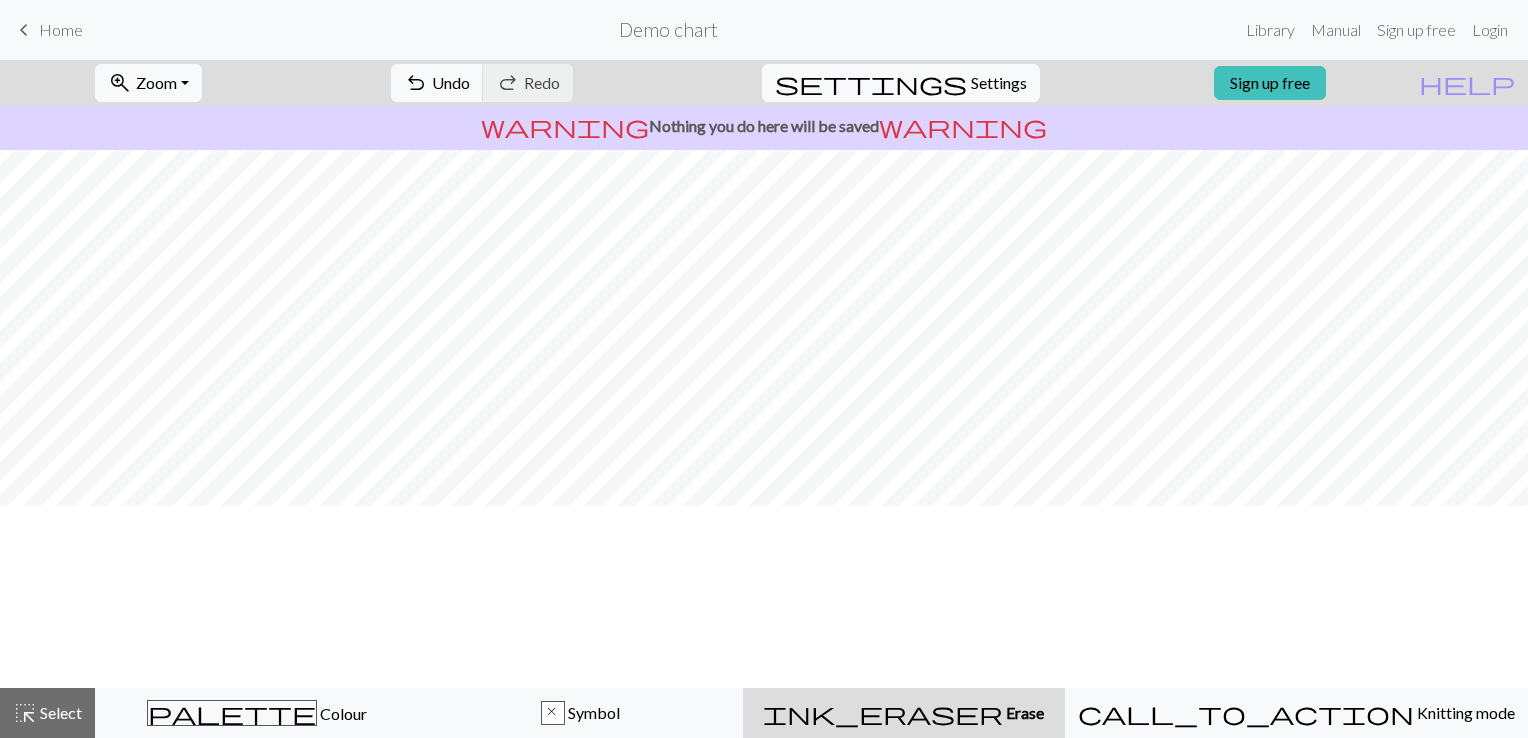 scroll, scrollTop: 0, scrollLeft: 0, axis: both 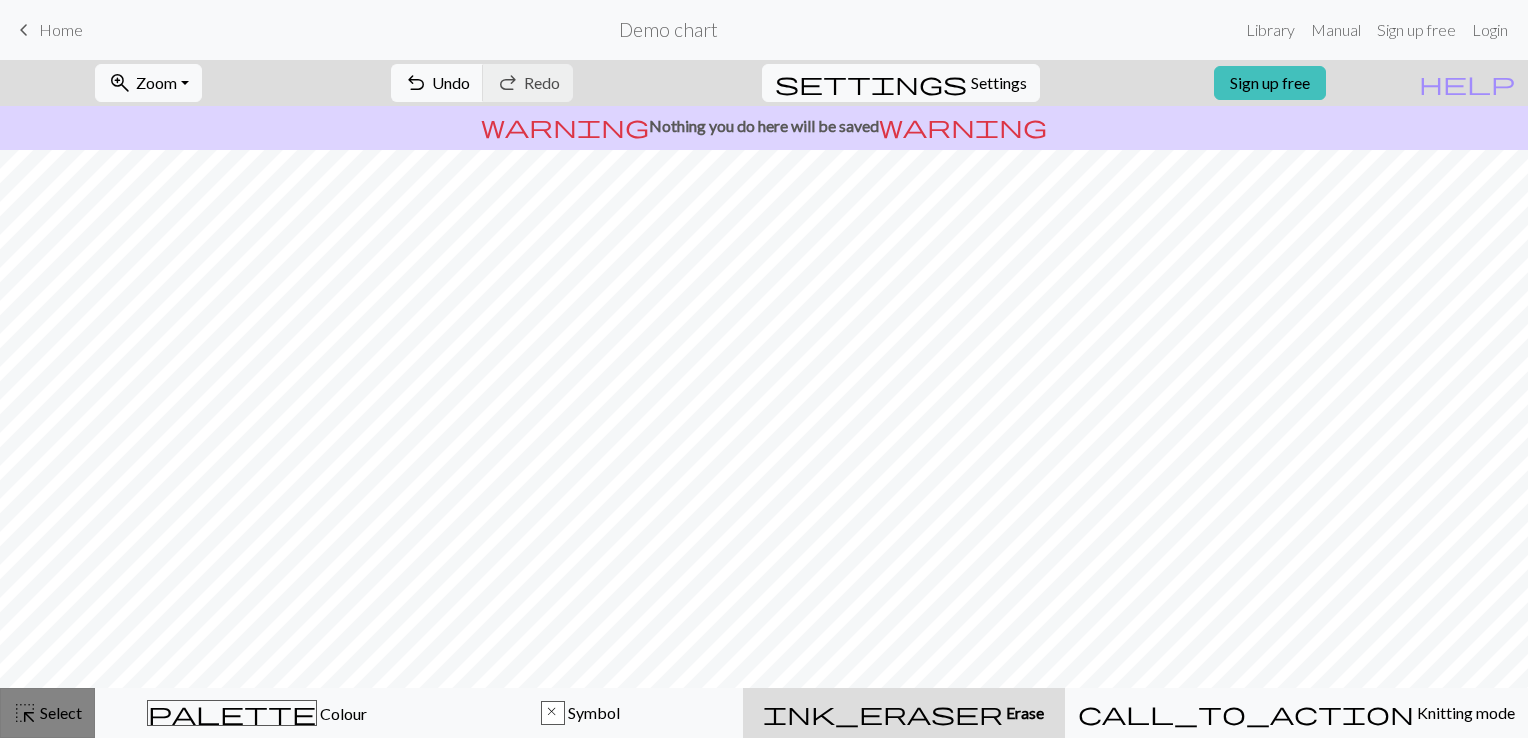 click on "Select" at bounding box center (59, 712) 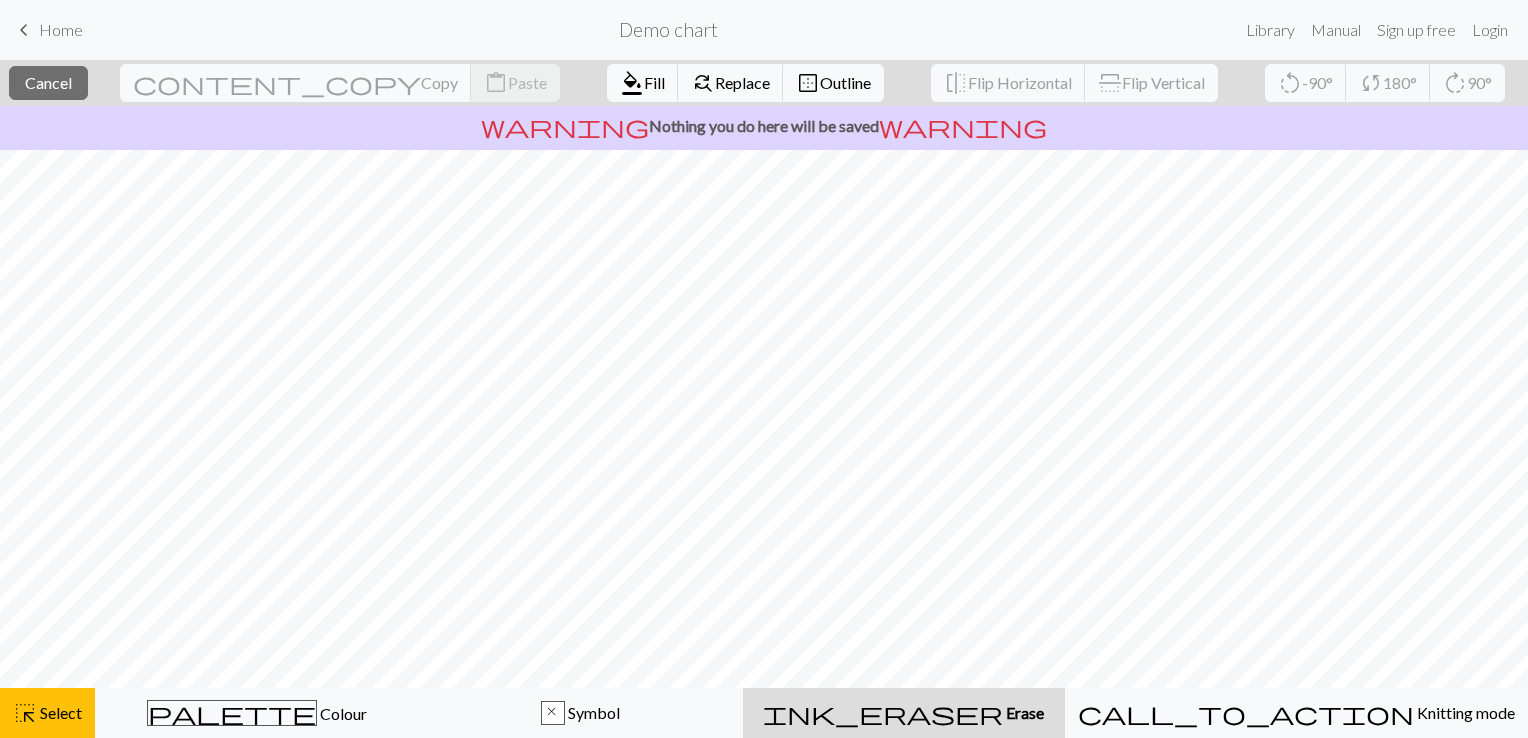 click on "Erase" at bounding box center (1023, 712) 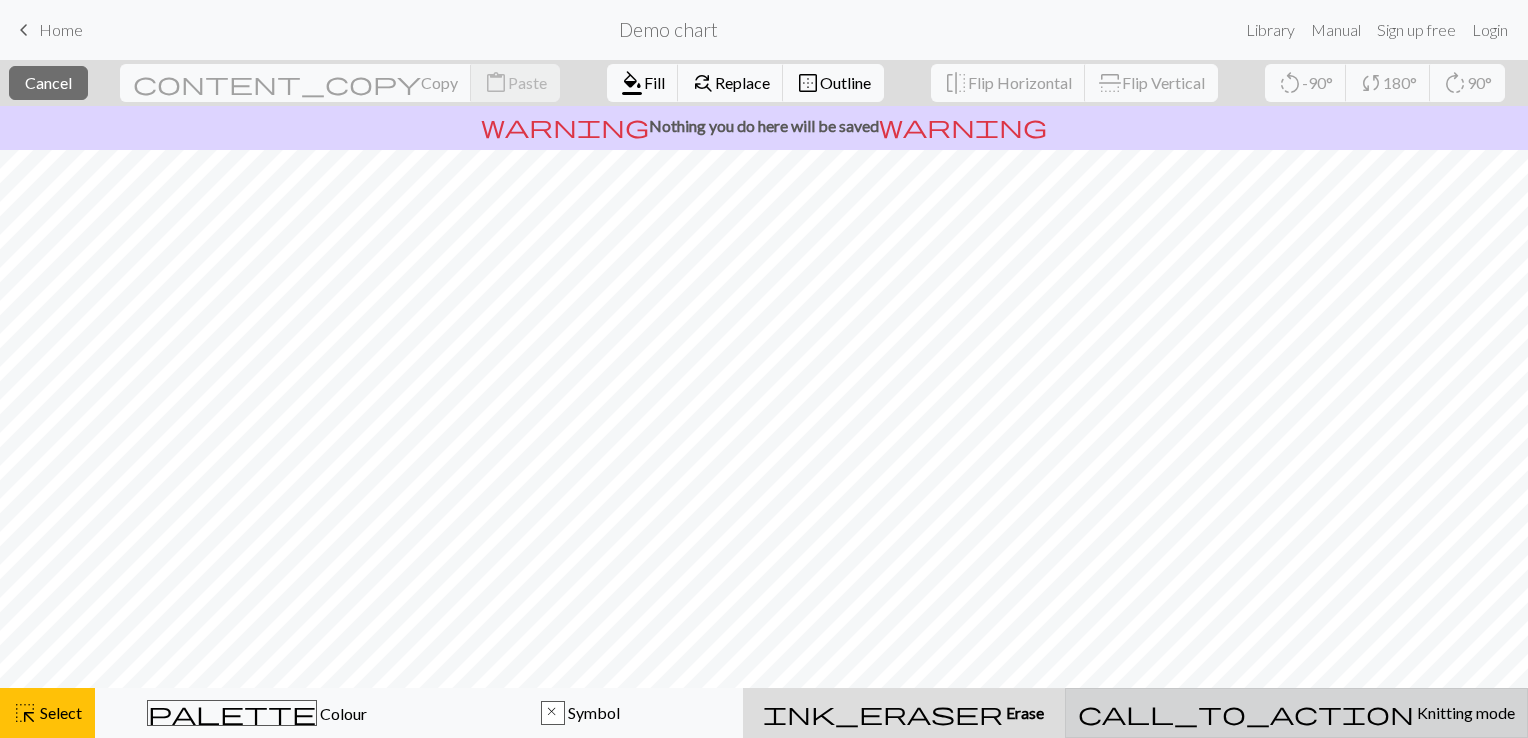 click on "call_to_action   Knitting mode   Knitting mode" at bounding box center [1296, 713] 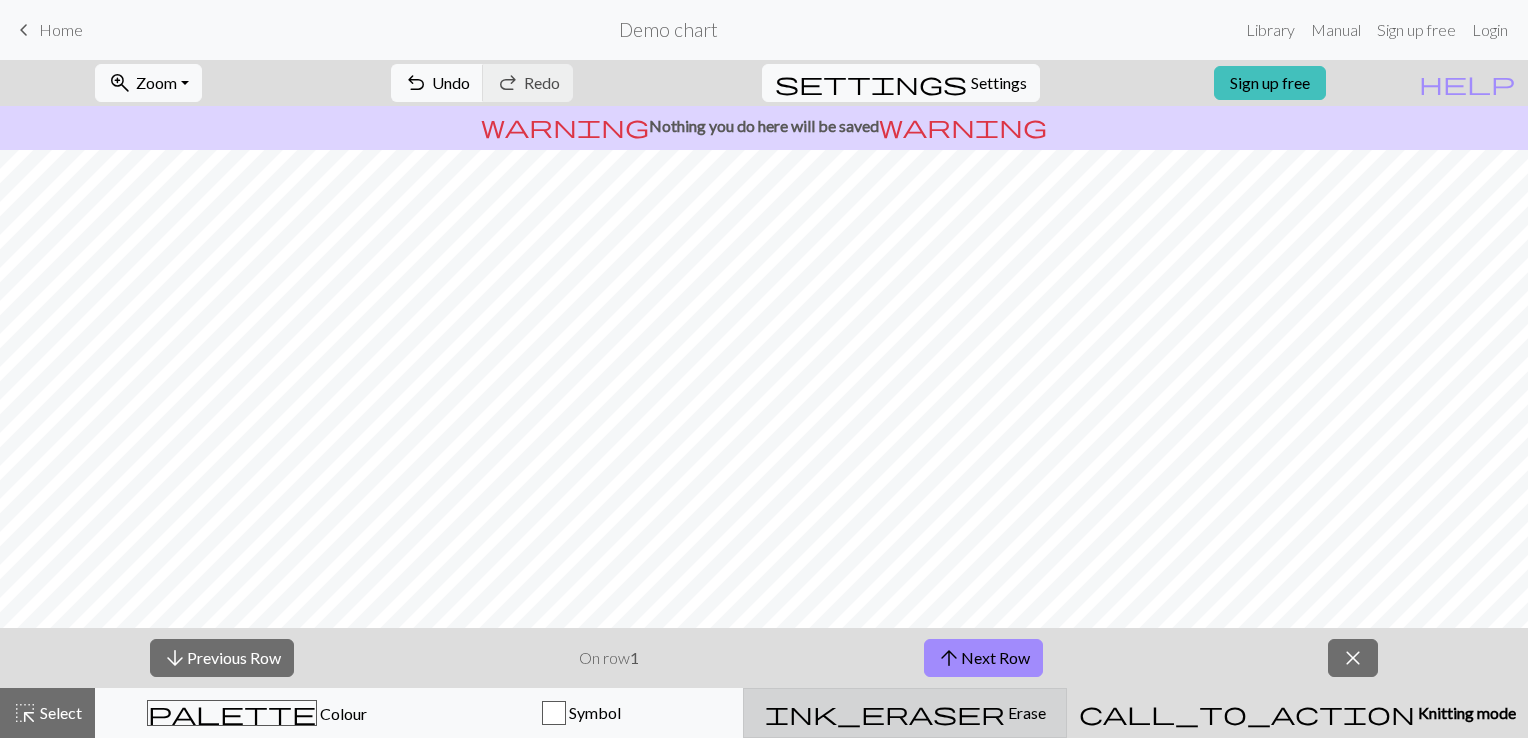 click on "ink_eraser" at bounding box center [885, 713] 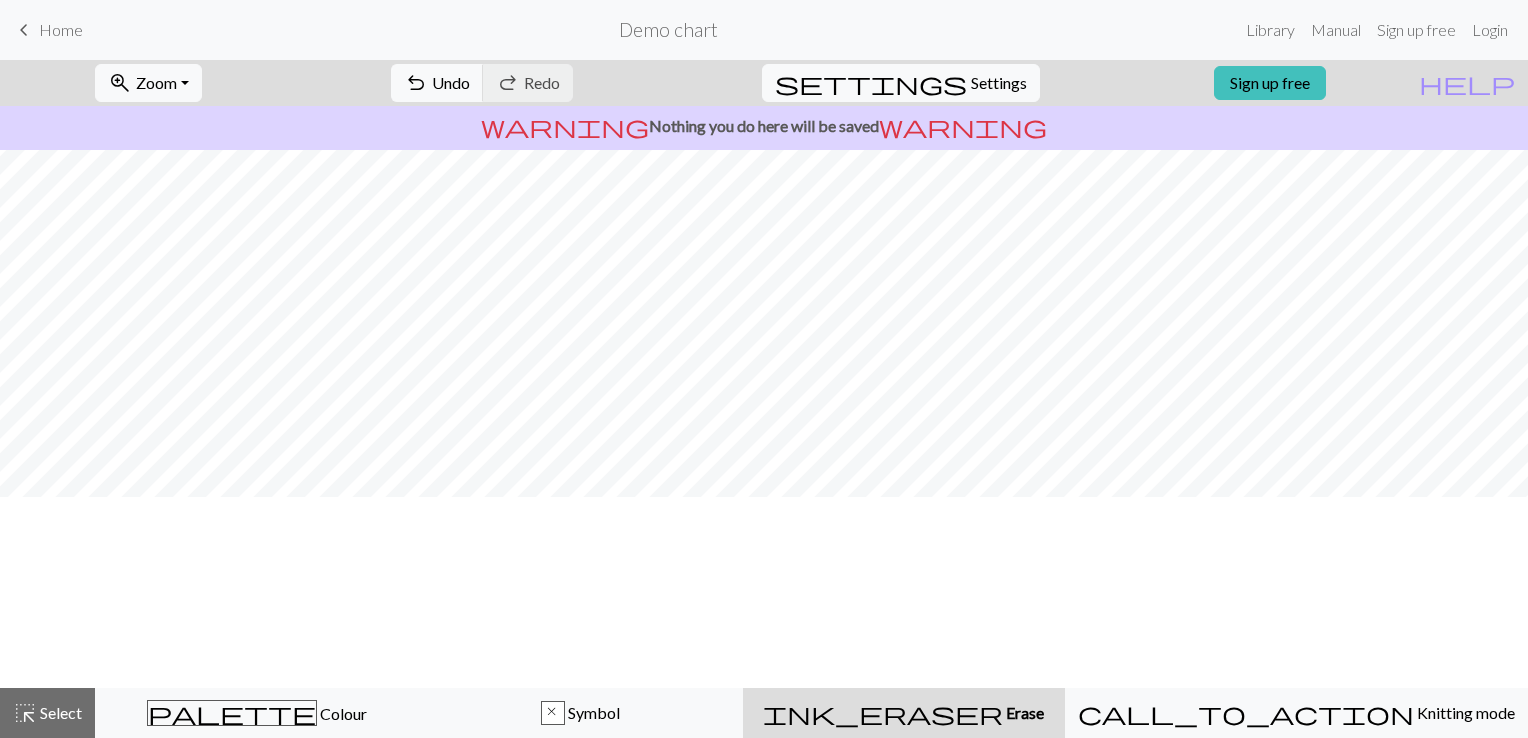 scroll, scrollTop: 0, scrollLeft: 0, axis: both 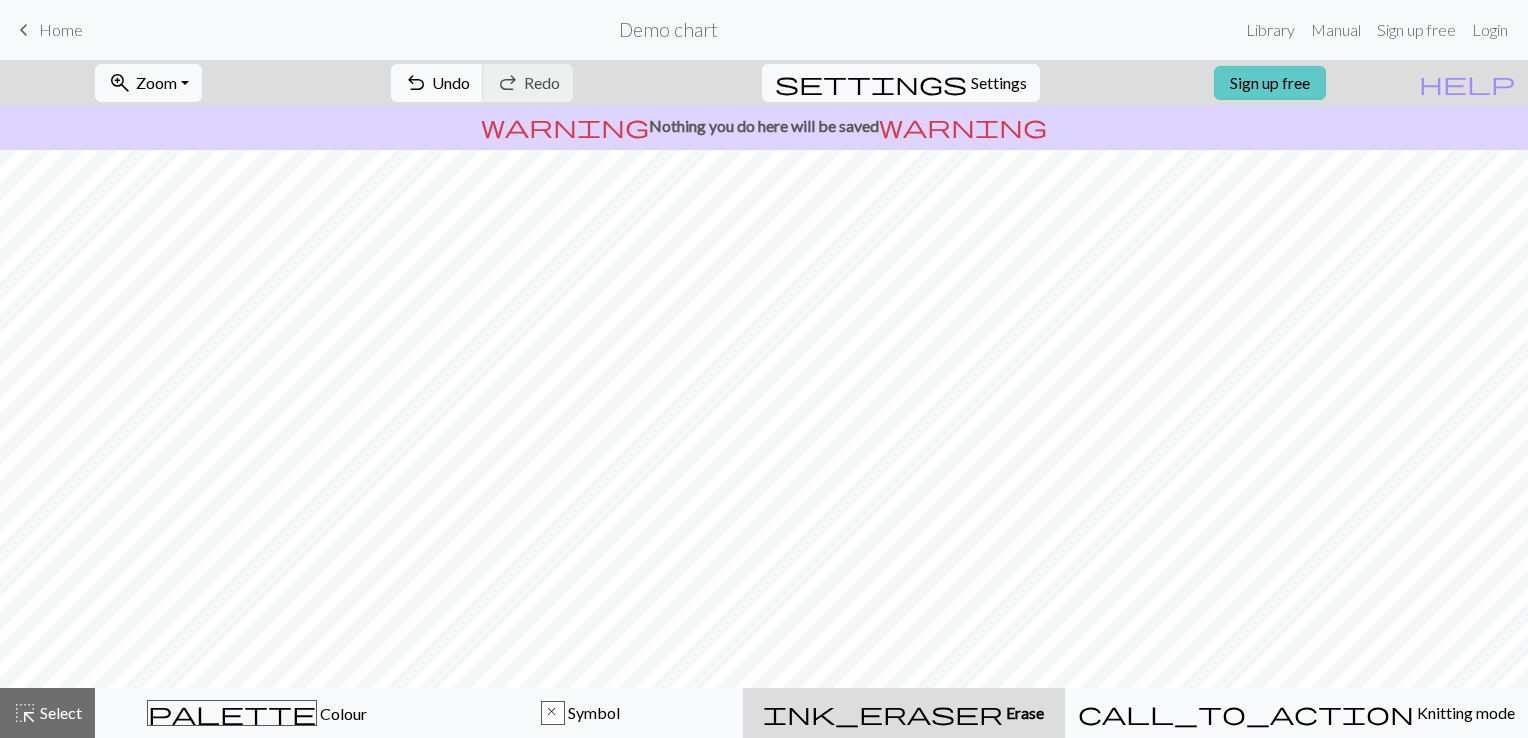 click on "Sign up free" at bounding box center (1270, 83) 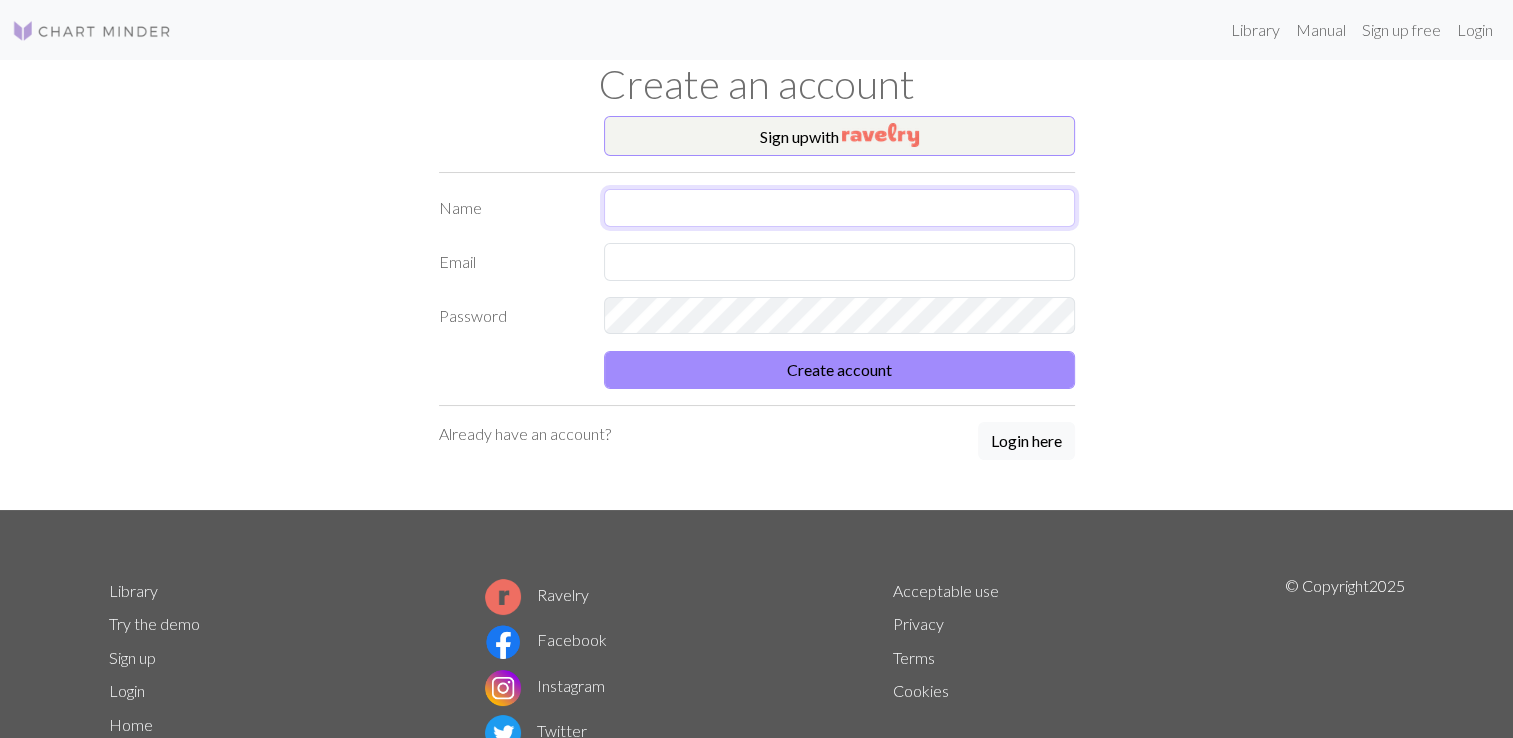 click at bounding box center [839, 208] 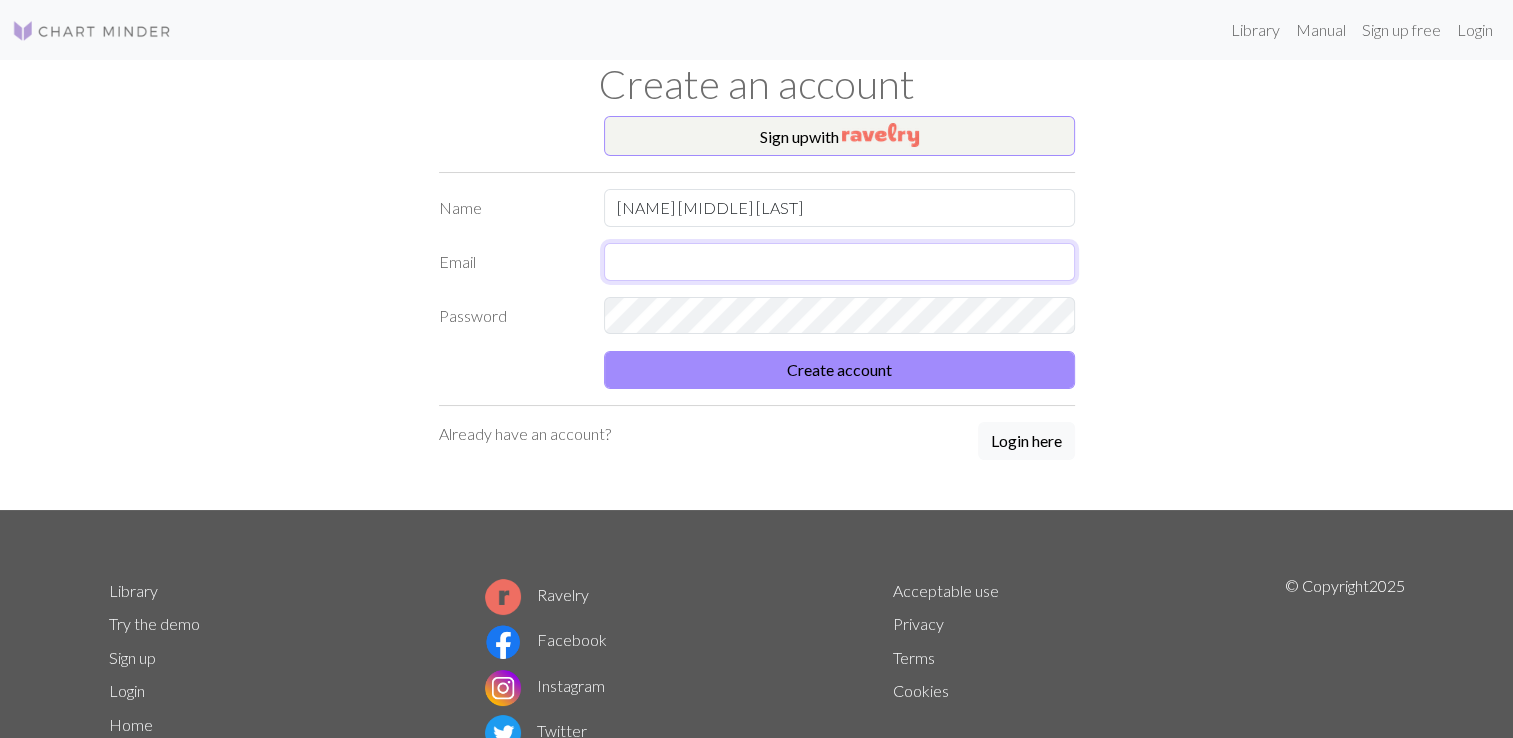 type on "[EMAIL]" 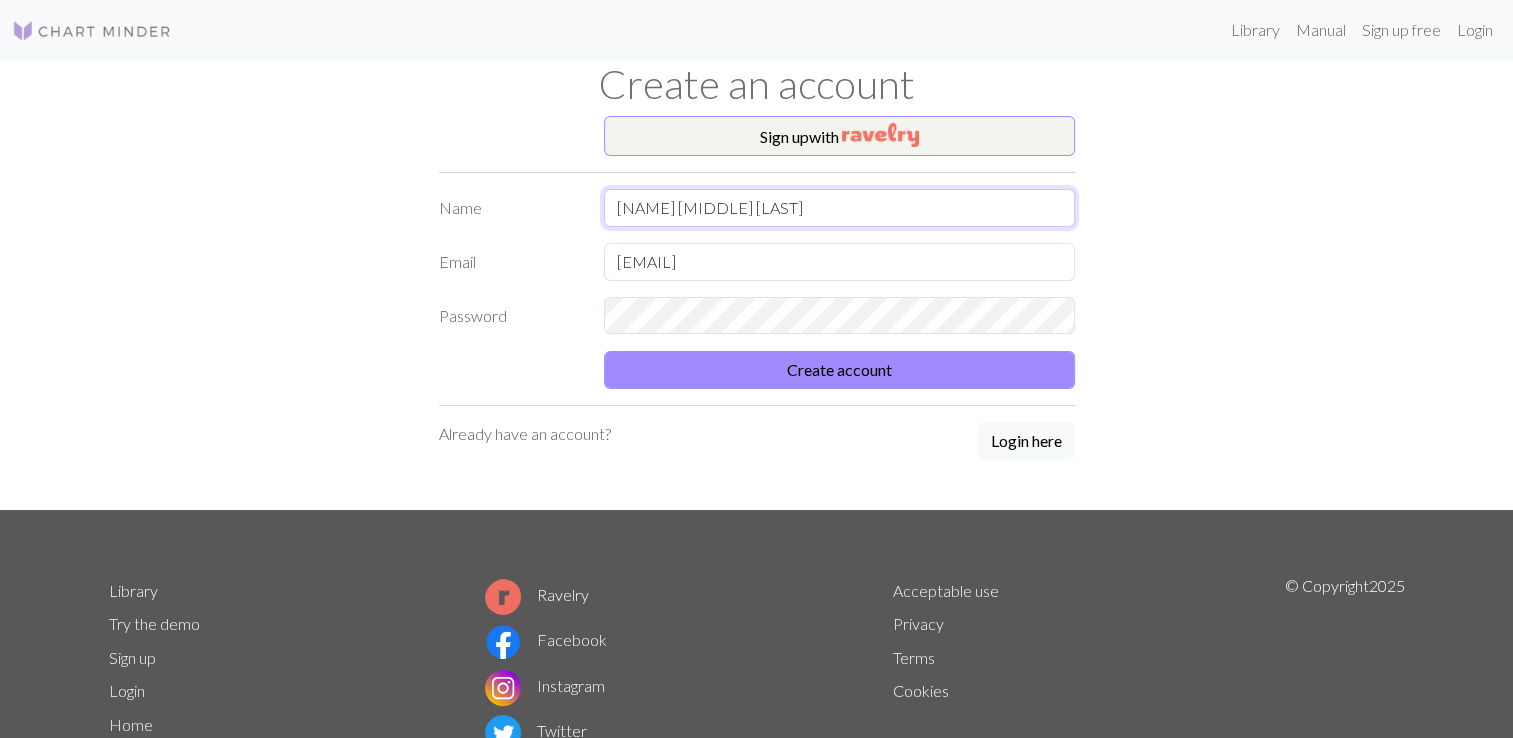 click on "[NAME] [MIDDLE] [LAST]" at bounding box center [839, 208] 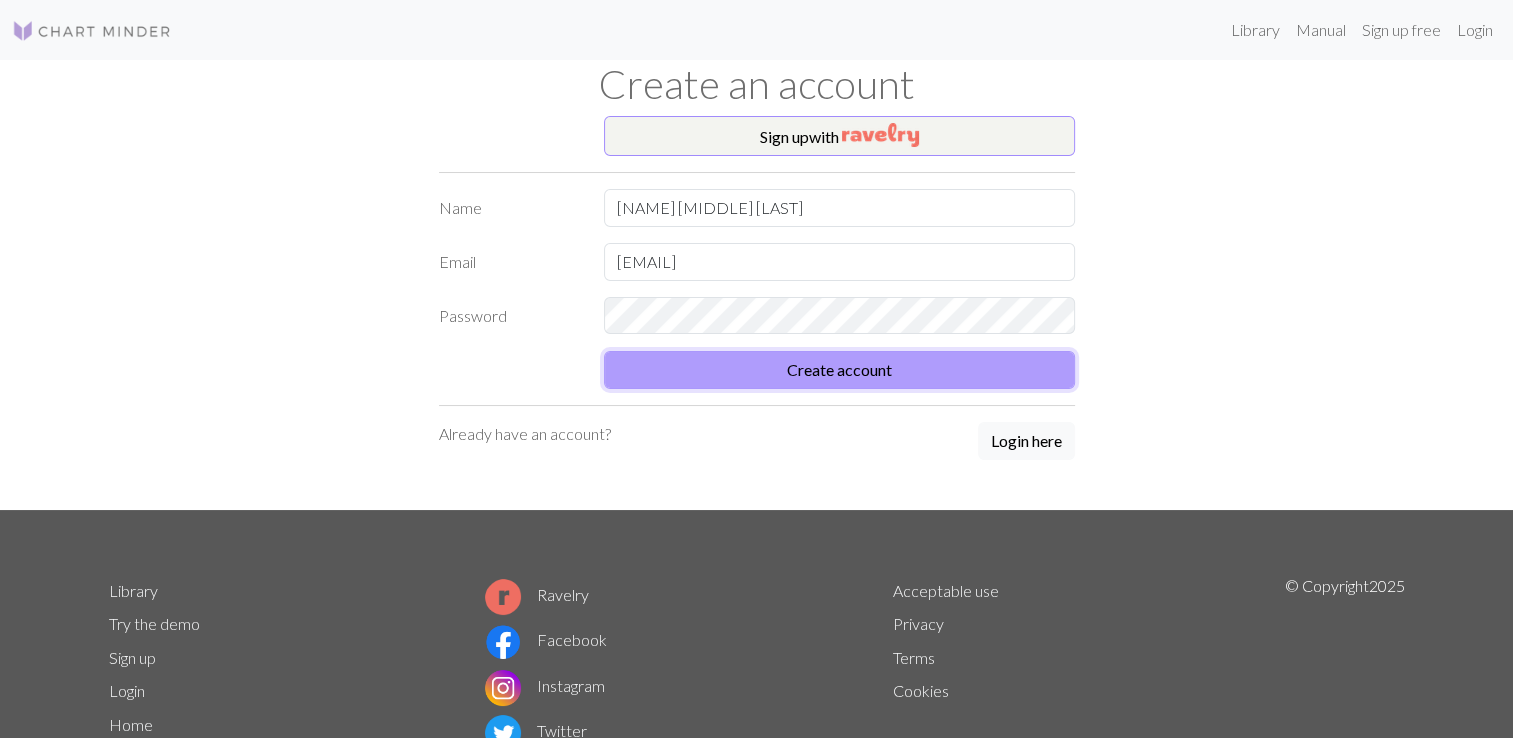 click on "Create account" at bounding box center [839, 370] 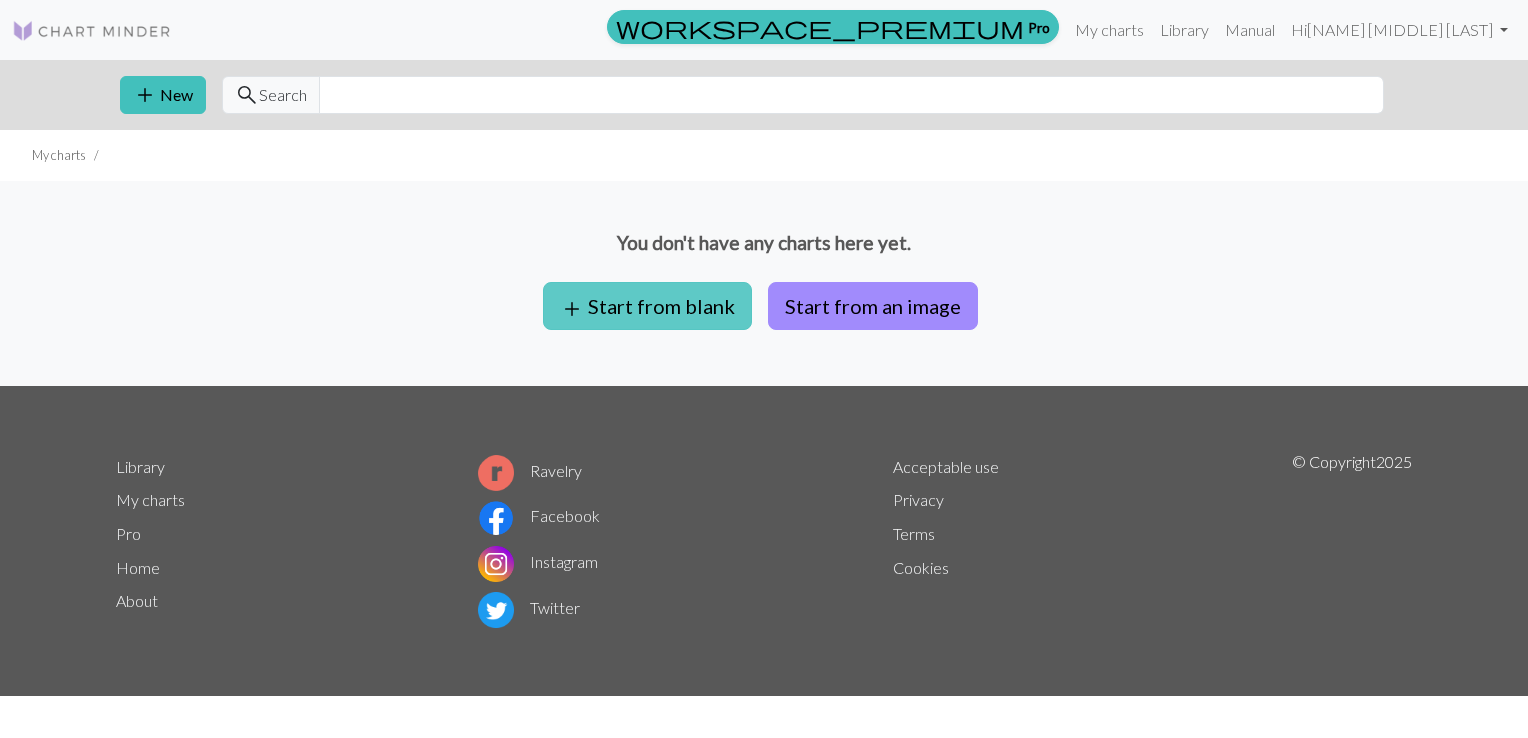 click on "add   Start from blank" at bounding box center [647, 306] 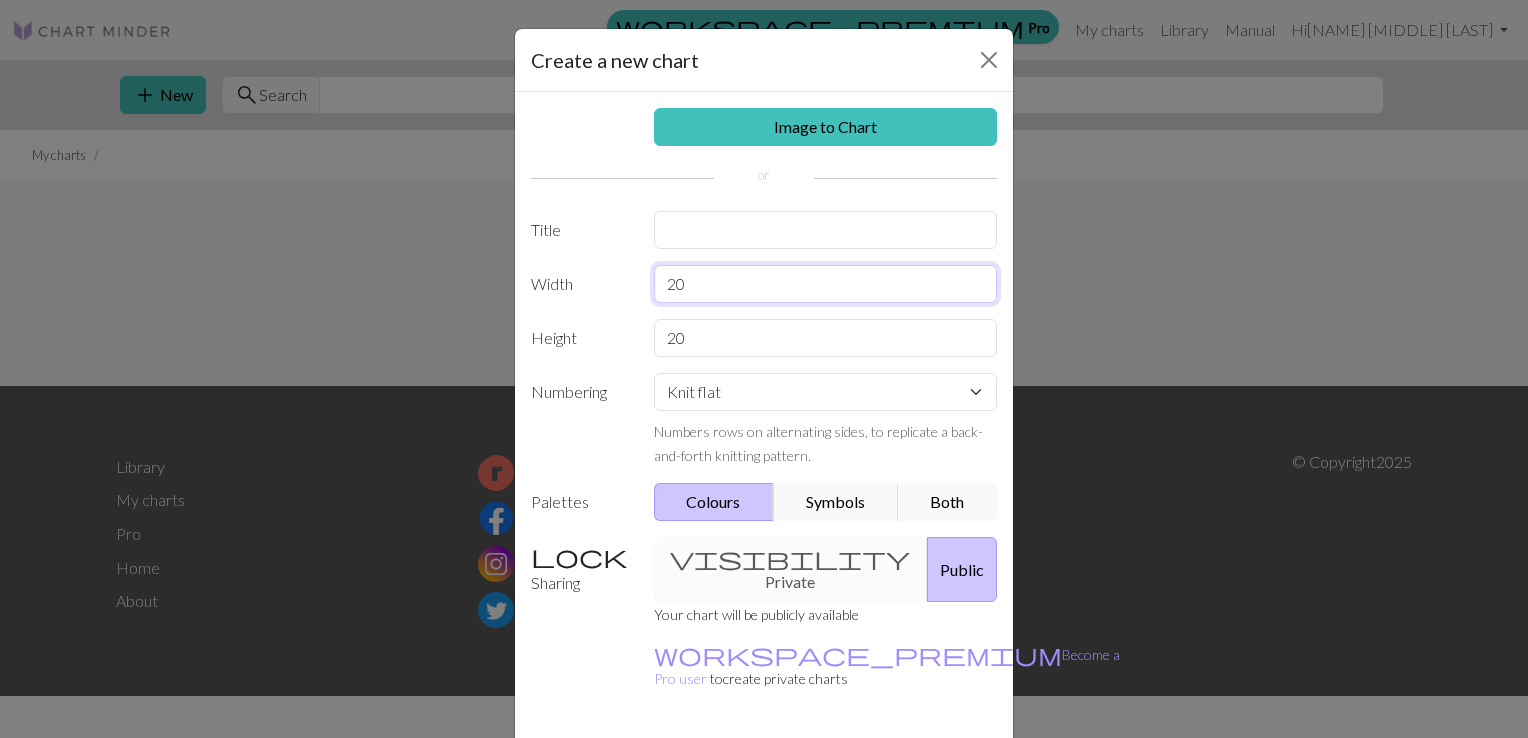 click on "20" at bounding box center [826, 284] 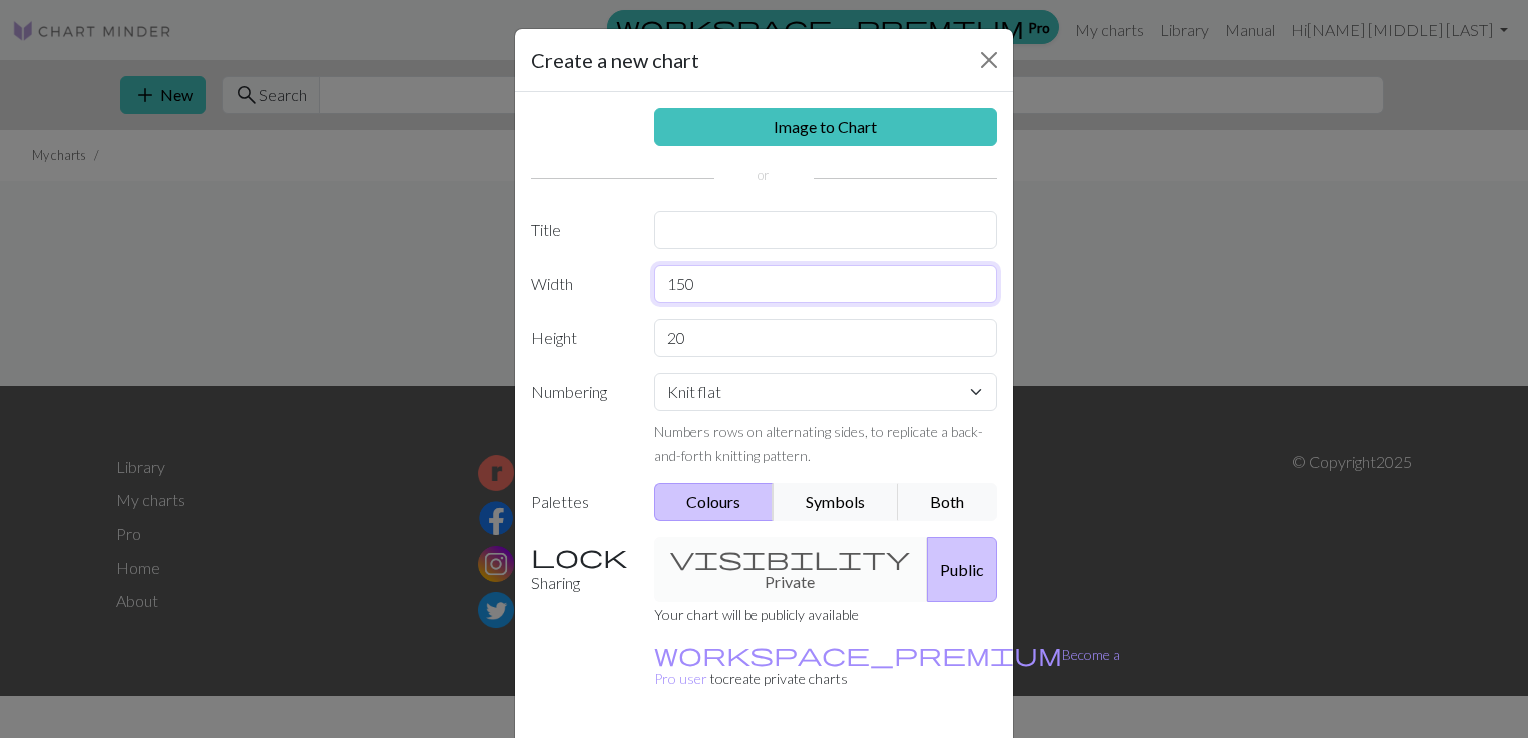 type on "150" 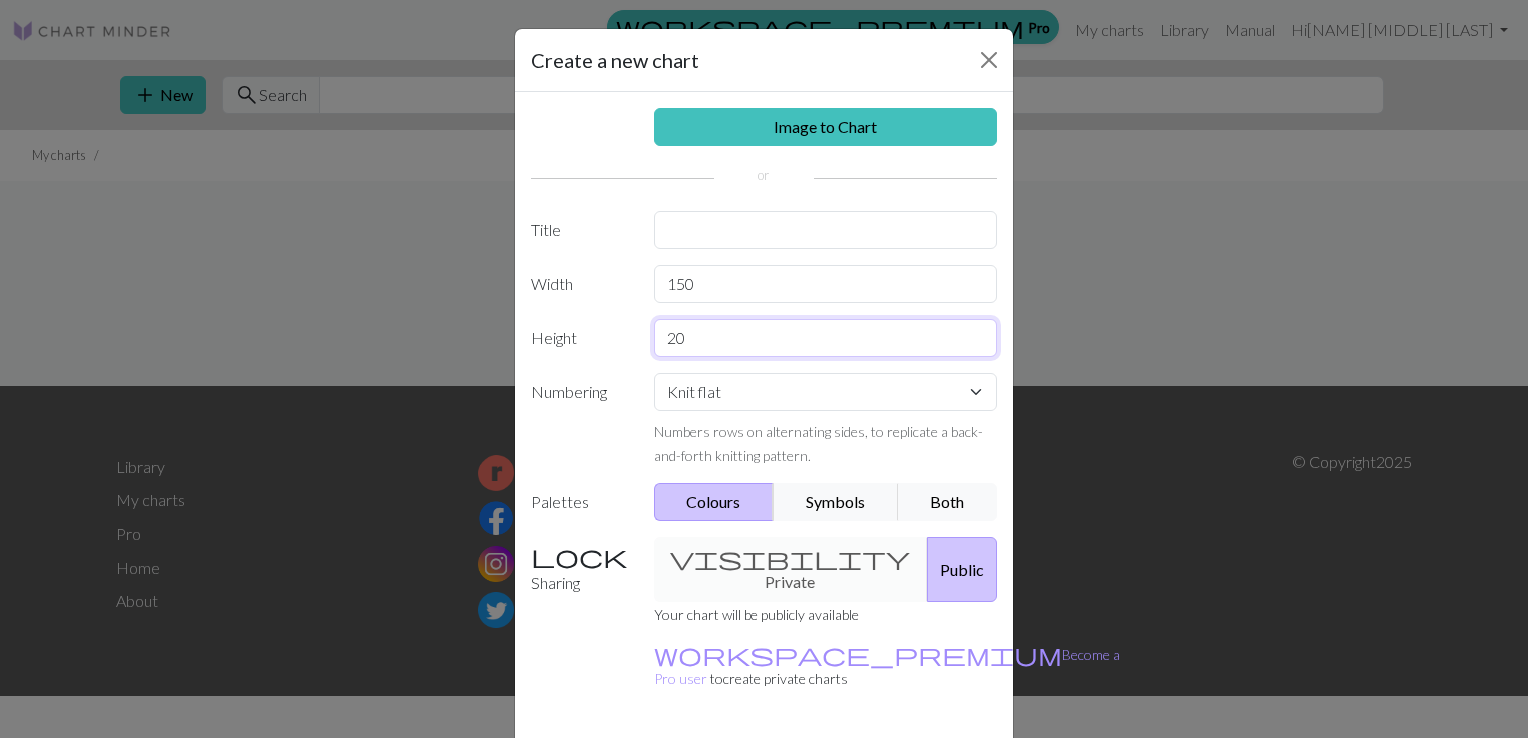 click on "20" at bounding box center (826, 338) 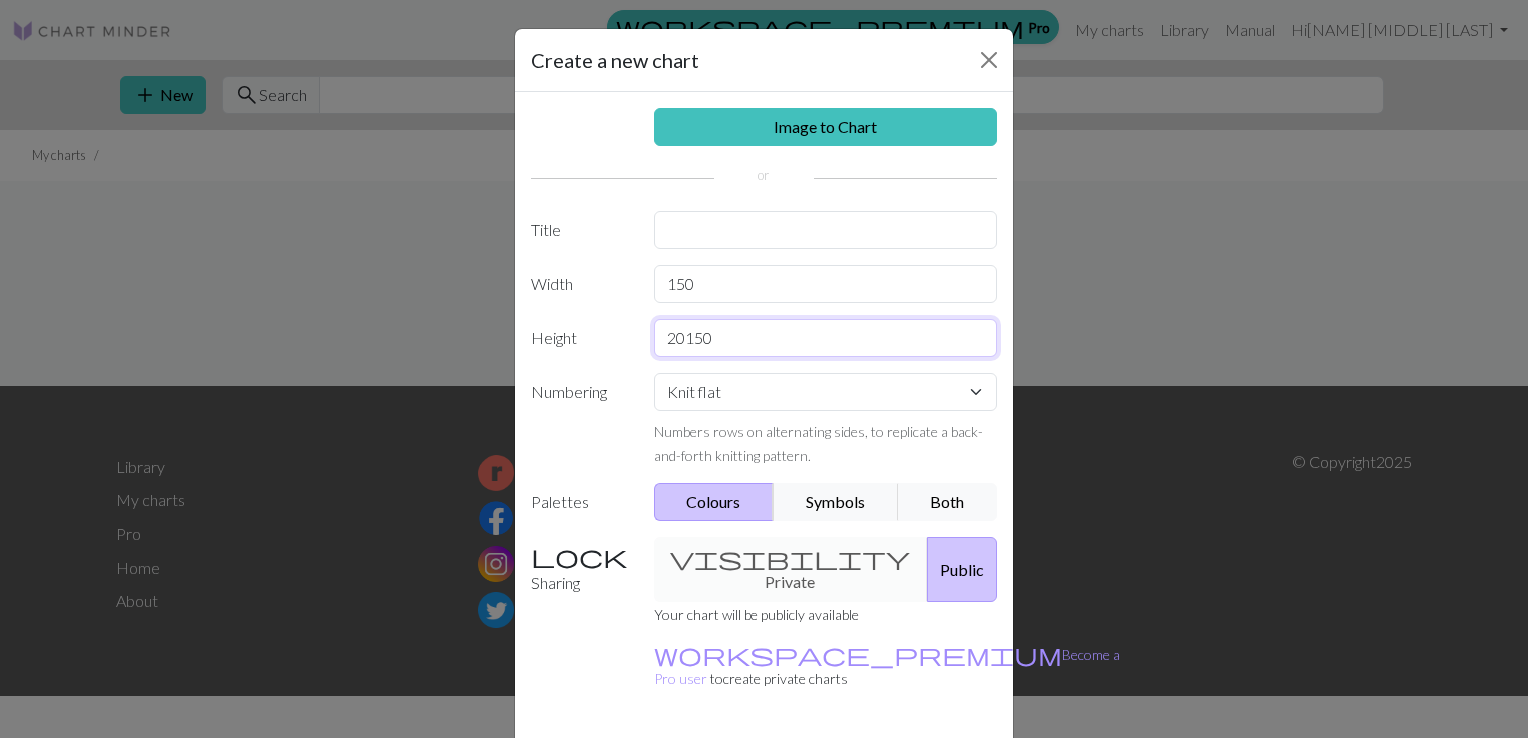 type on "20150" 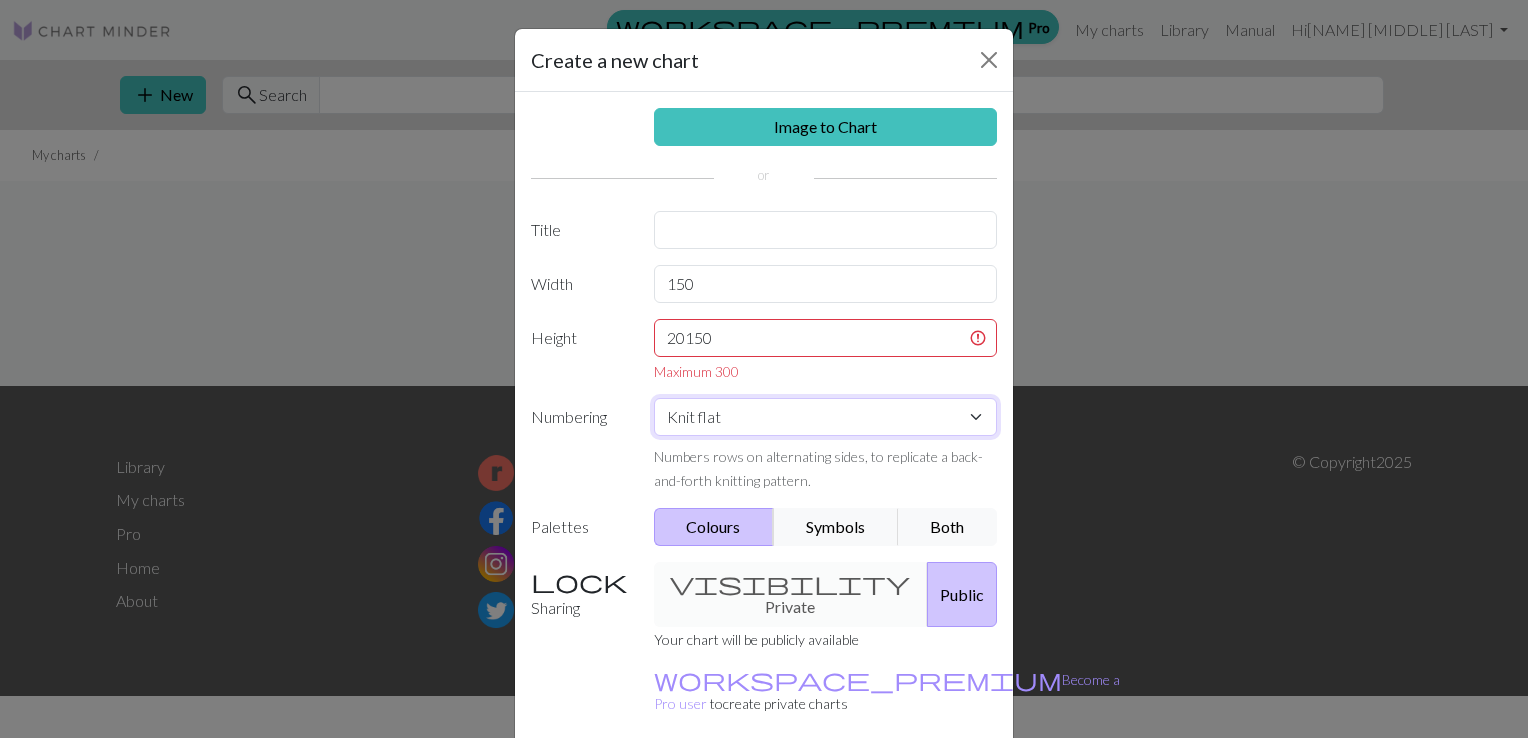 click on "Knit flat Knit in the round Lace knitting Cross stitch" at bounding box center (826, 417) 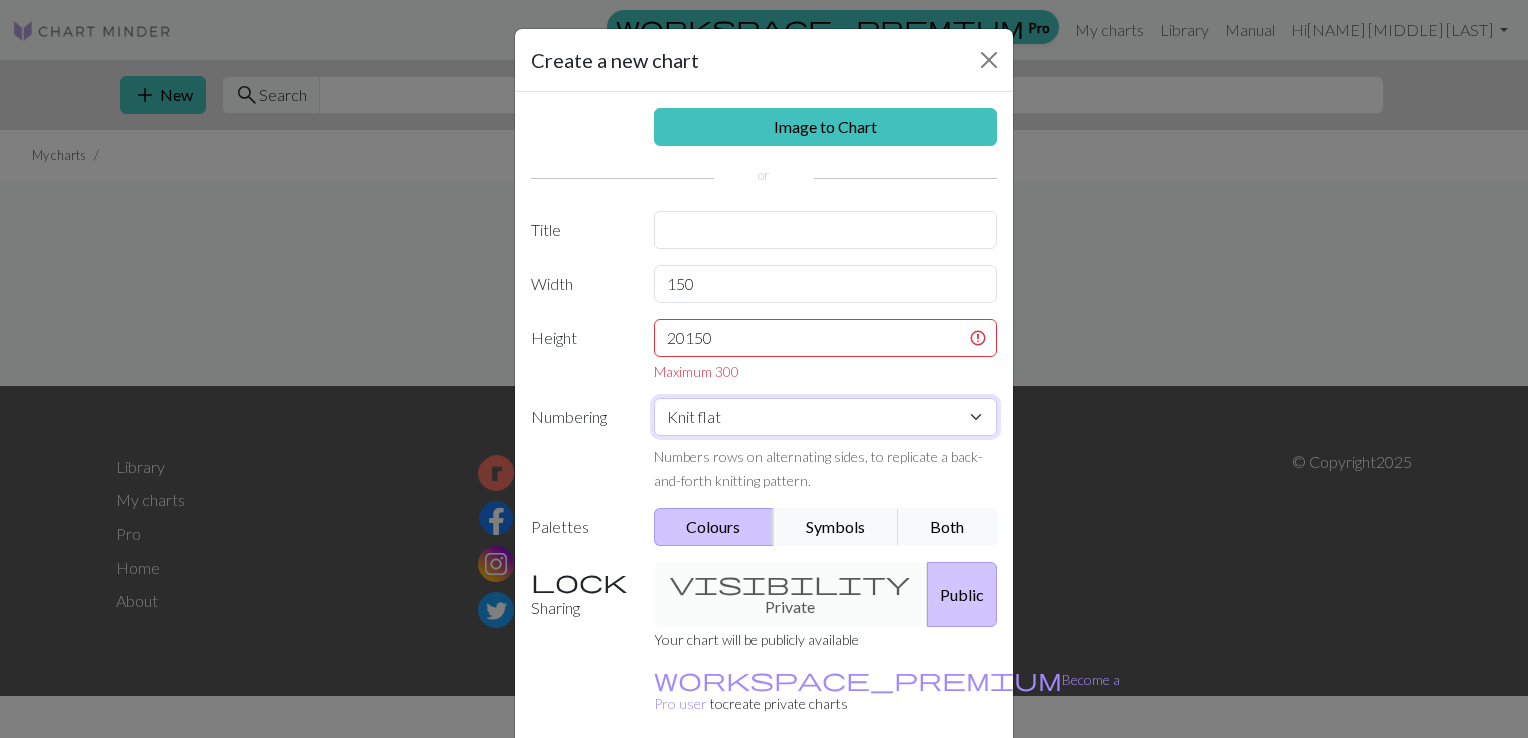 select on "lace" 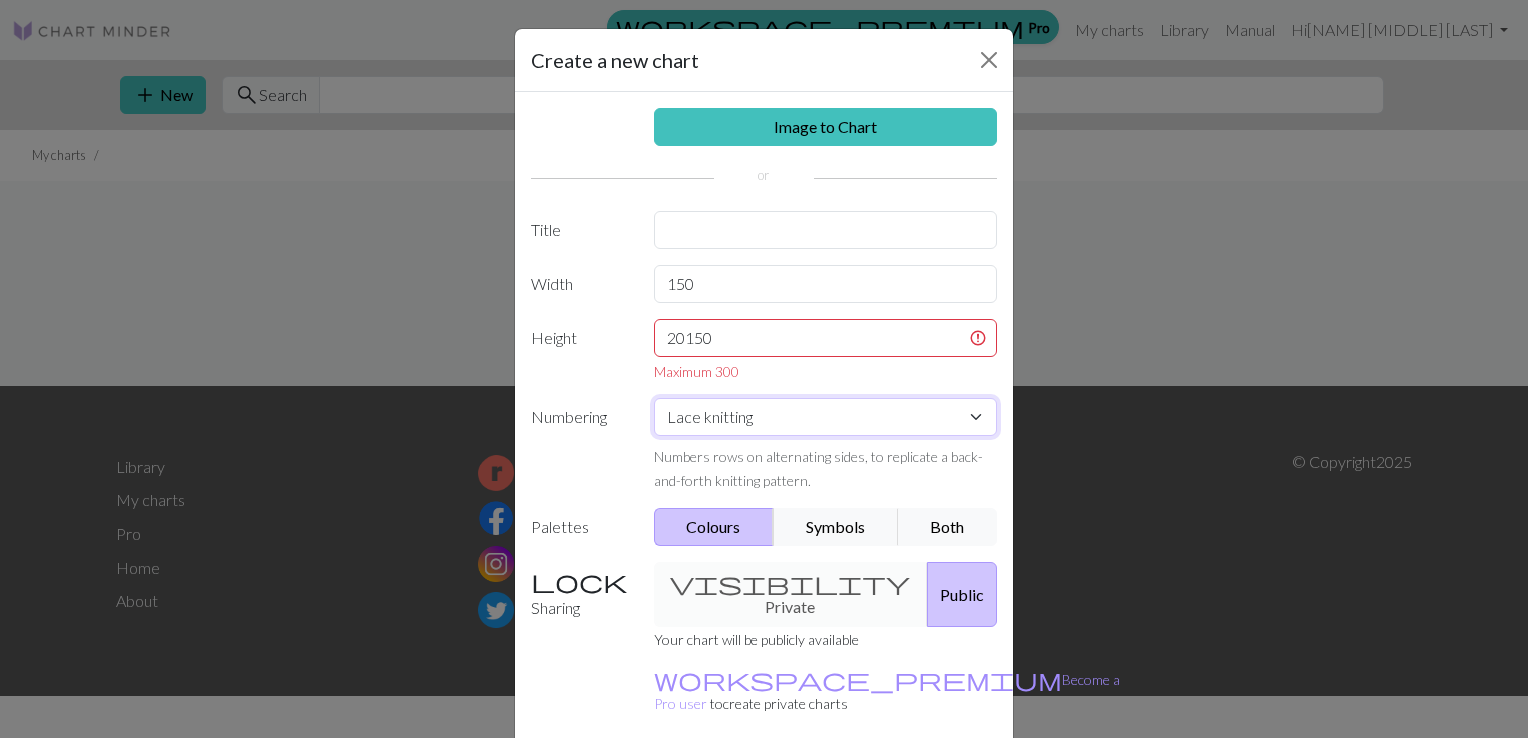 click on "Knit flat Knit in the round Lace knitting Cross stitch" at bounding box center [826, 417] 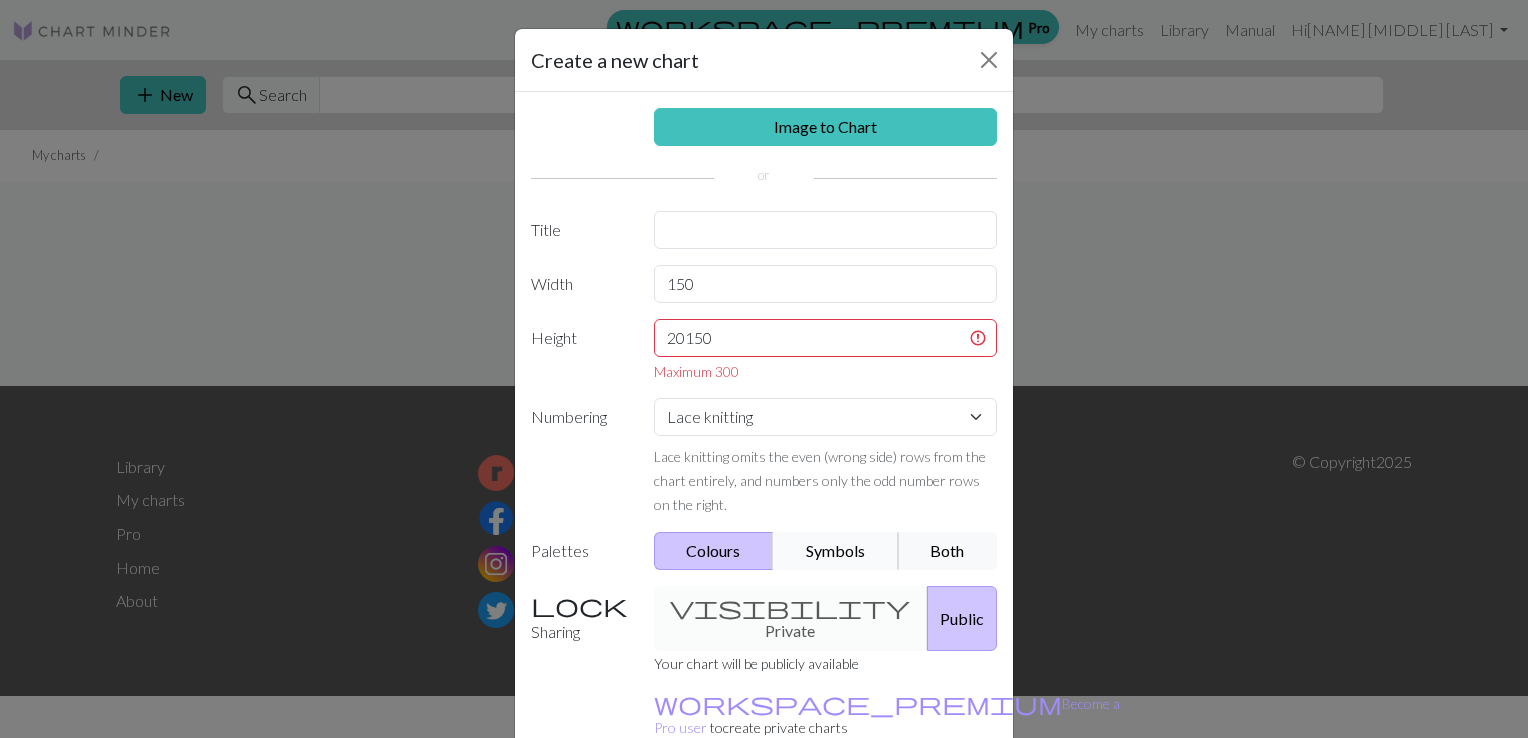 click on "Symbols" at bounding box center (836, 551) 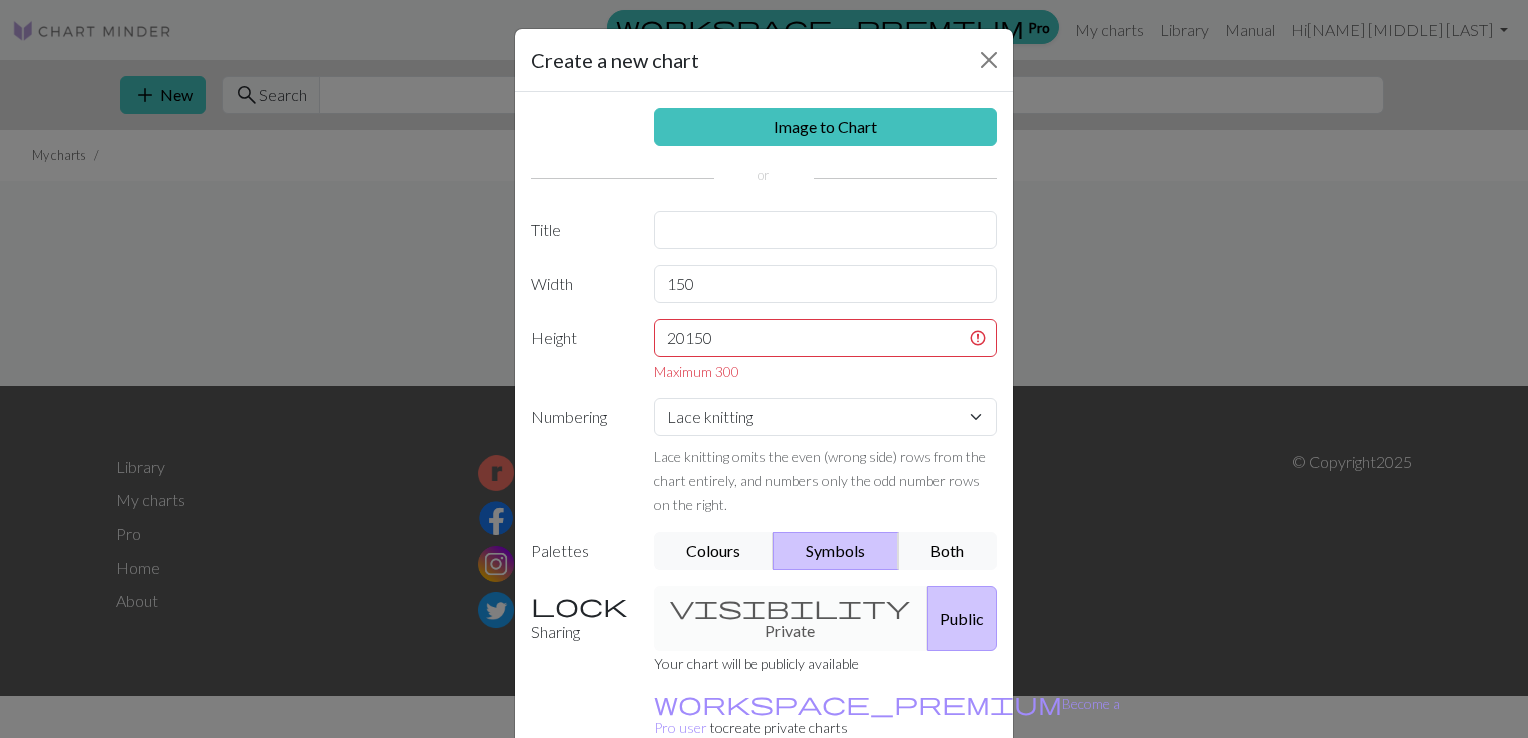 scroll, scrollTop: 98, scrollLeft: 0, axis: vertical 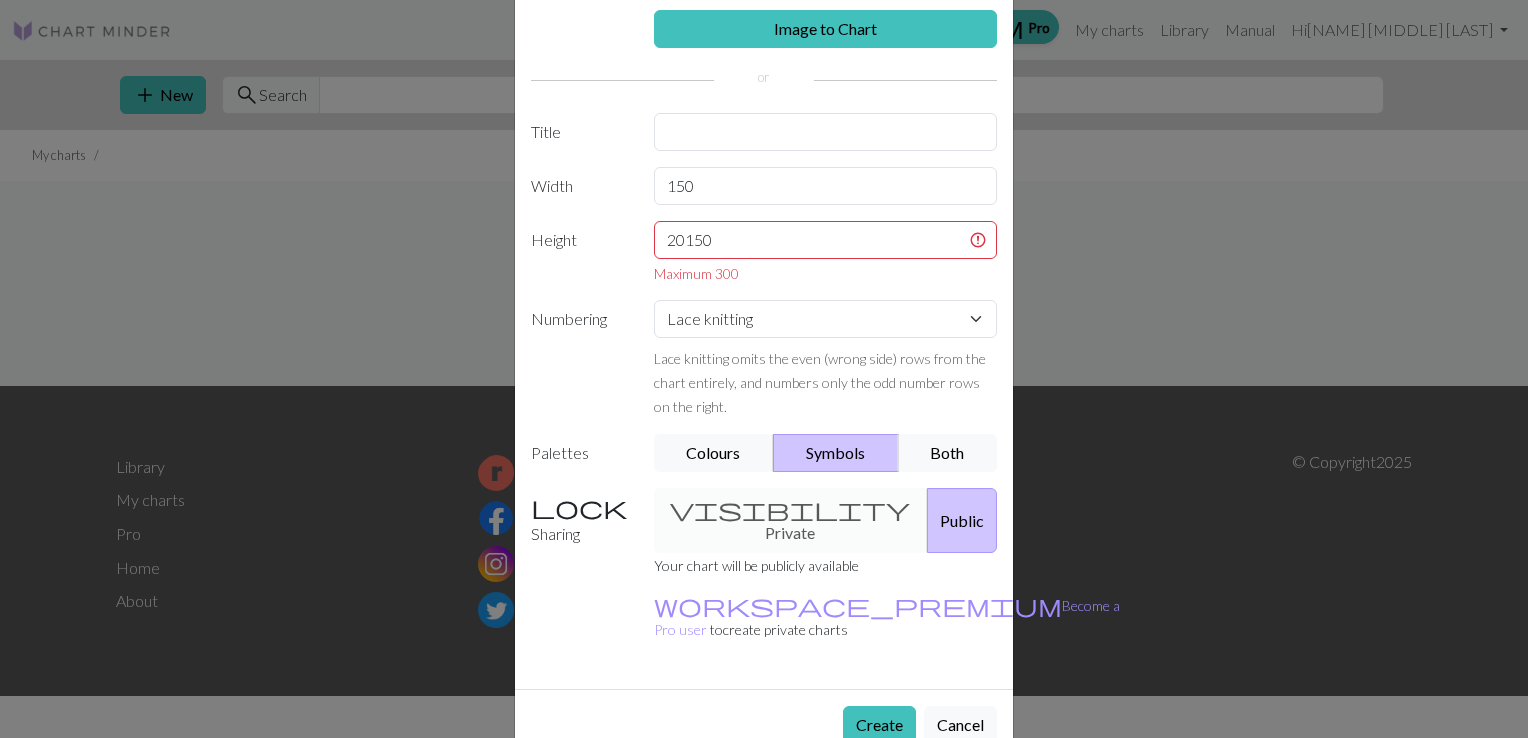 click on "visibility  Private Public" at bounding box center [826, 520] 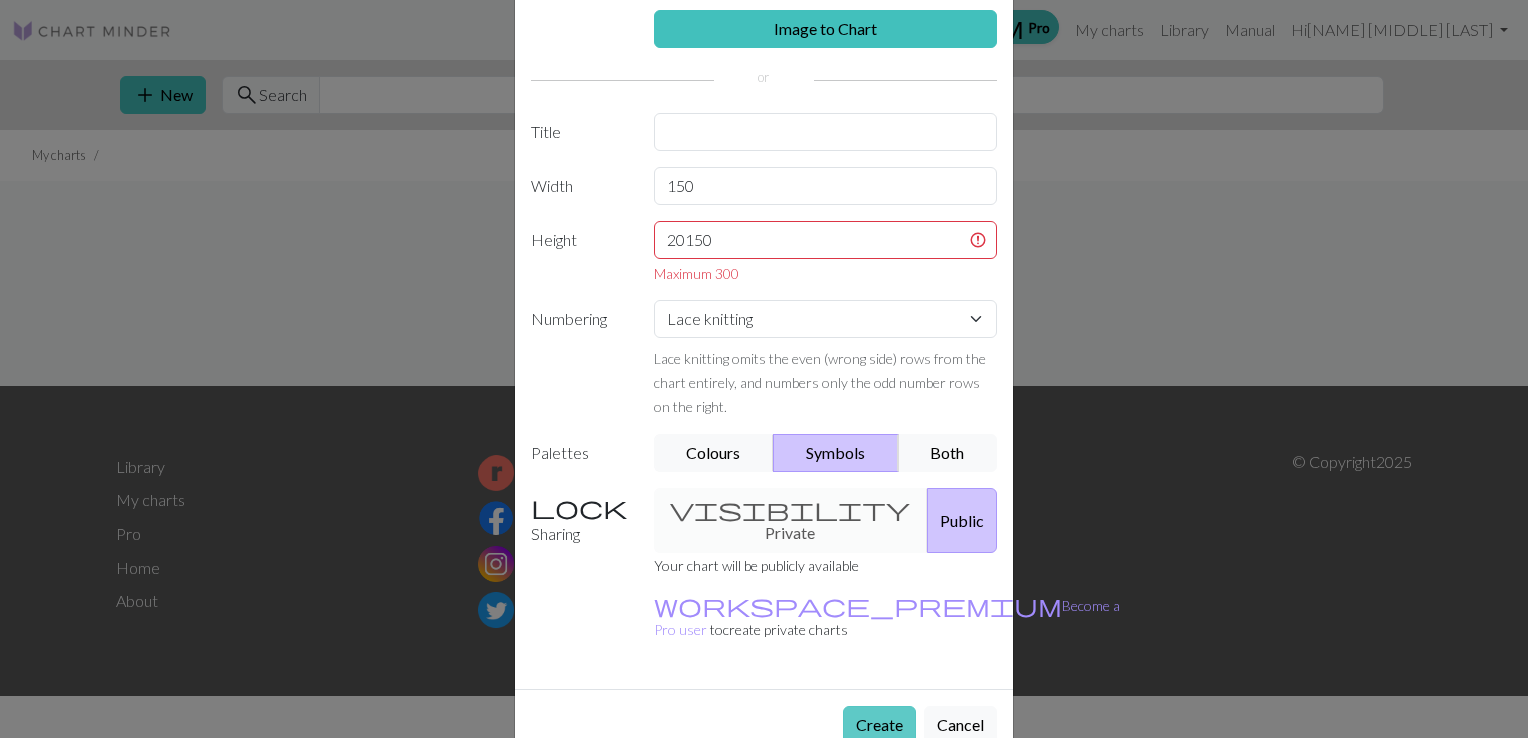 click on "Create" at bounding box center [879, 725] 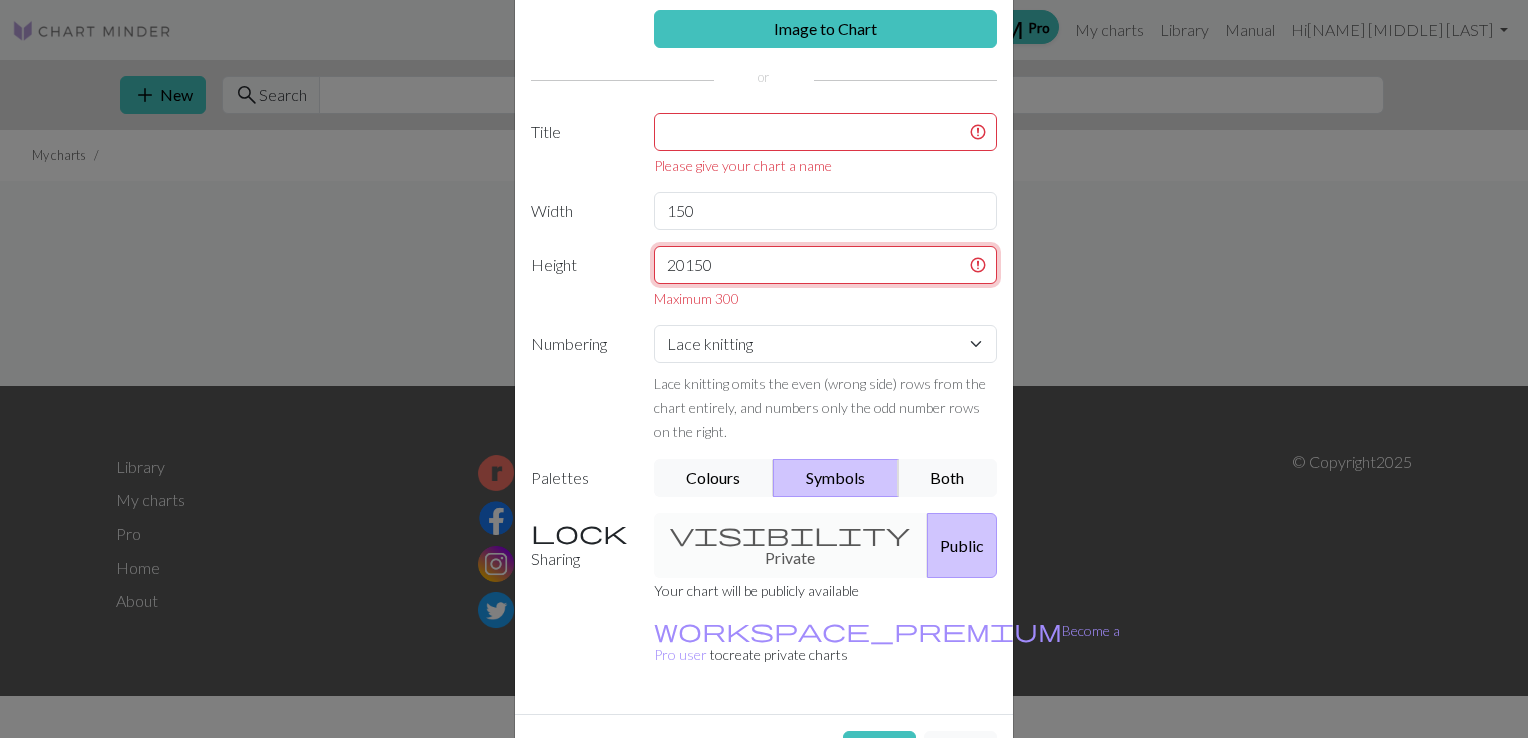drag, startPoint x: 675, startPoint y: 262, endPoint x: 577, endPoint y: 258, distance: 98.0816 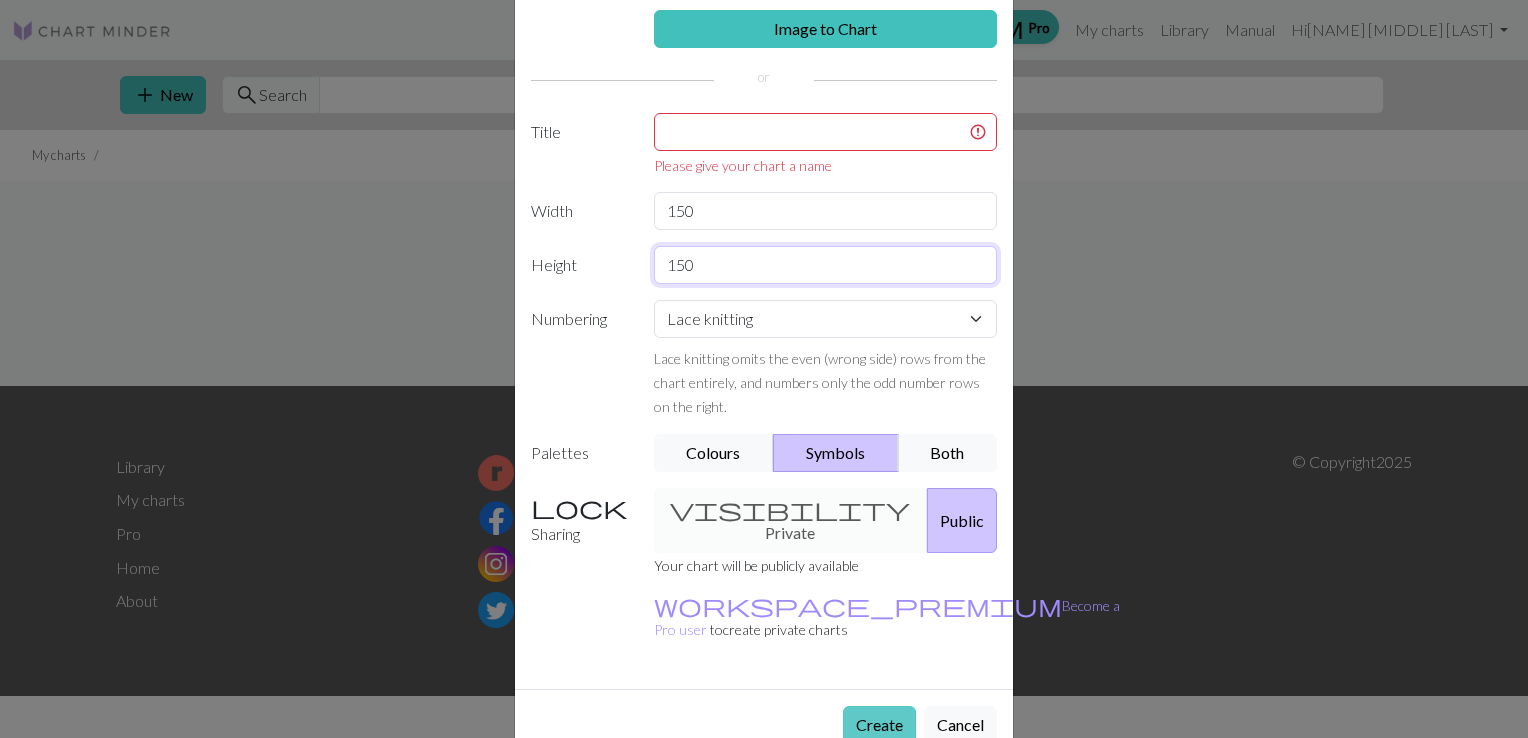 type on "150" 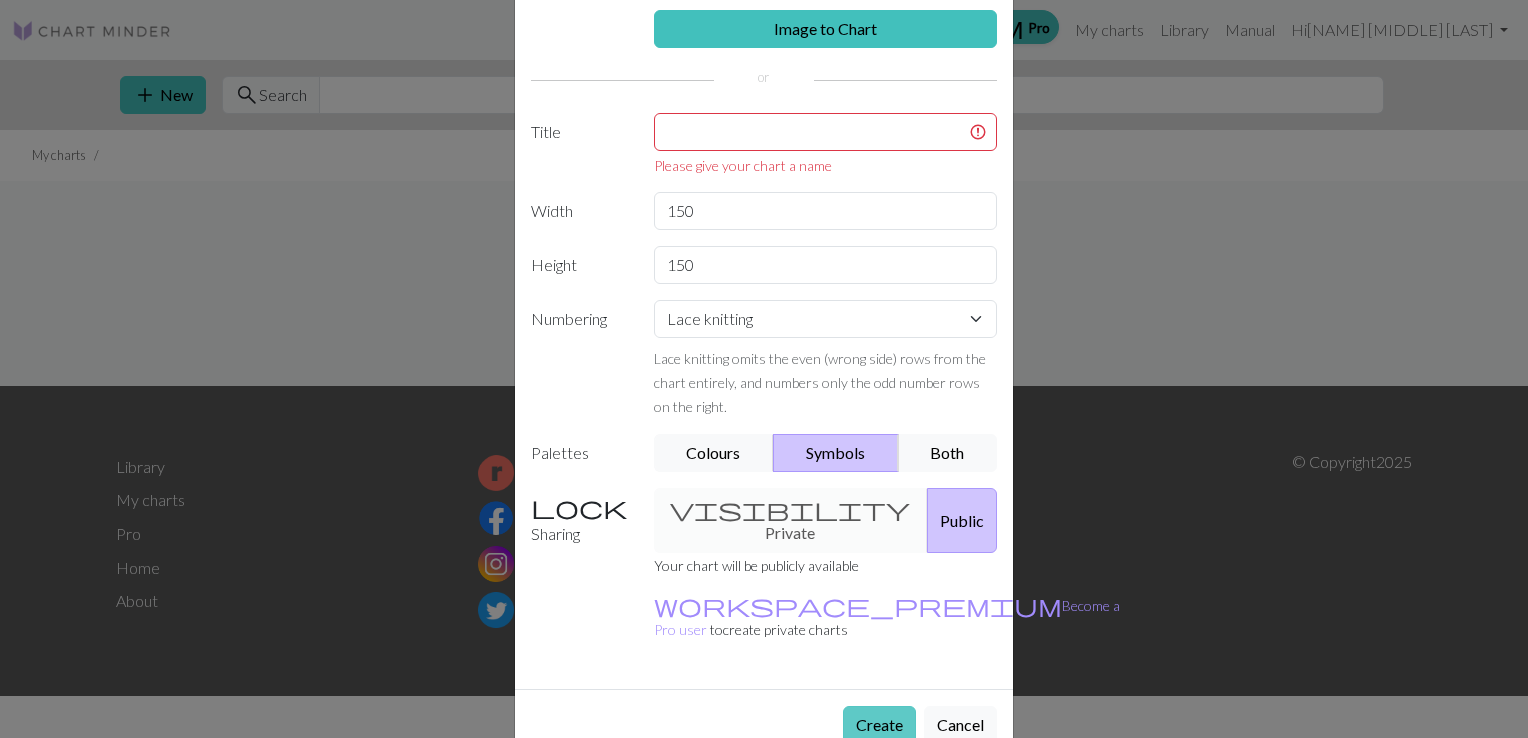 click on "Create" at bounding box center [879, 725] 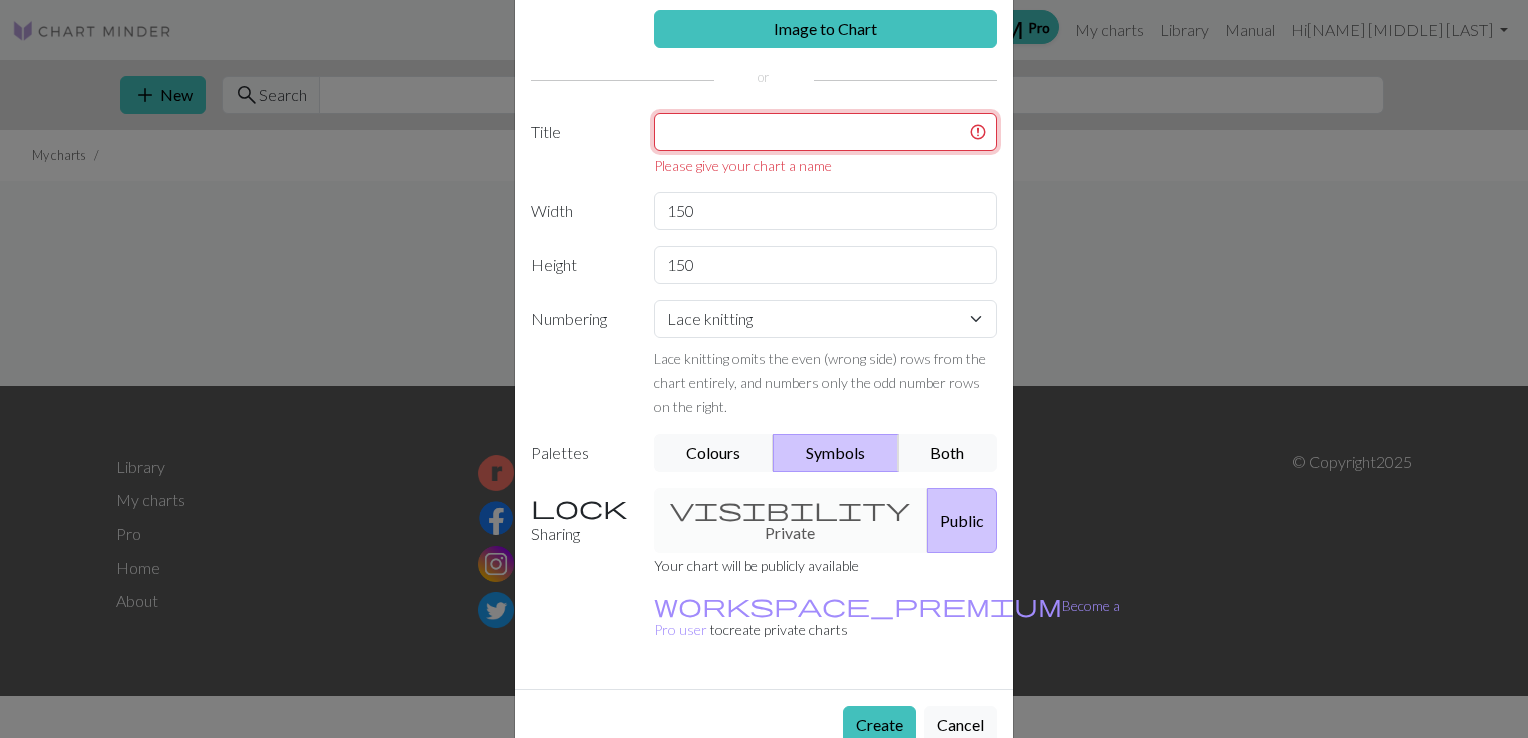 click at bounding box center [826, 132] 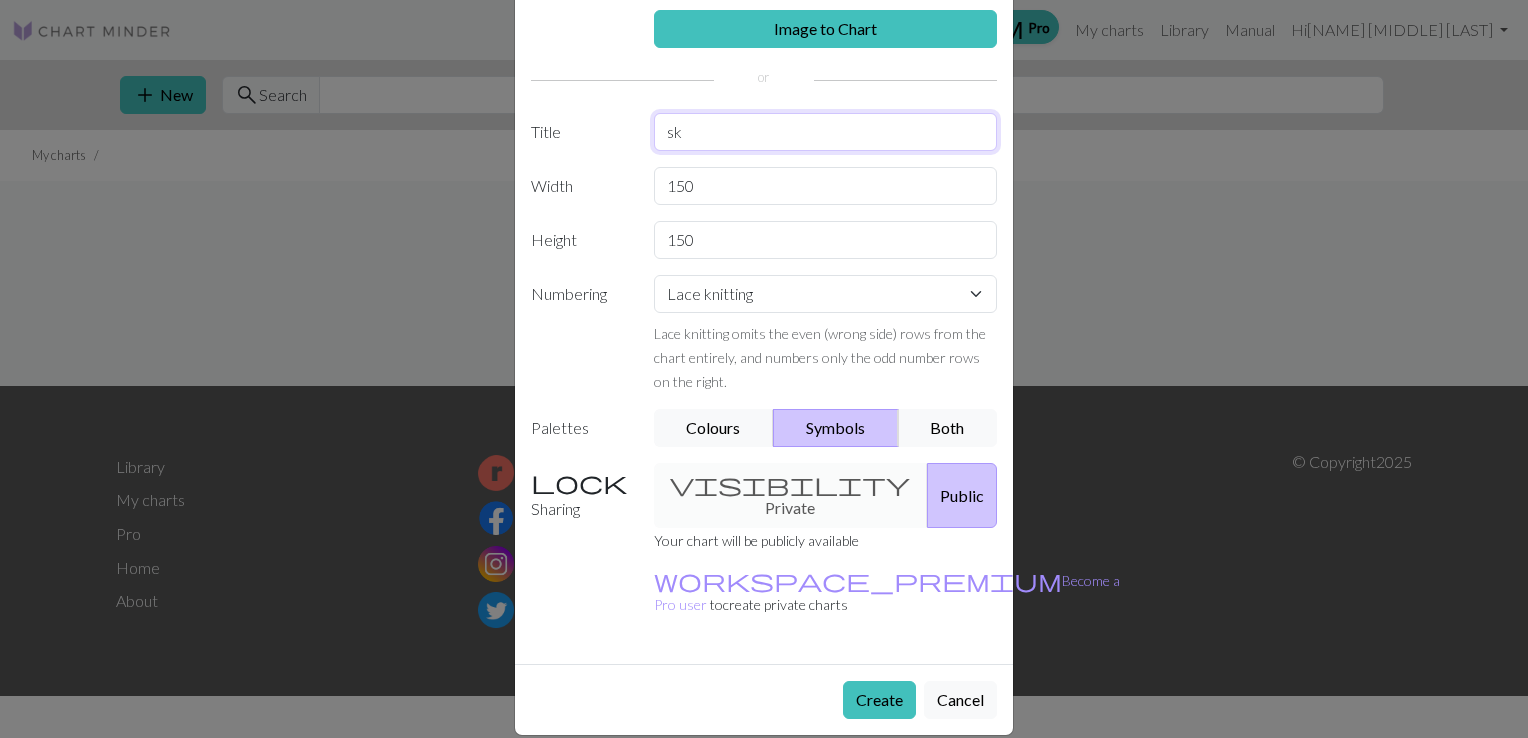 scroll, scrollTop: 73, scrollLeft: 0, axis: vertical 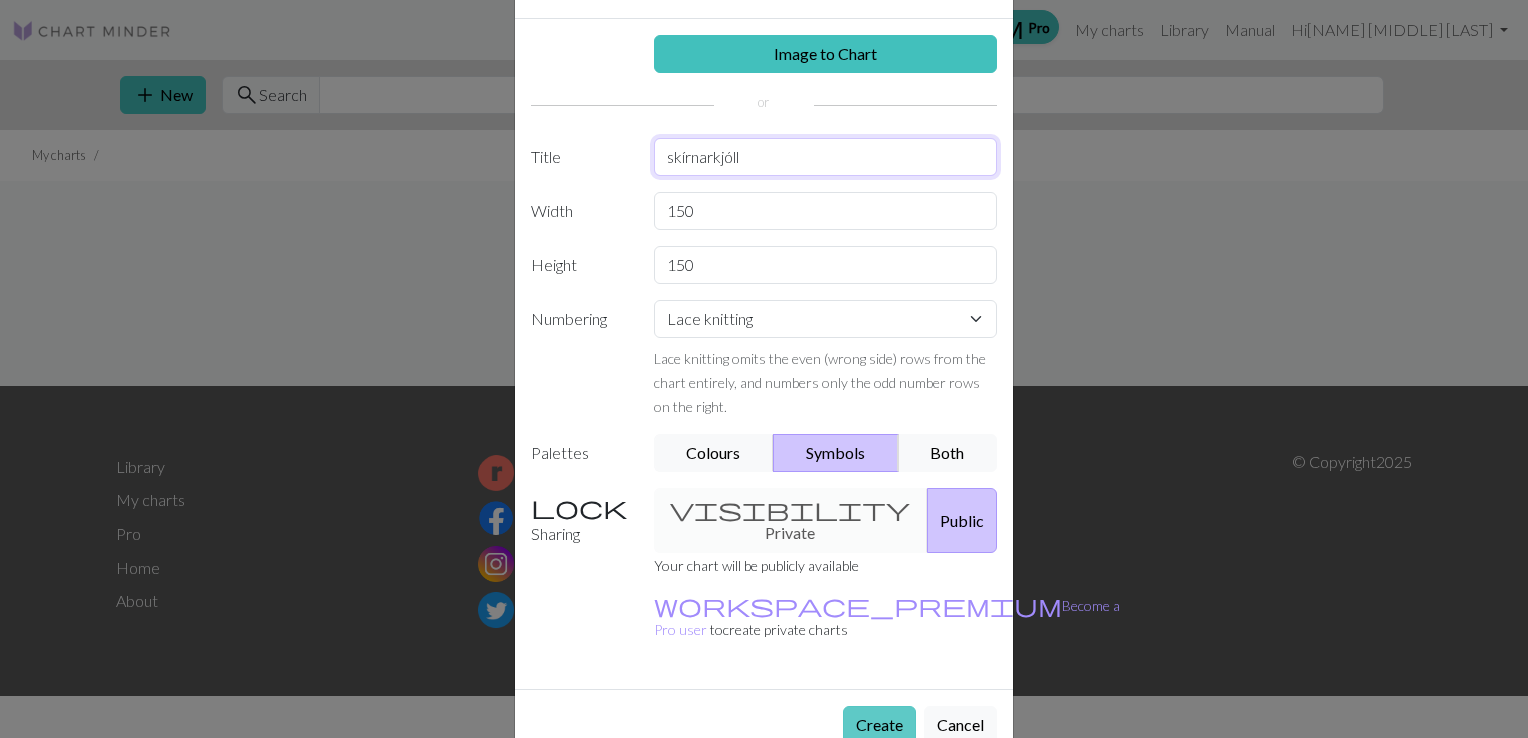 type on "skírnarkjóll" 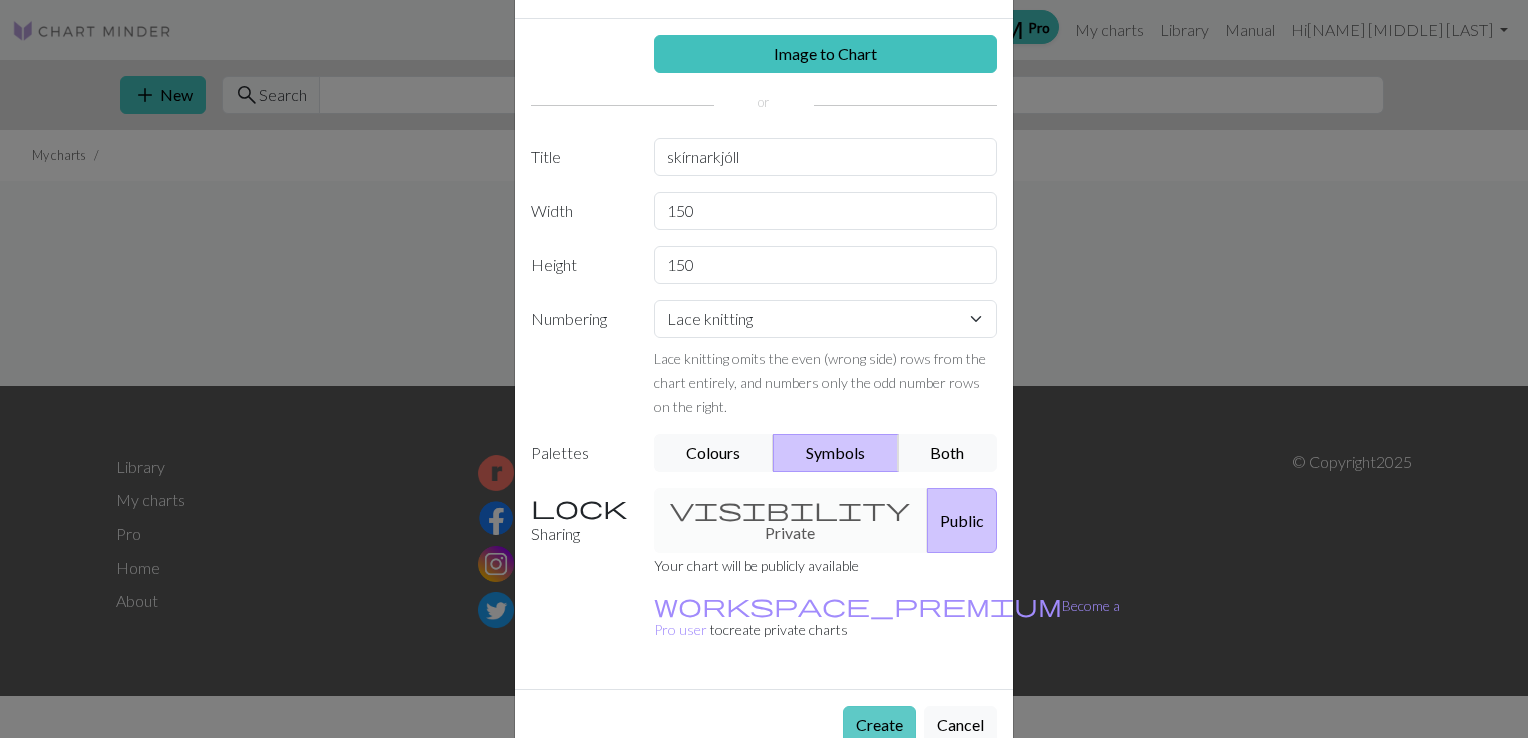 click on "Create" at bounding box center [879, 725] 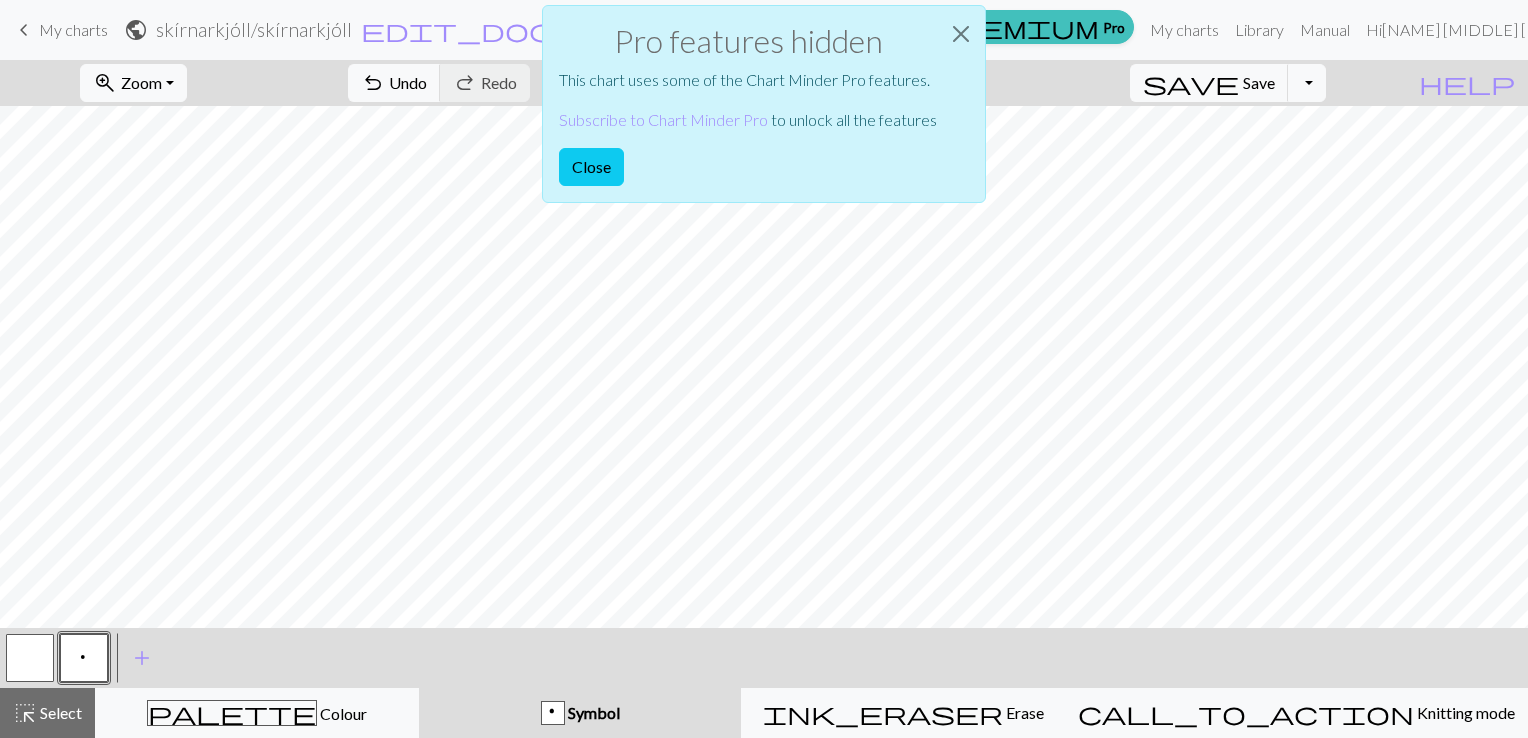 click on "Symbol" at bounding box center (592, 712) 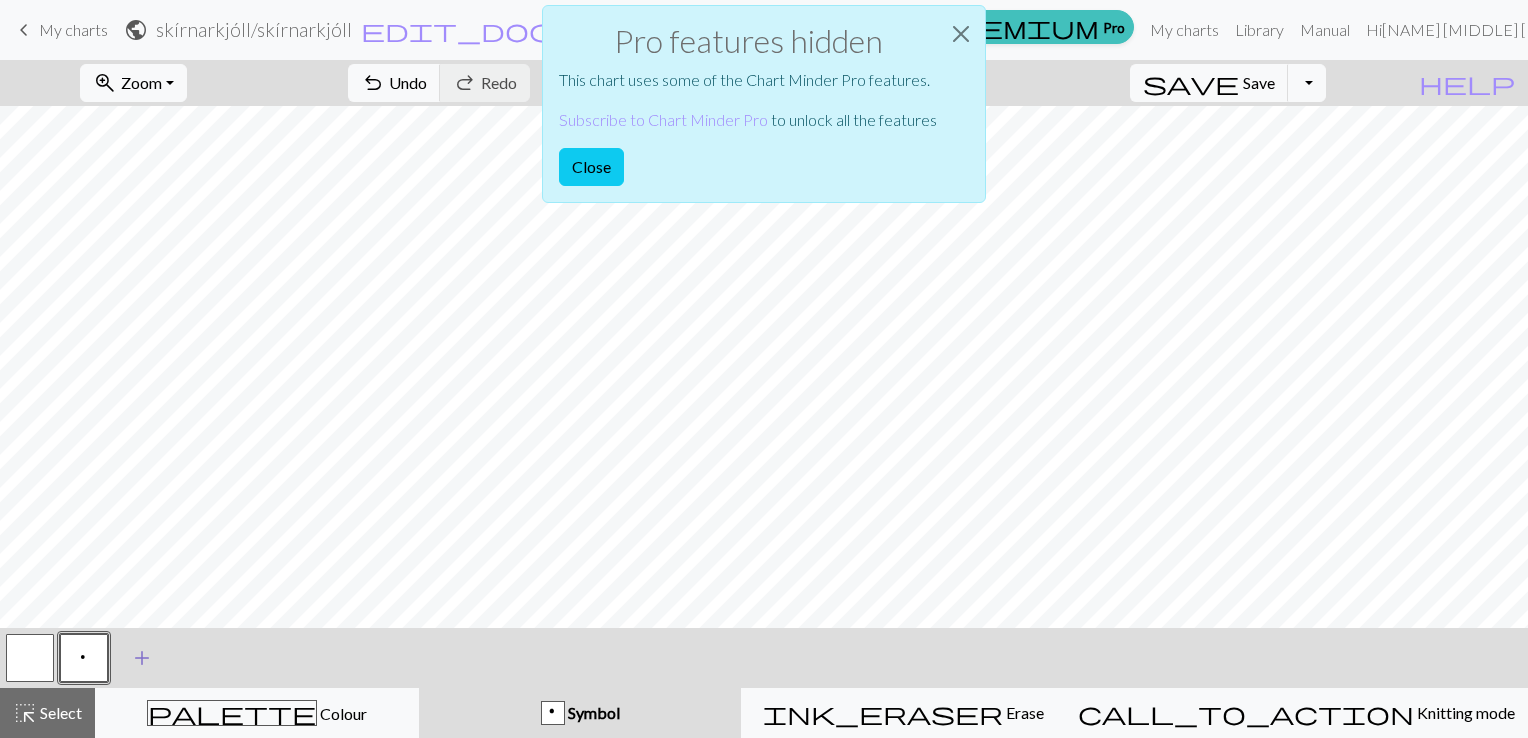 click on "add" at bounding box center [142, 658] 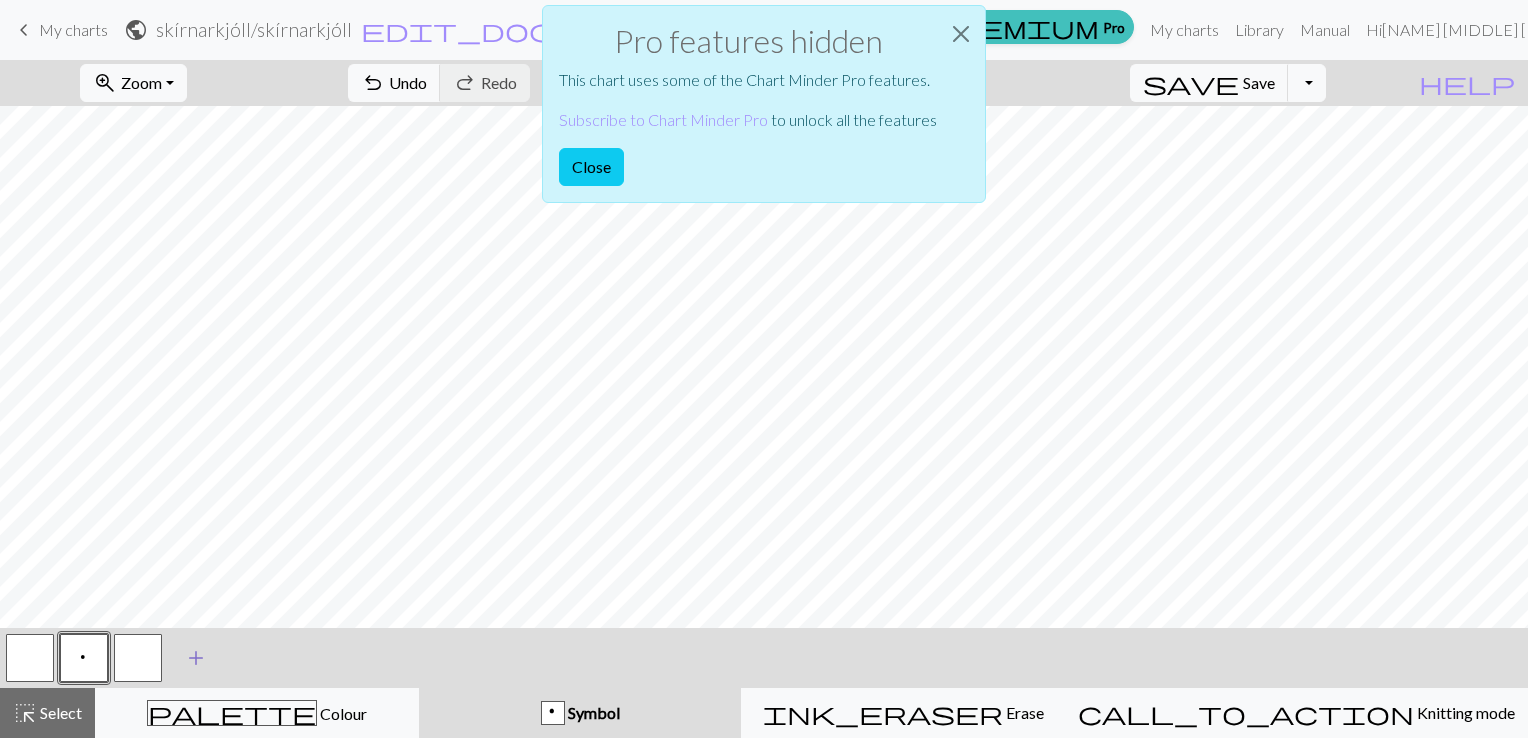 click at bounding box center [138, 658] 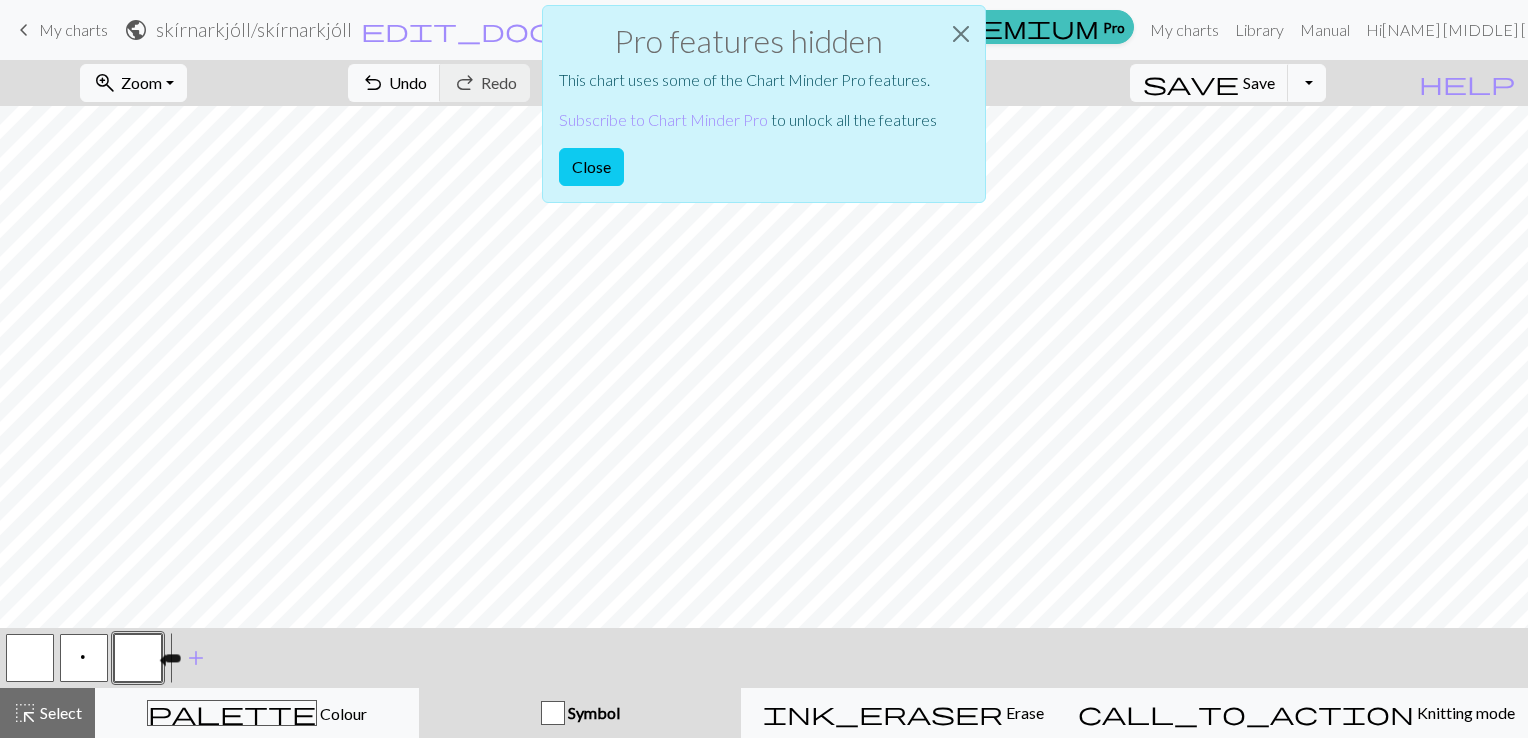 click at bounding box center [138, 658] 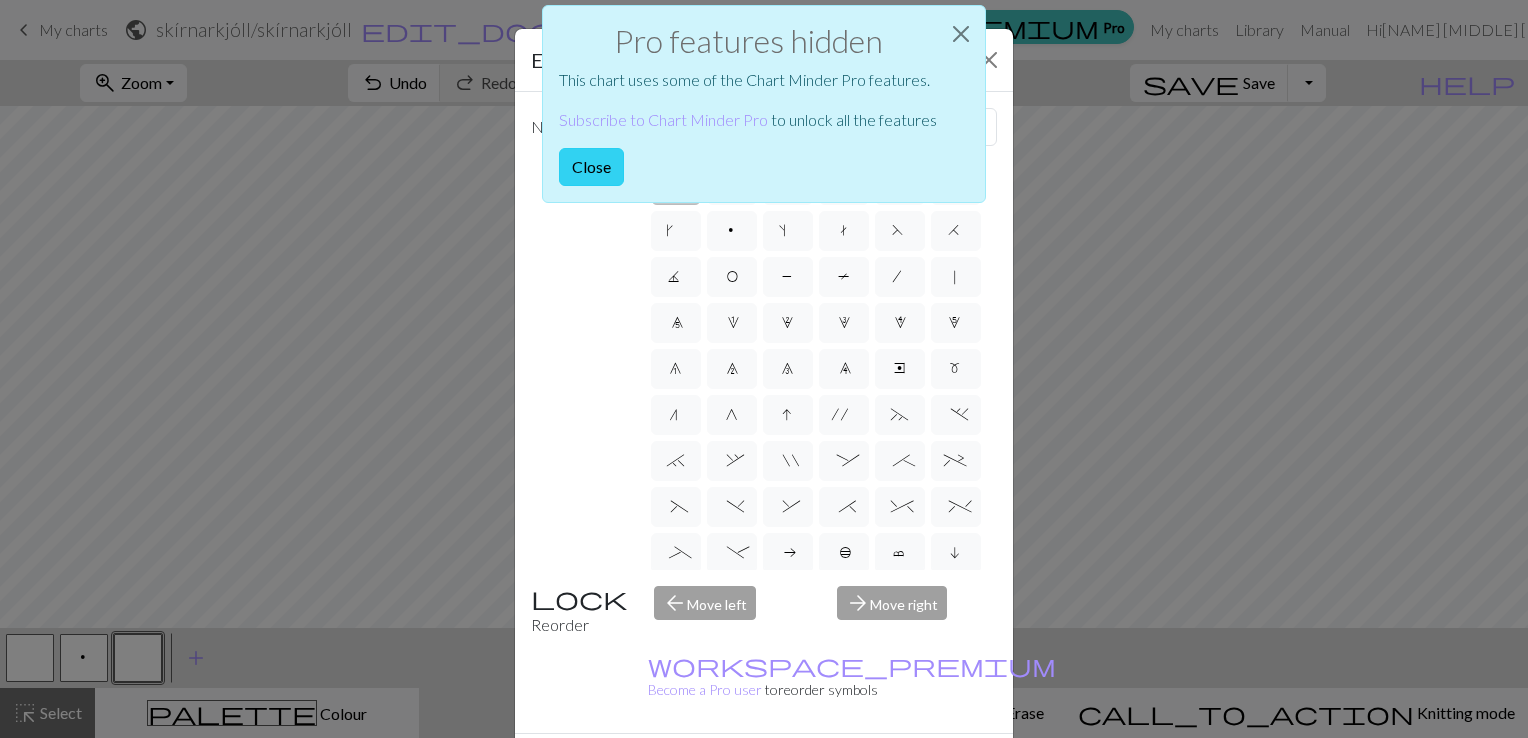 click on "Close" at bounding box center (591, 167) 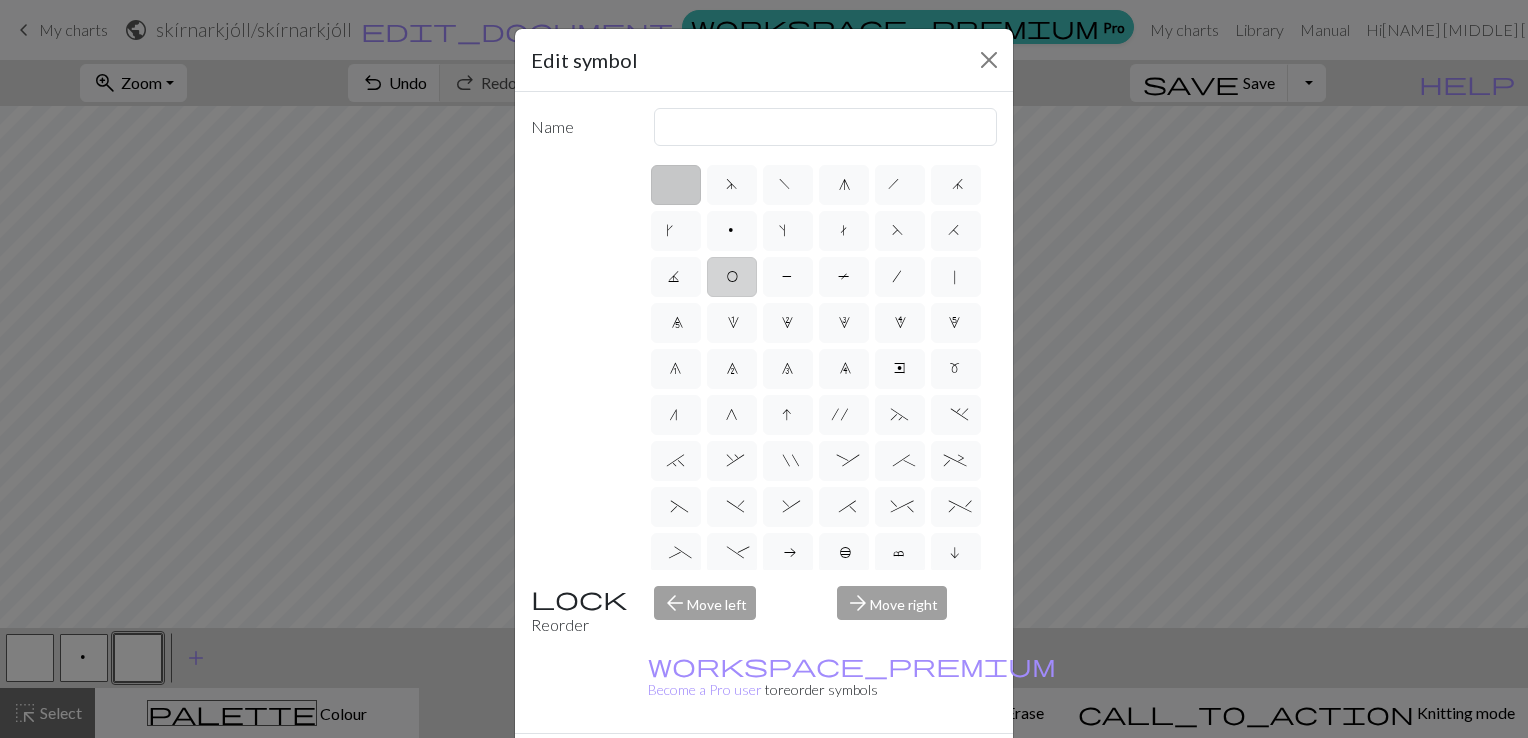 click on "O" at bounding box center (732, 279) 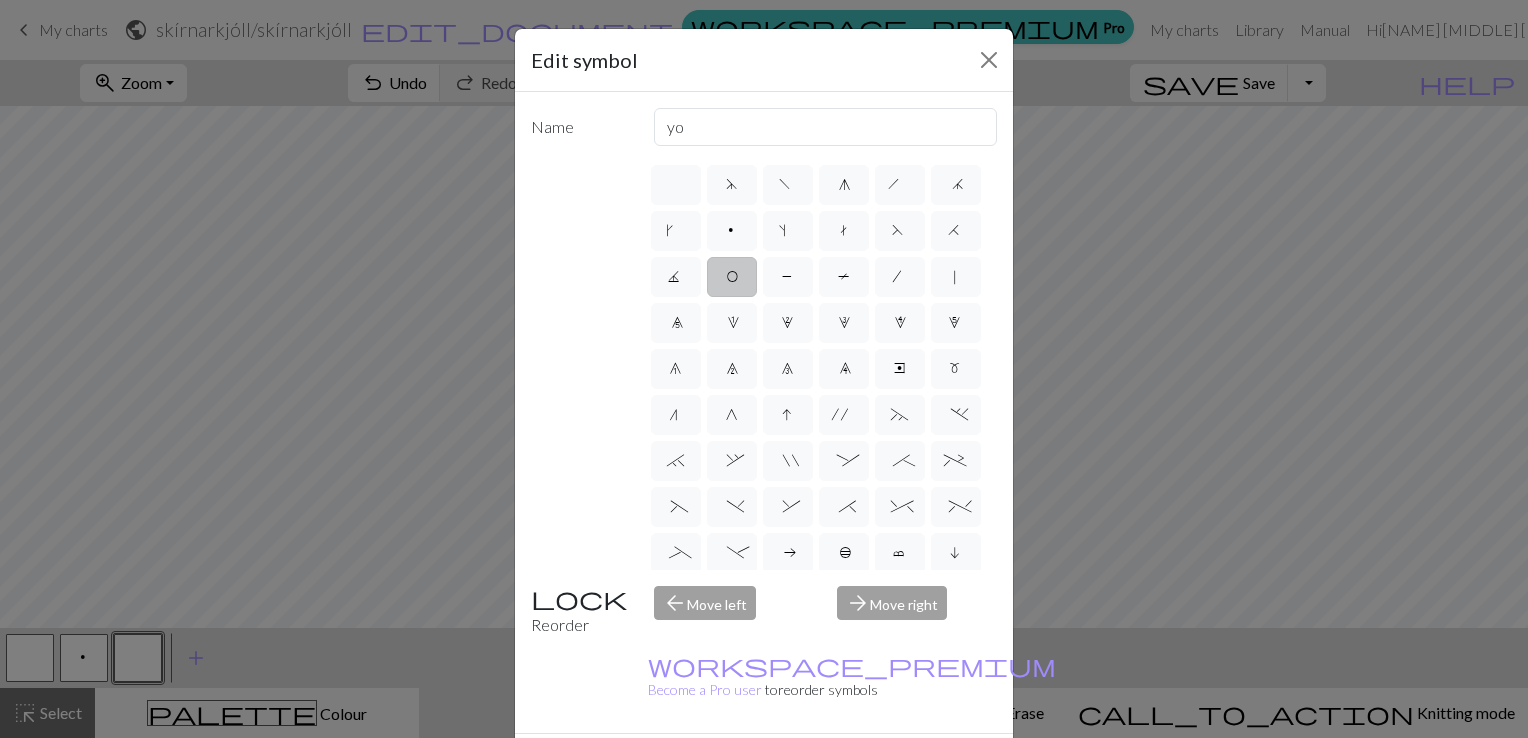 click on "Done" at bounding box center (884, 769) 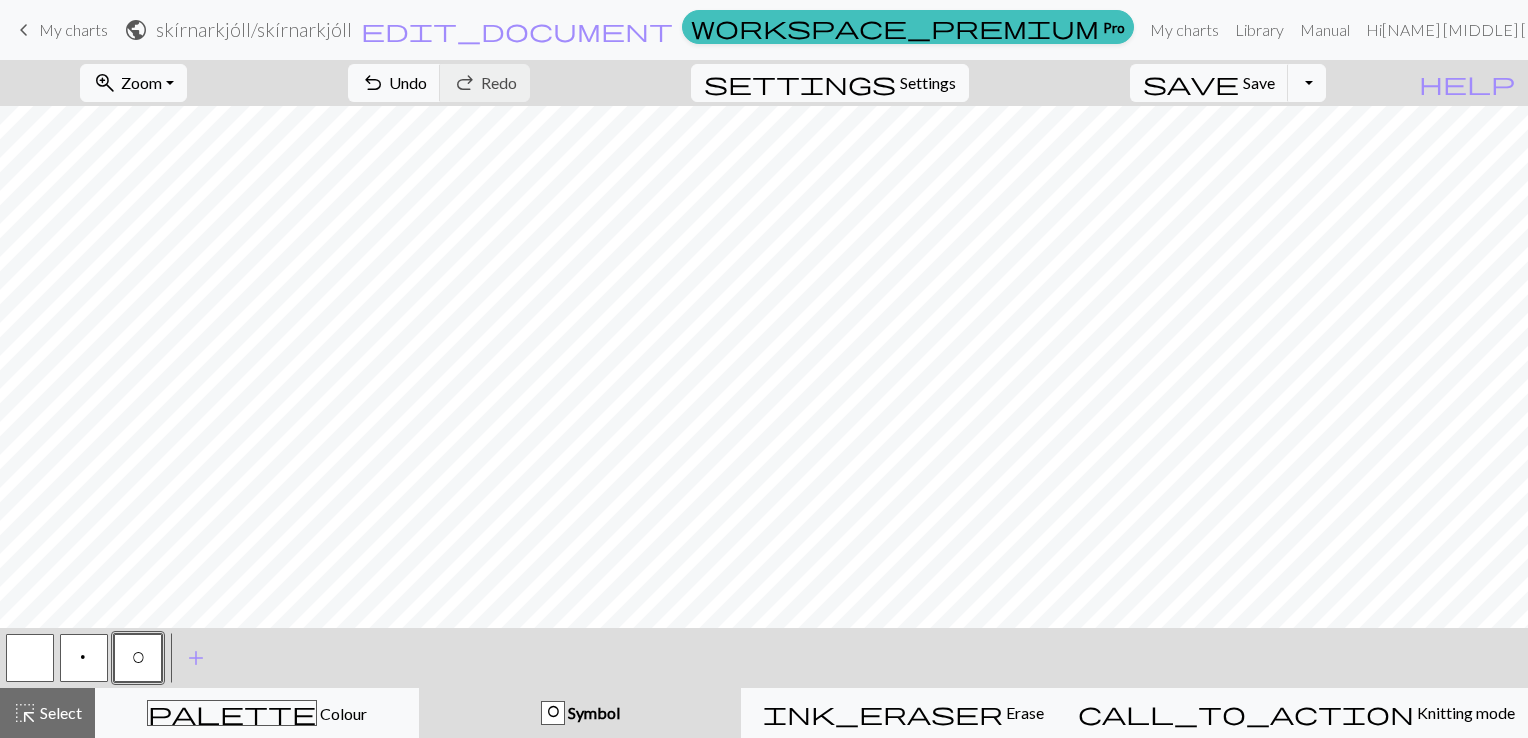 click on "p" at bounding box center [84, 660] 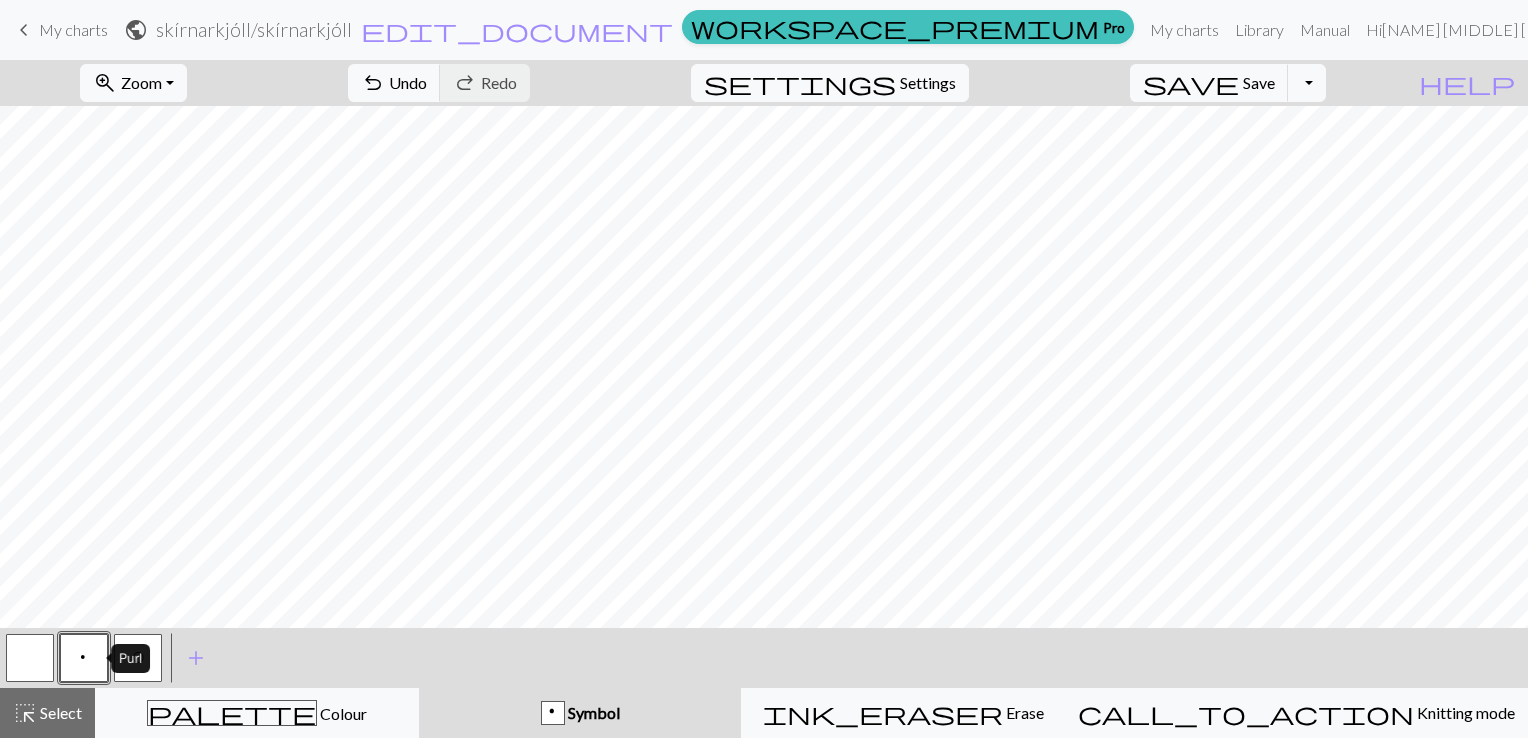 click on "p" at bounding box center (84, 660) 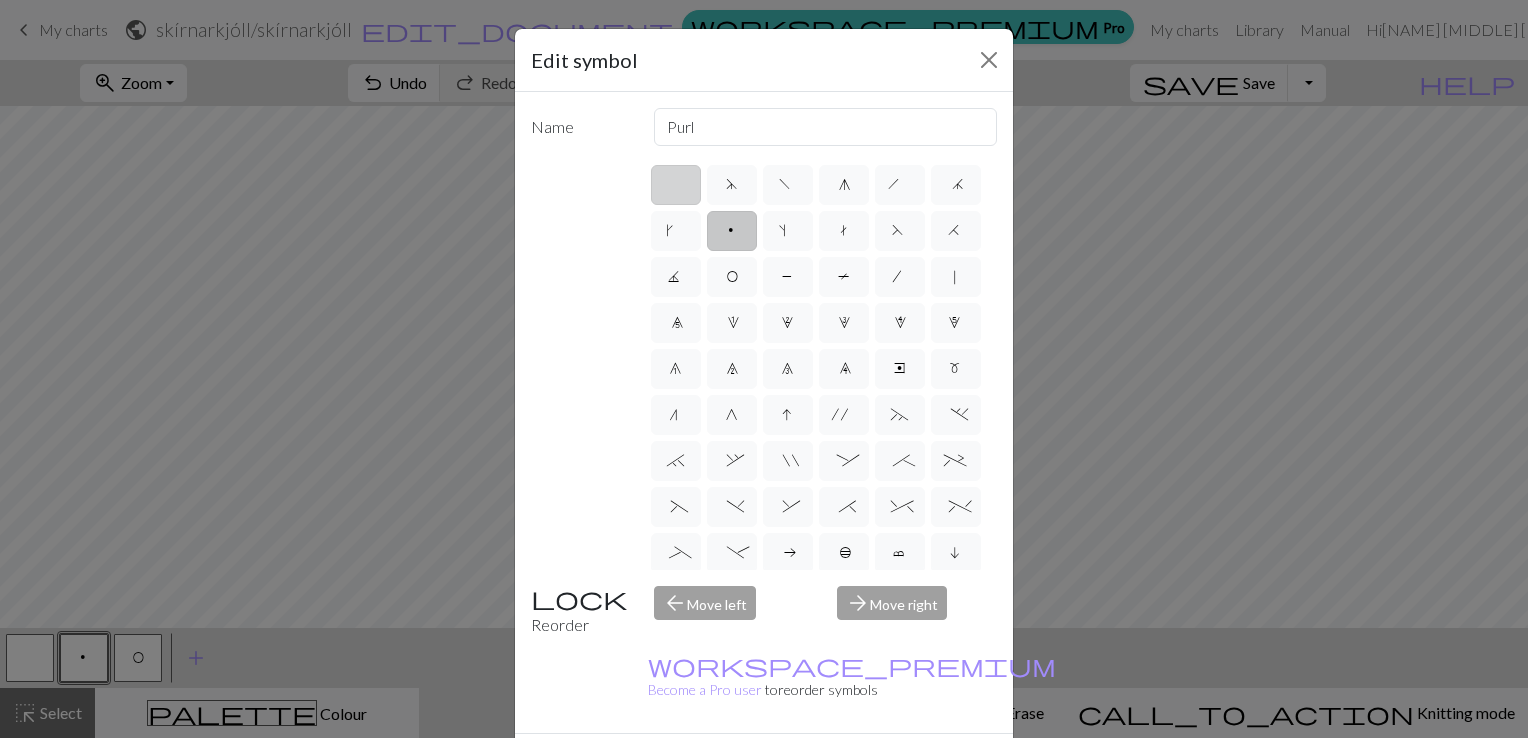 click at bounding box center [676, 185] 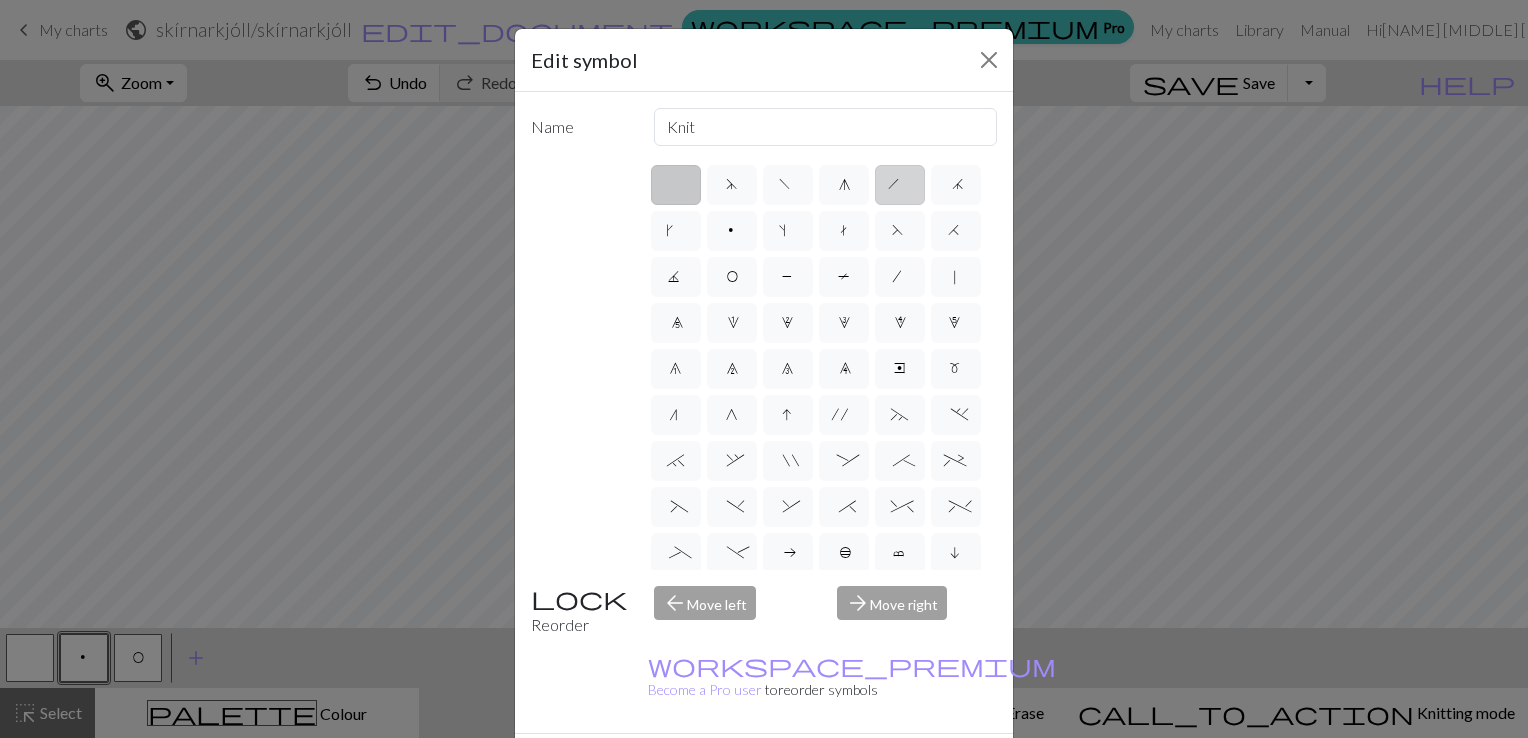 click on "h" at bounding box center (900, 187) 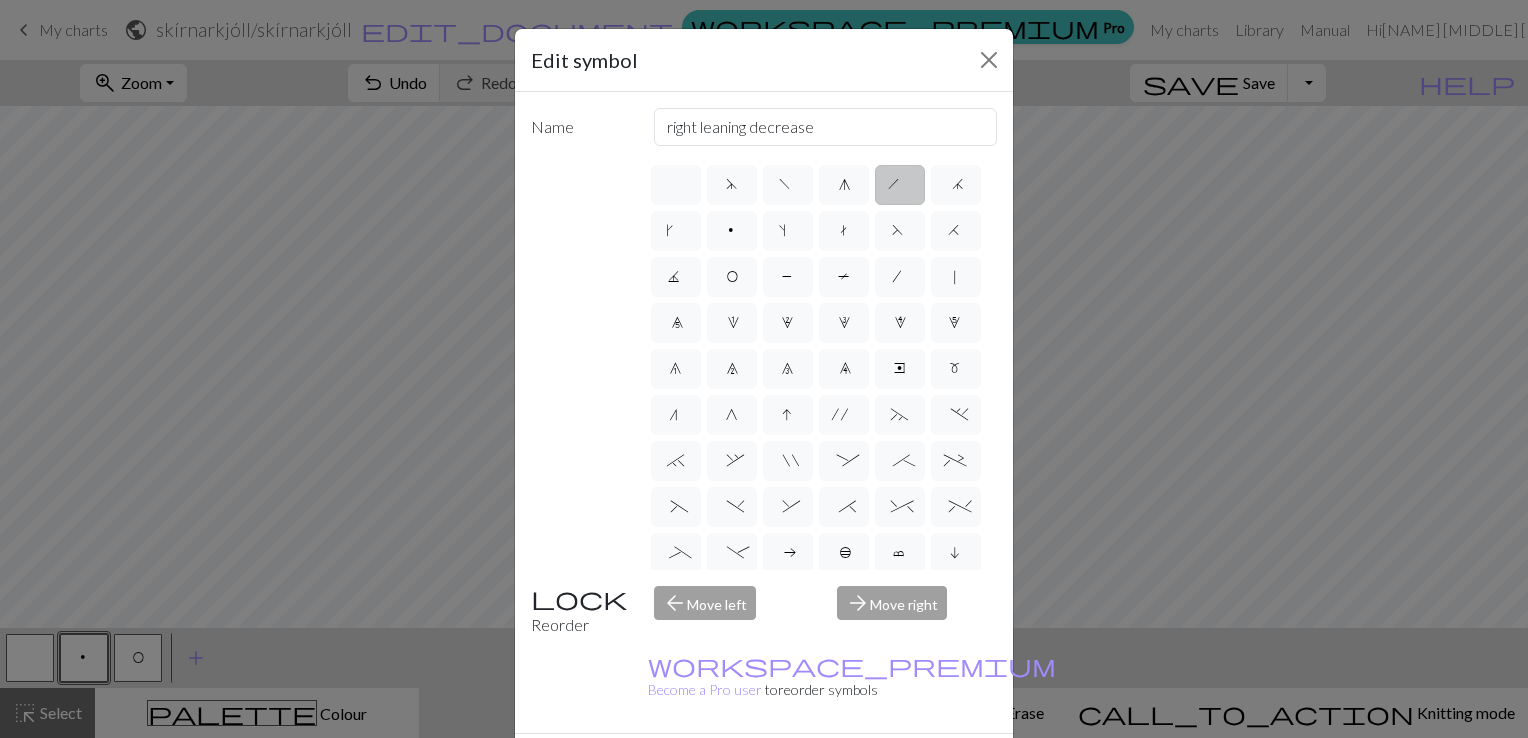 click on "Done" at bounding box center [884, 769] 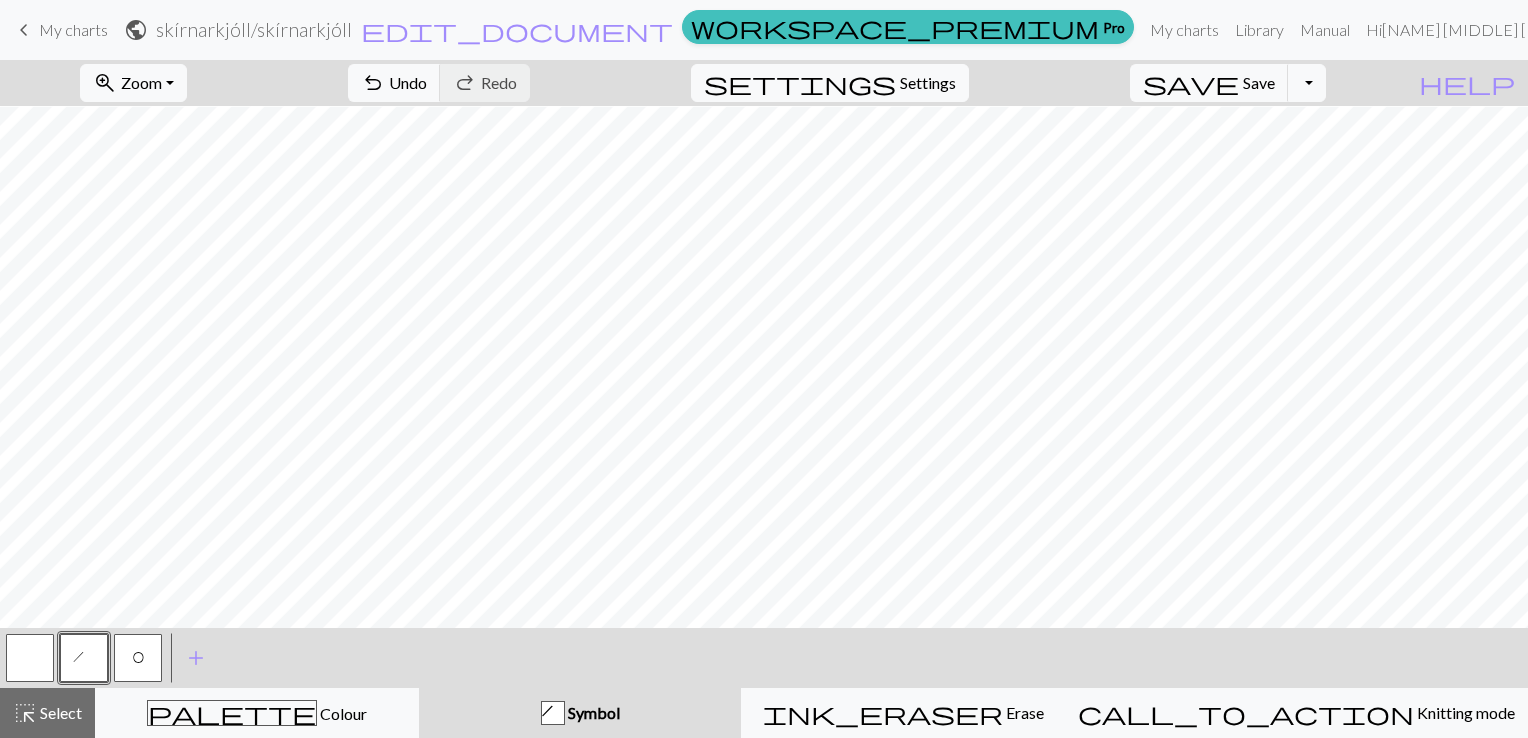 scroll, scrollTop: 1670, scrollLeft: 0, axis: vertical 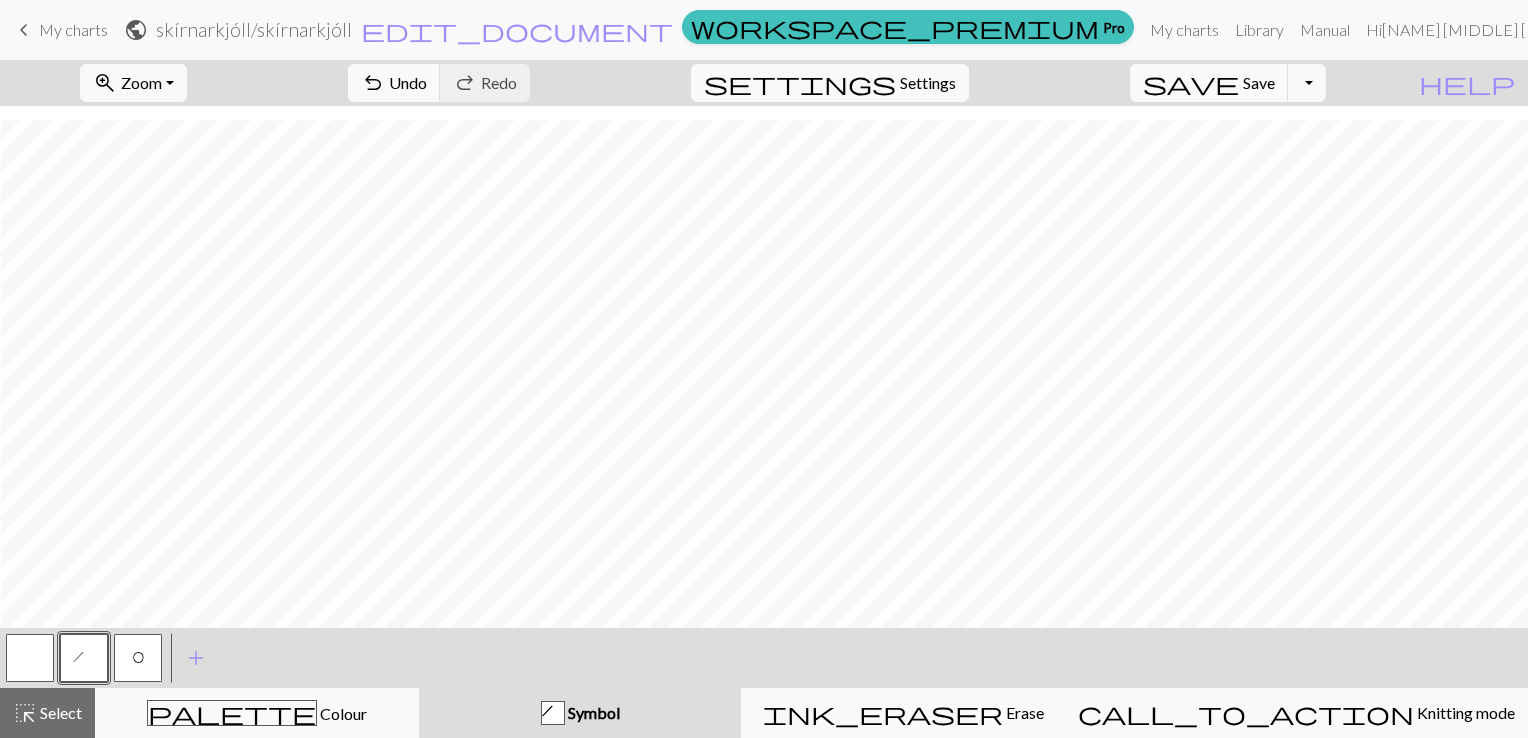 click on "O" at bounding box center (138, 660) 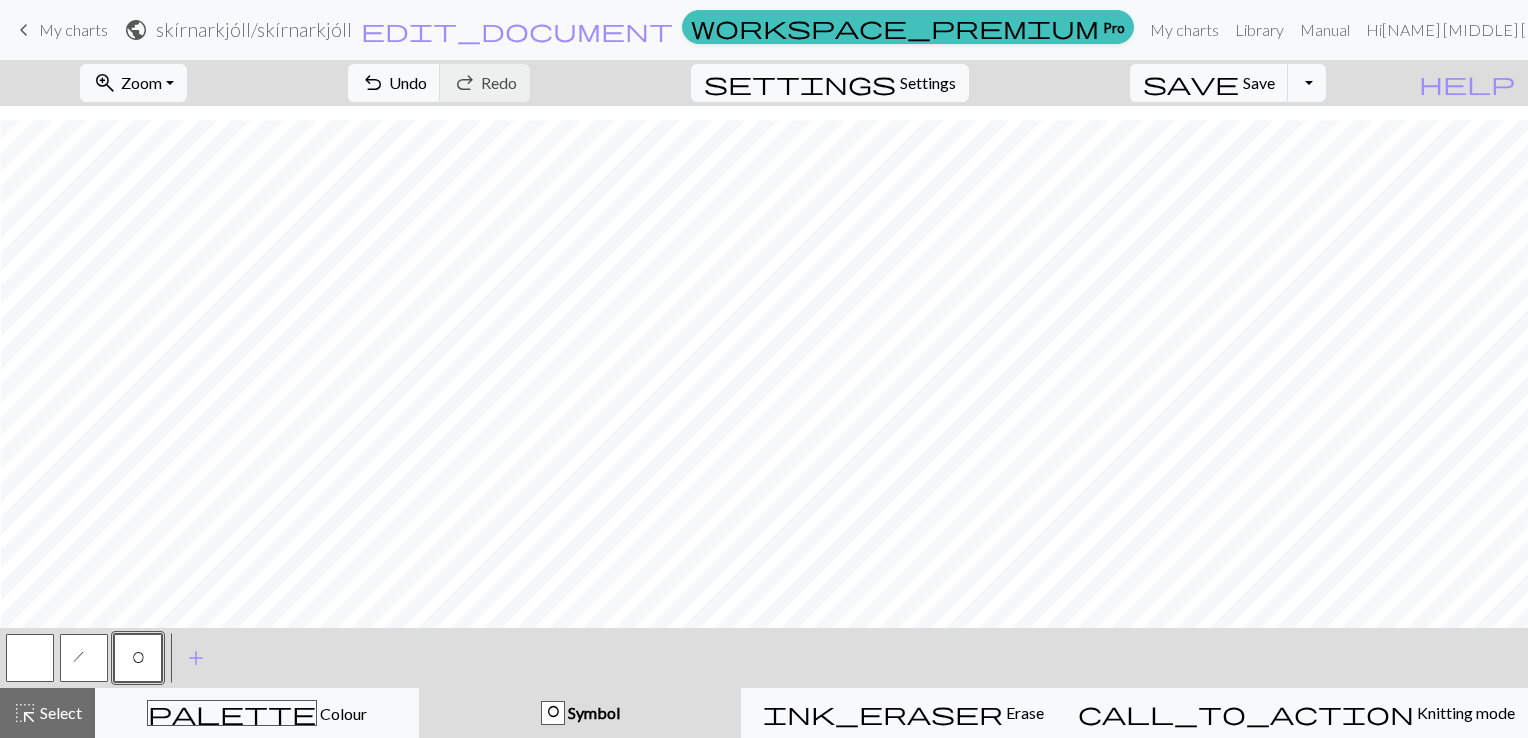 click on "h" at bounding box center (85, 660) 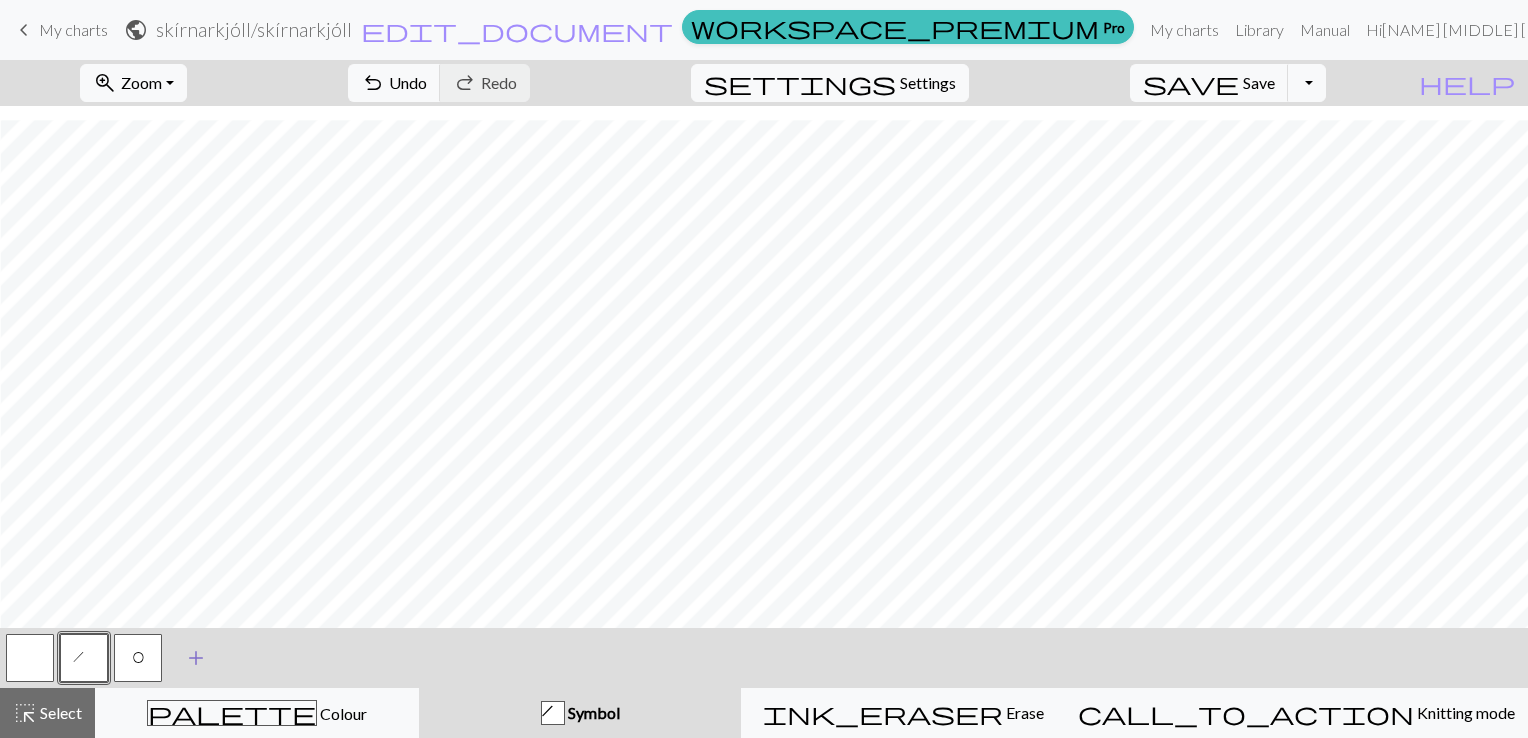 click on "add" at bounding box center [196, 658] 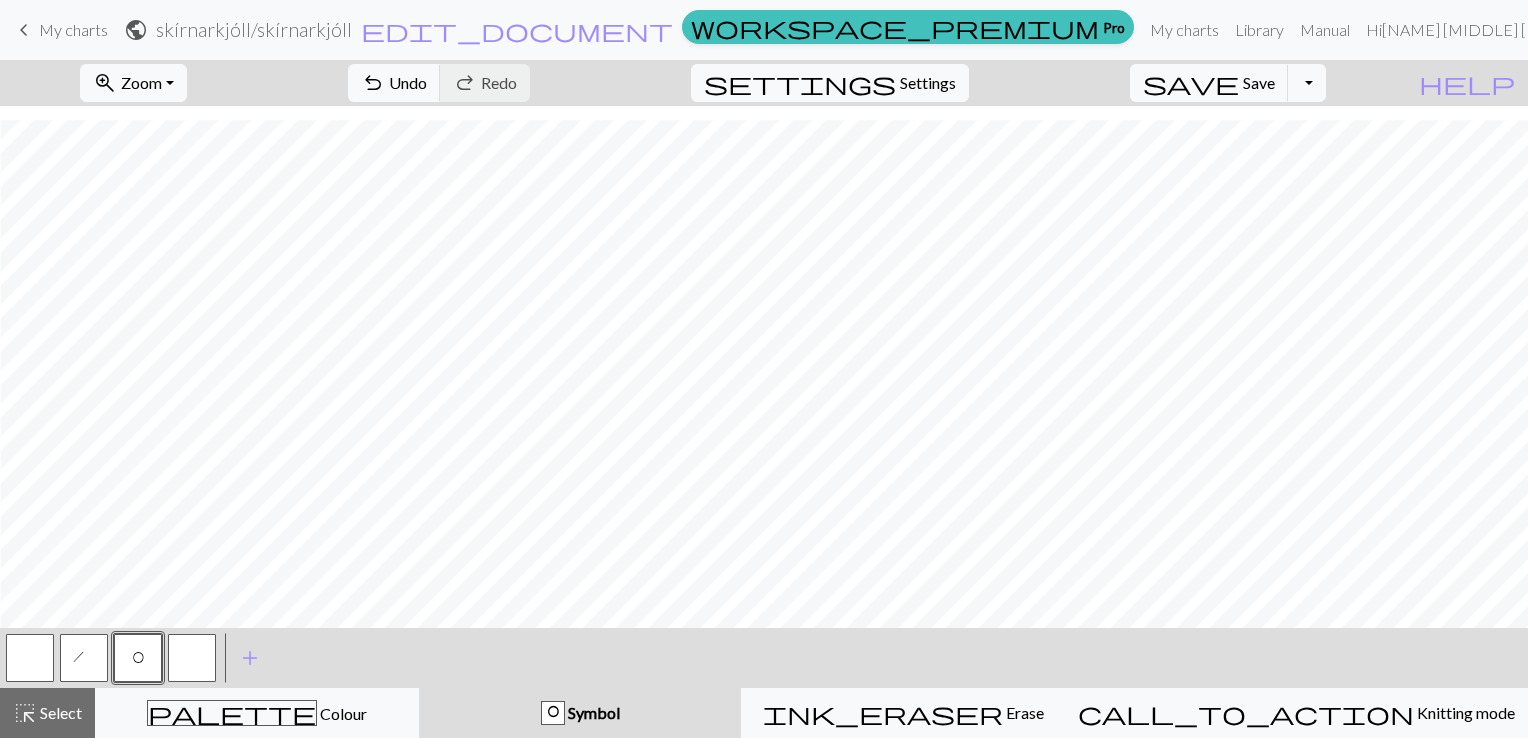click at bounding box center (192, 658) 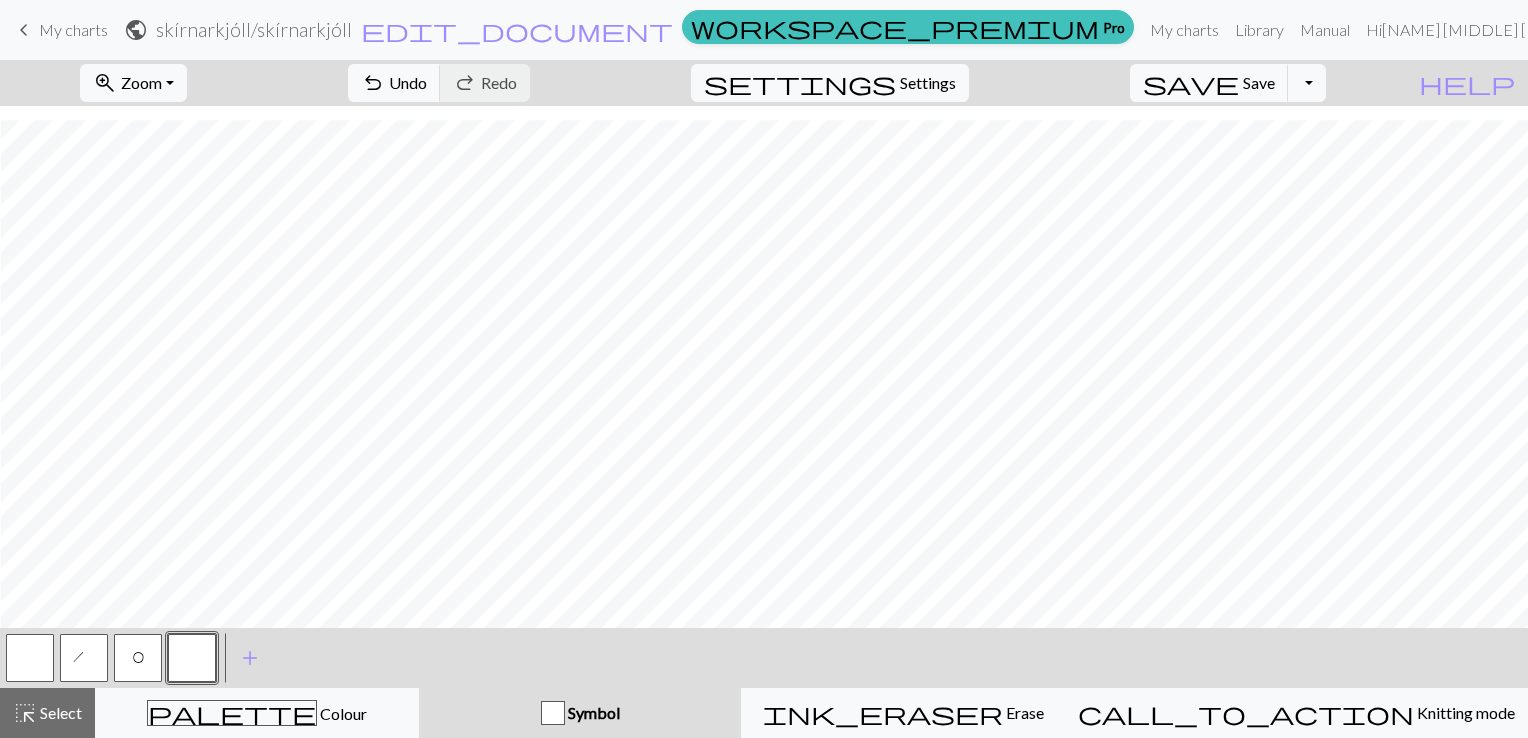 click at bounding box center [192, 658] 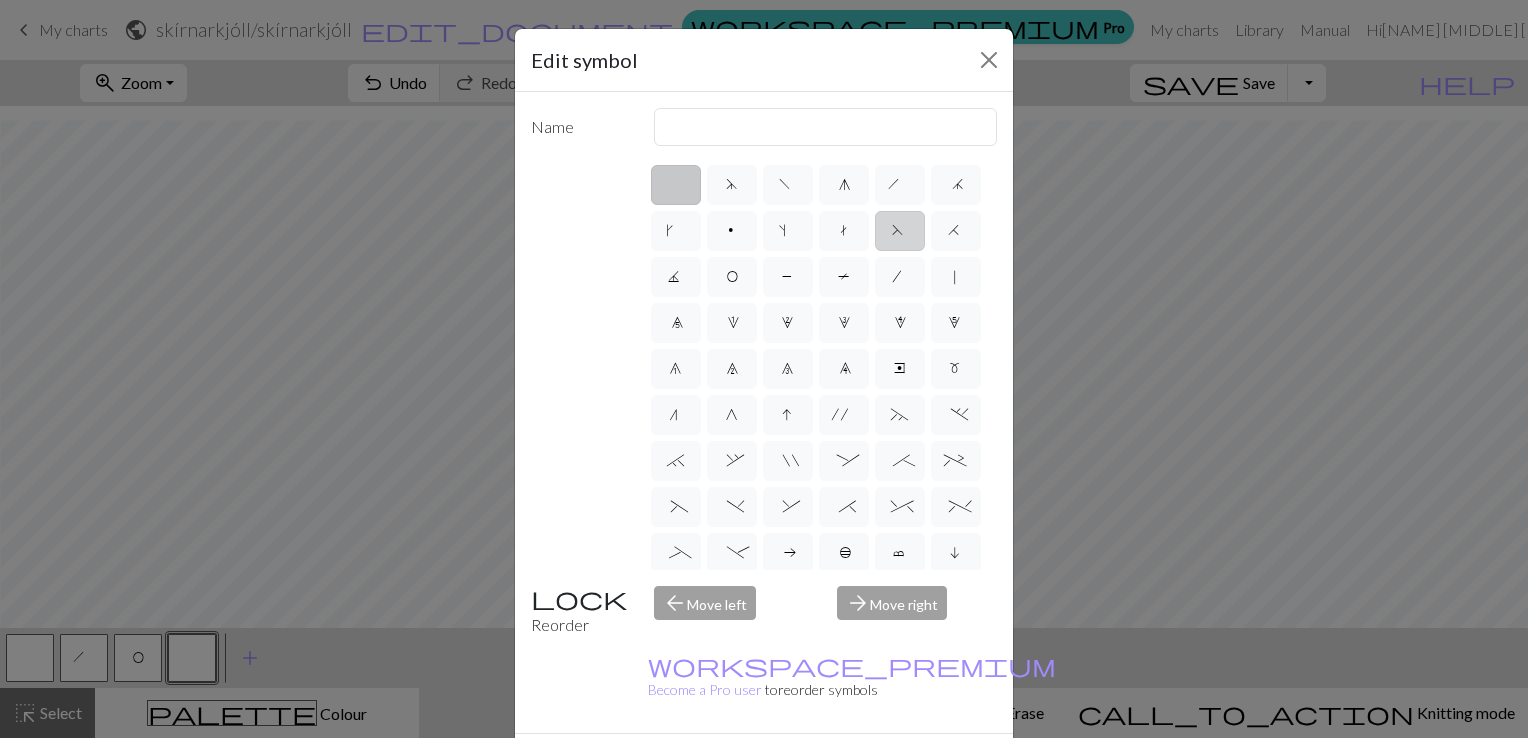 click on "F" at bounding box center [900, 233] 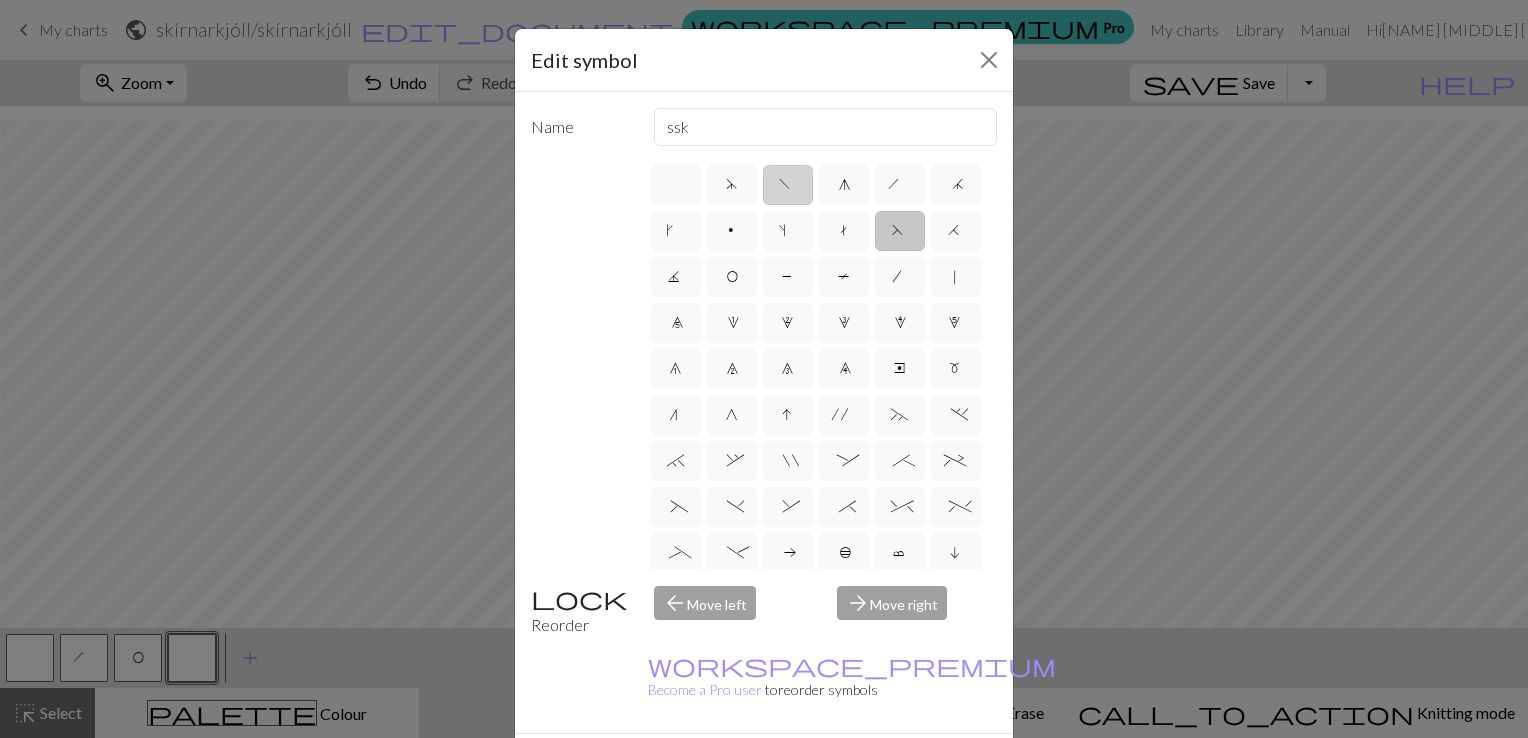 click on "f" at bounding box center [787, 187] 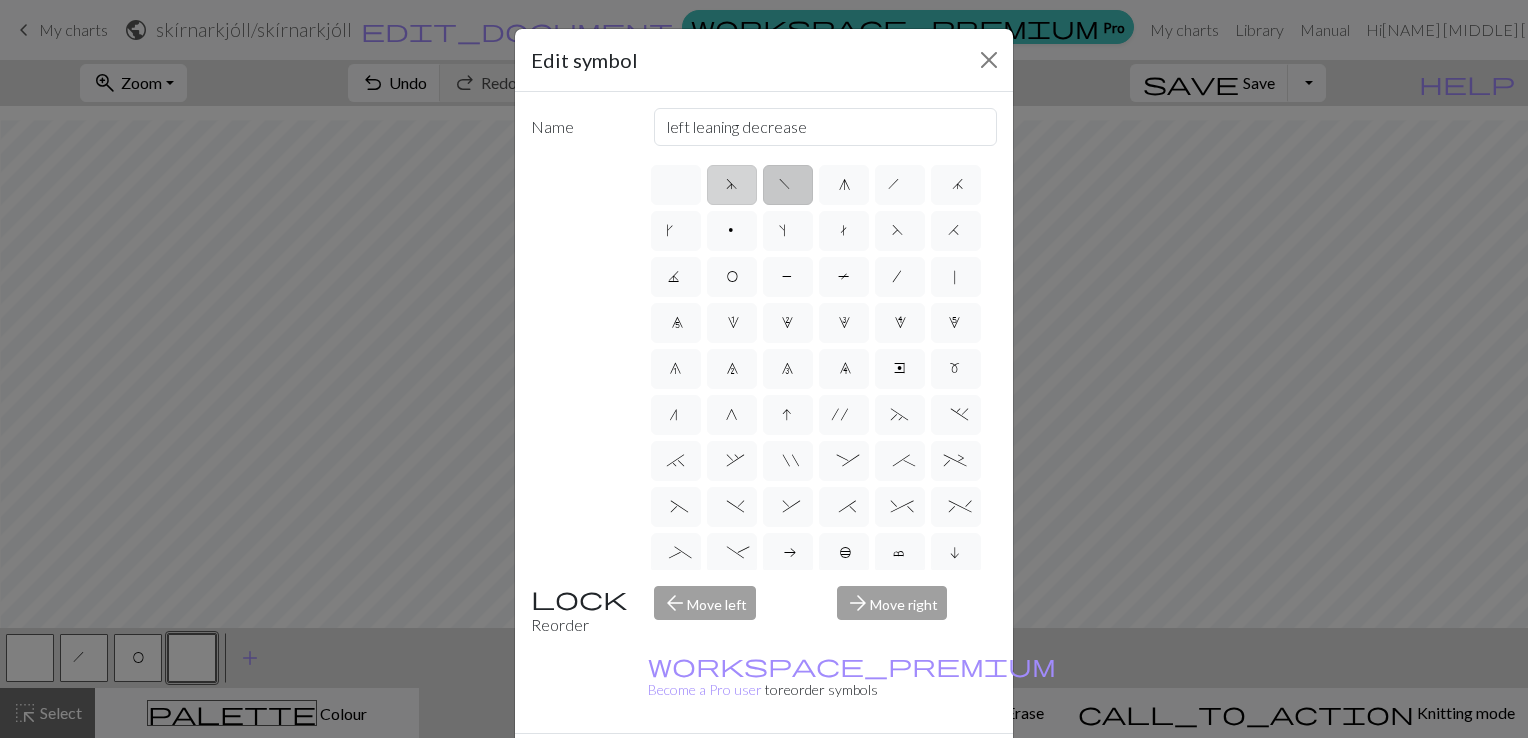 click on "d" at bounding box center (731, 187) 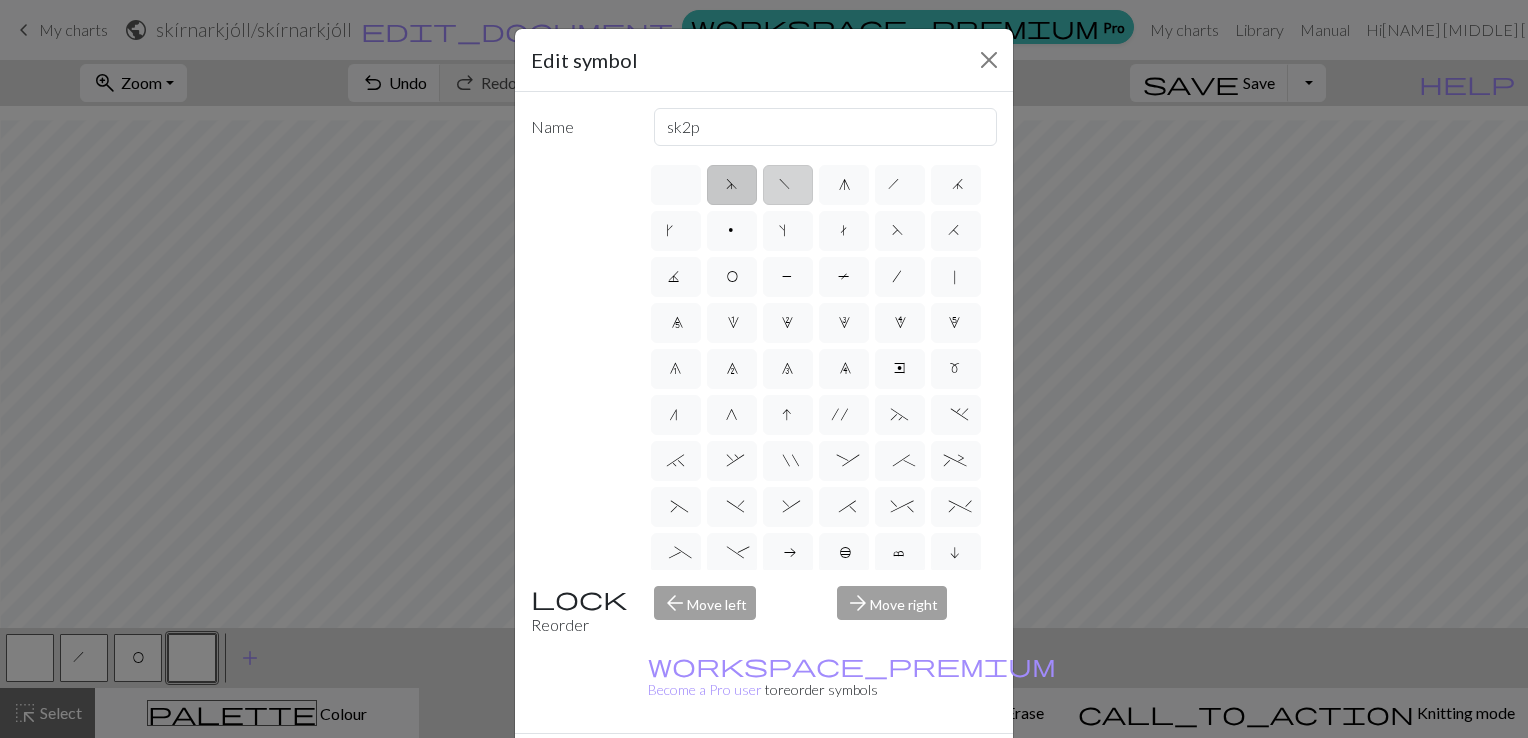 click on "f" at bounding box center (788, 185) 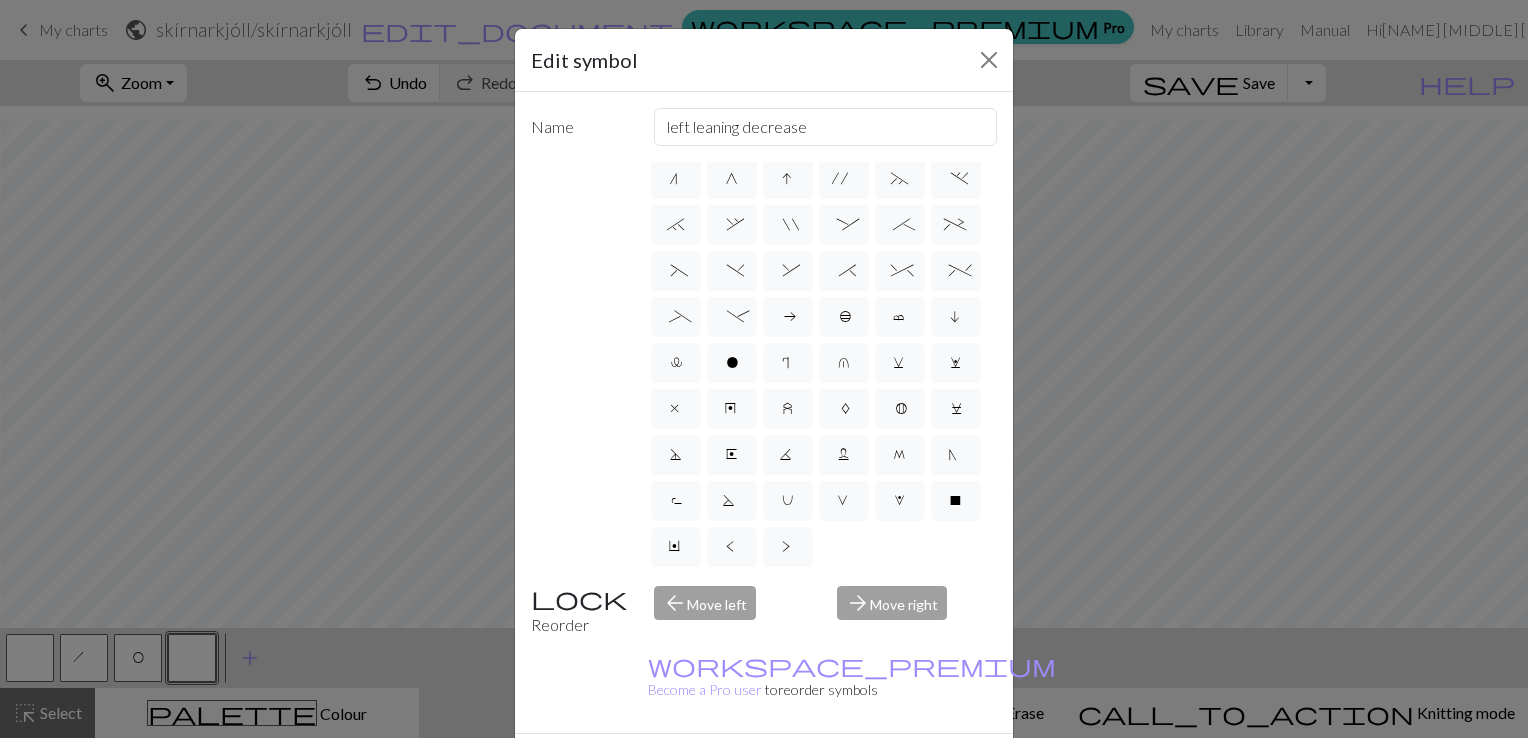 scroll, scrollTop: 373, scrollLeft: 0, axis: vertical 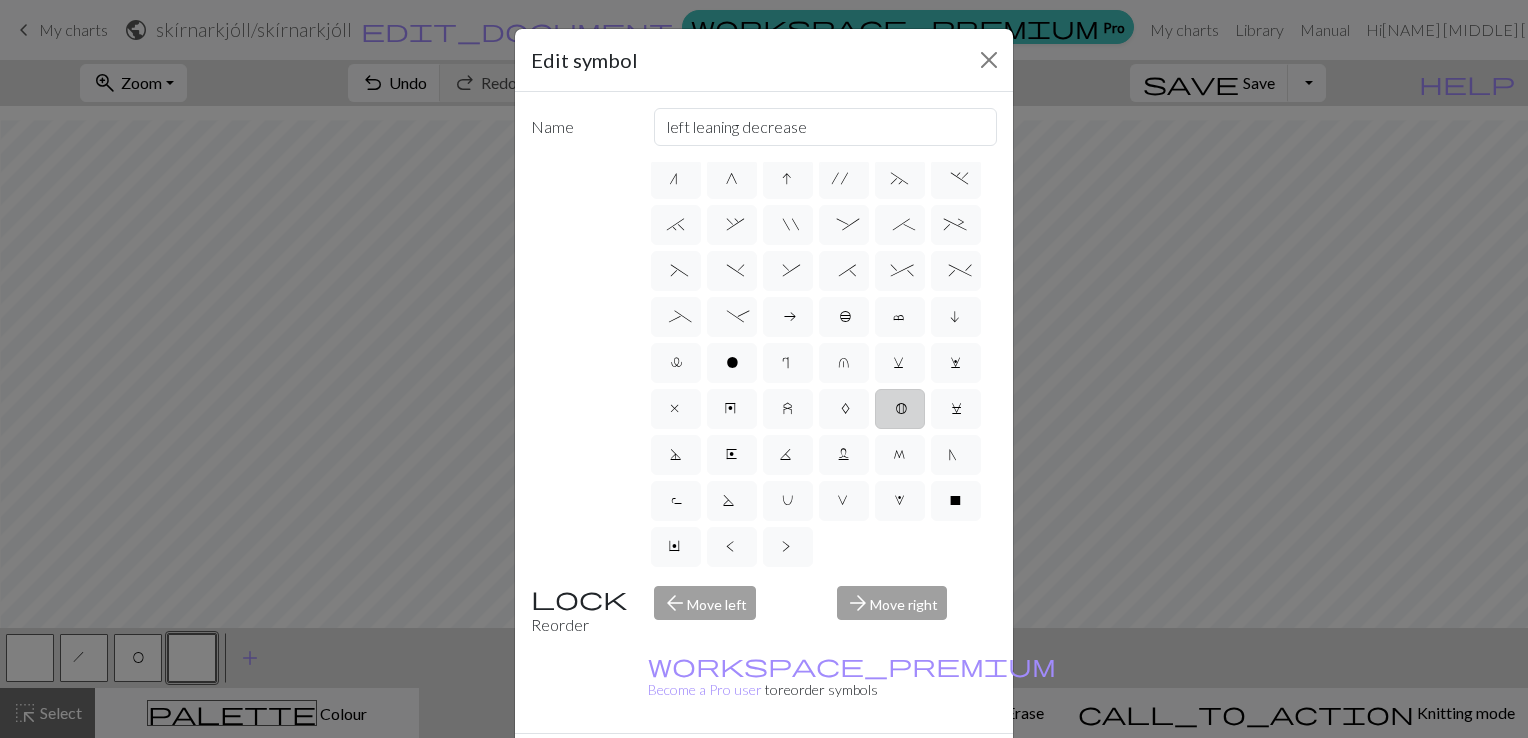 click on "B" at bounding box center [900, 411] 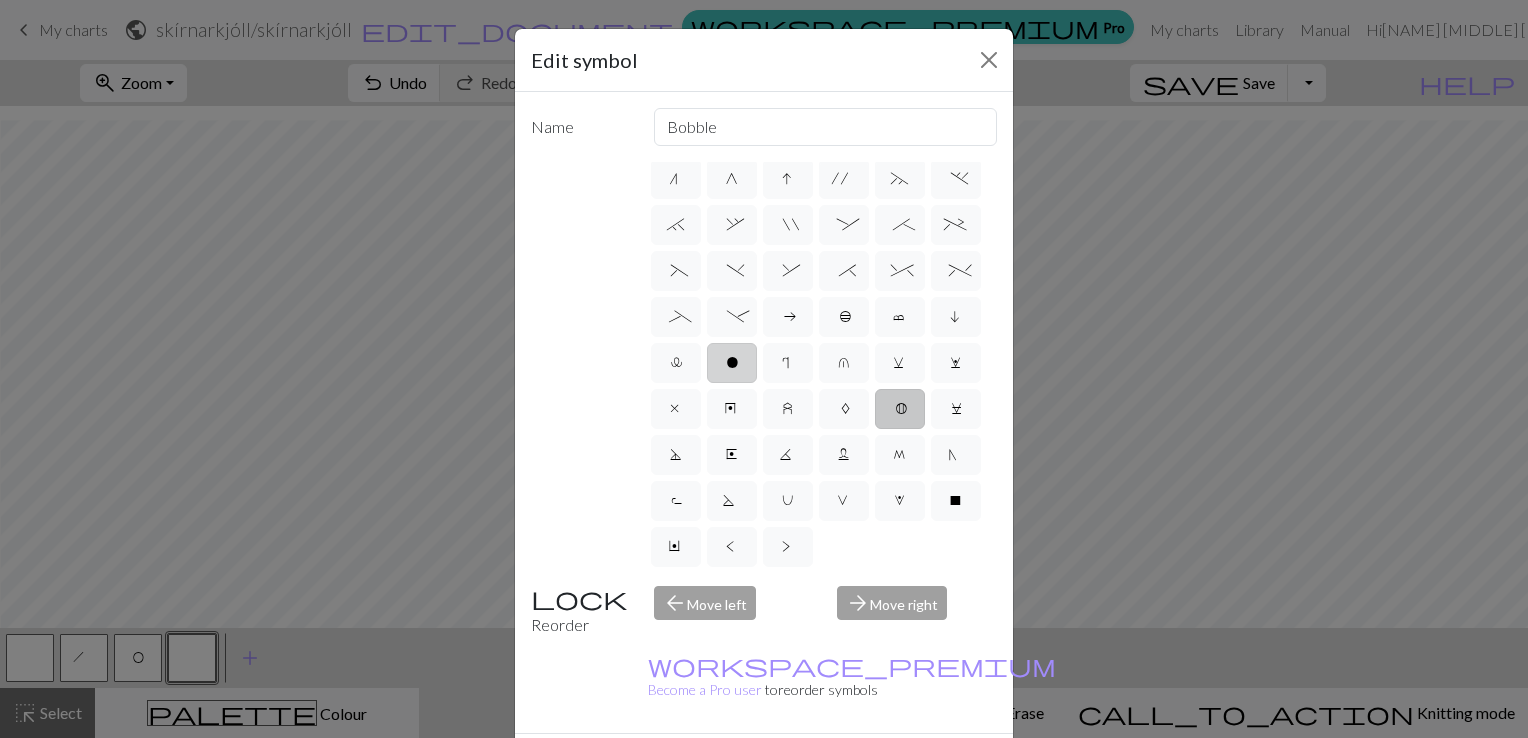 click on "o" at bounding box center [732, 363] 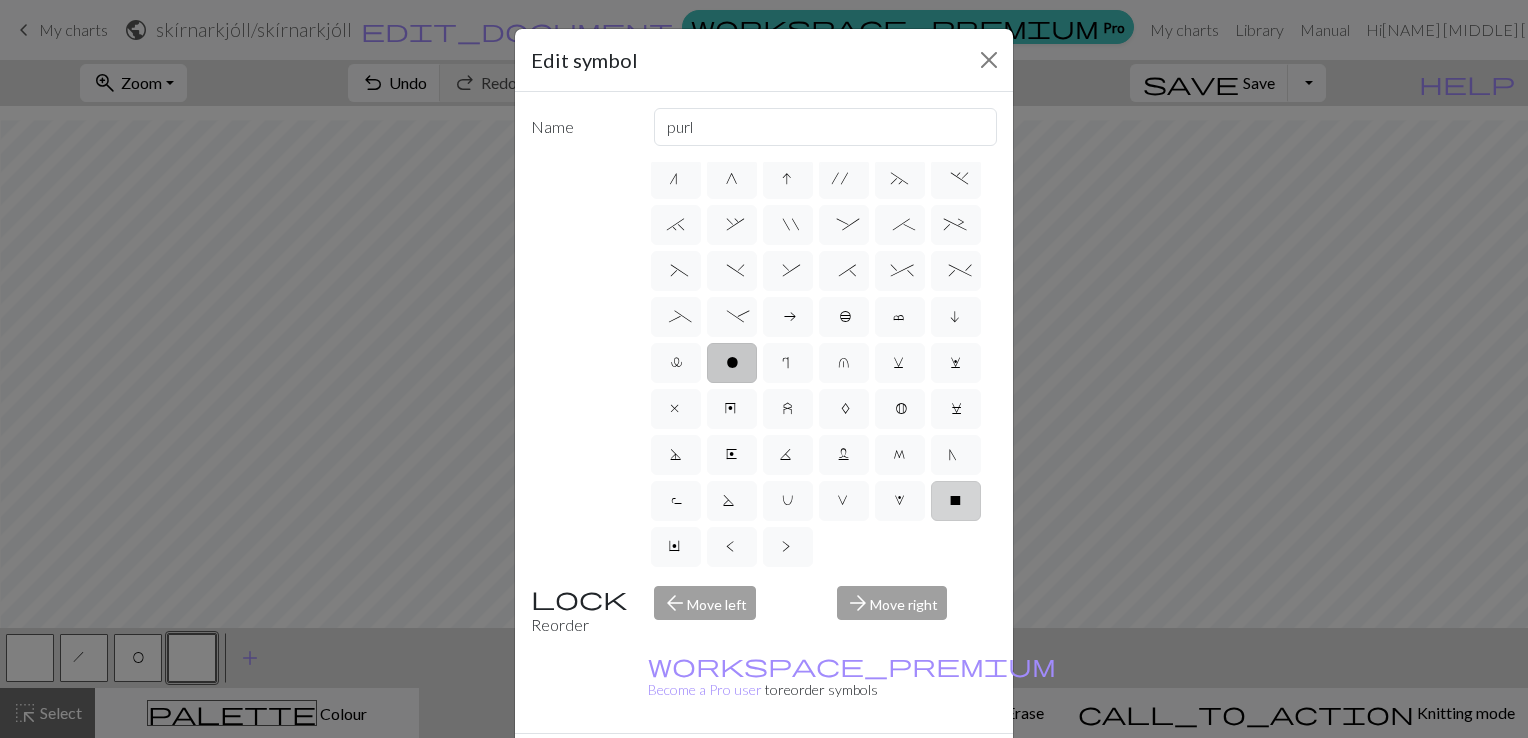 click on "X" at bounding box center [956, 503] 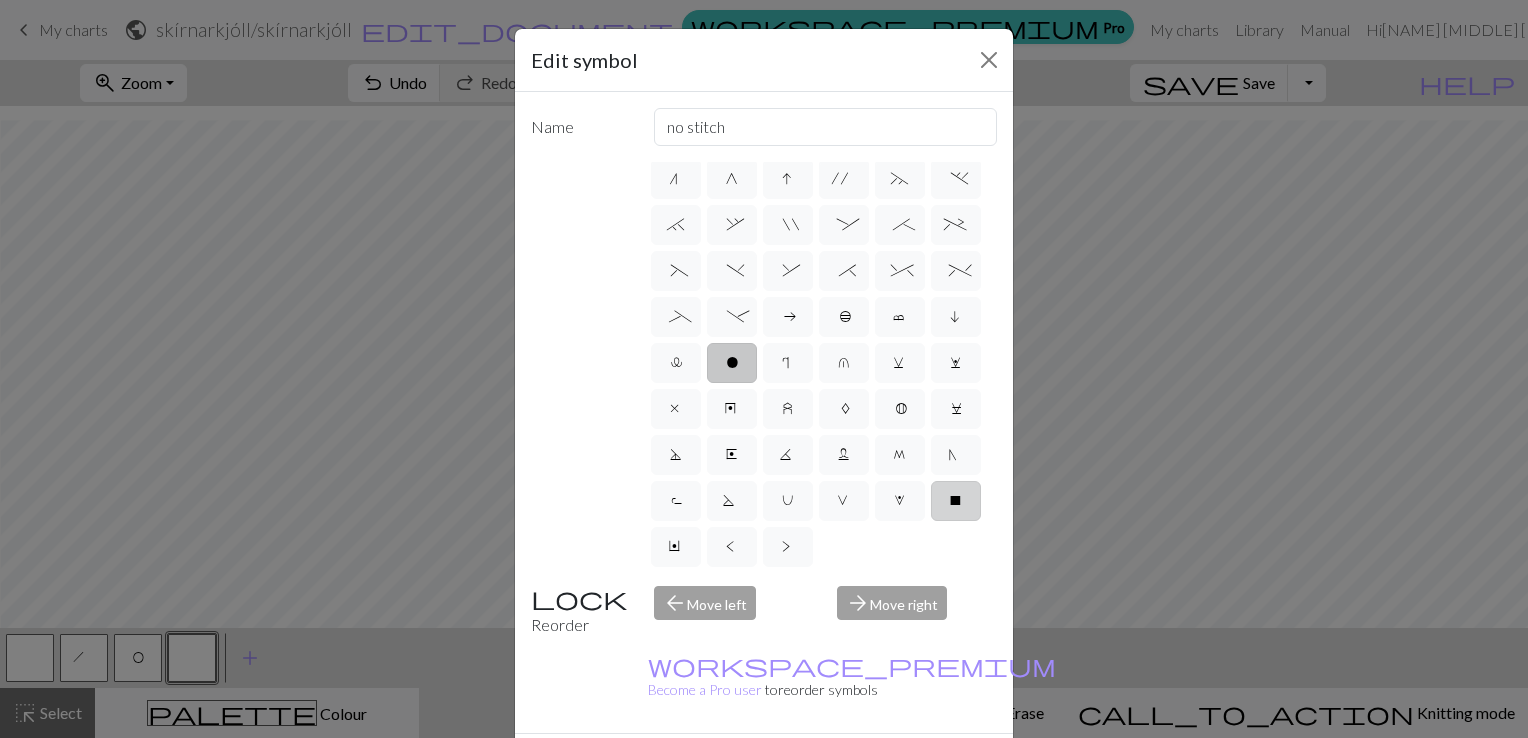 scroll, scrollTop: 182, scrollLeft: 0, axis: vertical 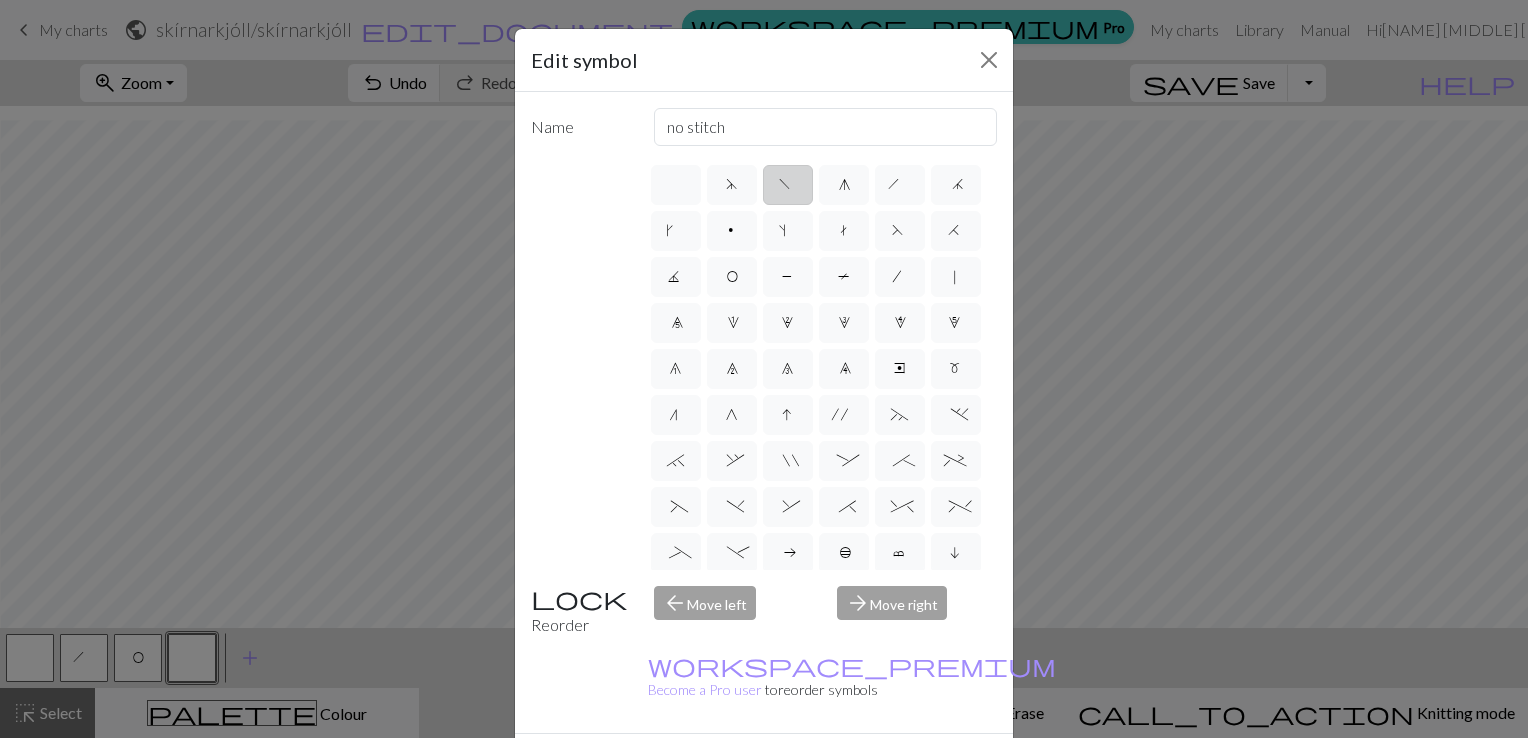 click on "f" at bounding box center (787, 187) 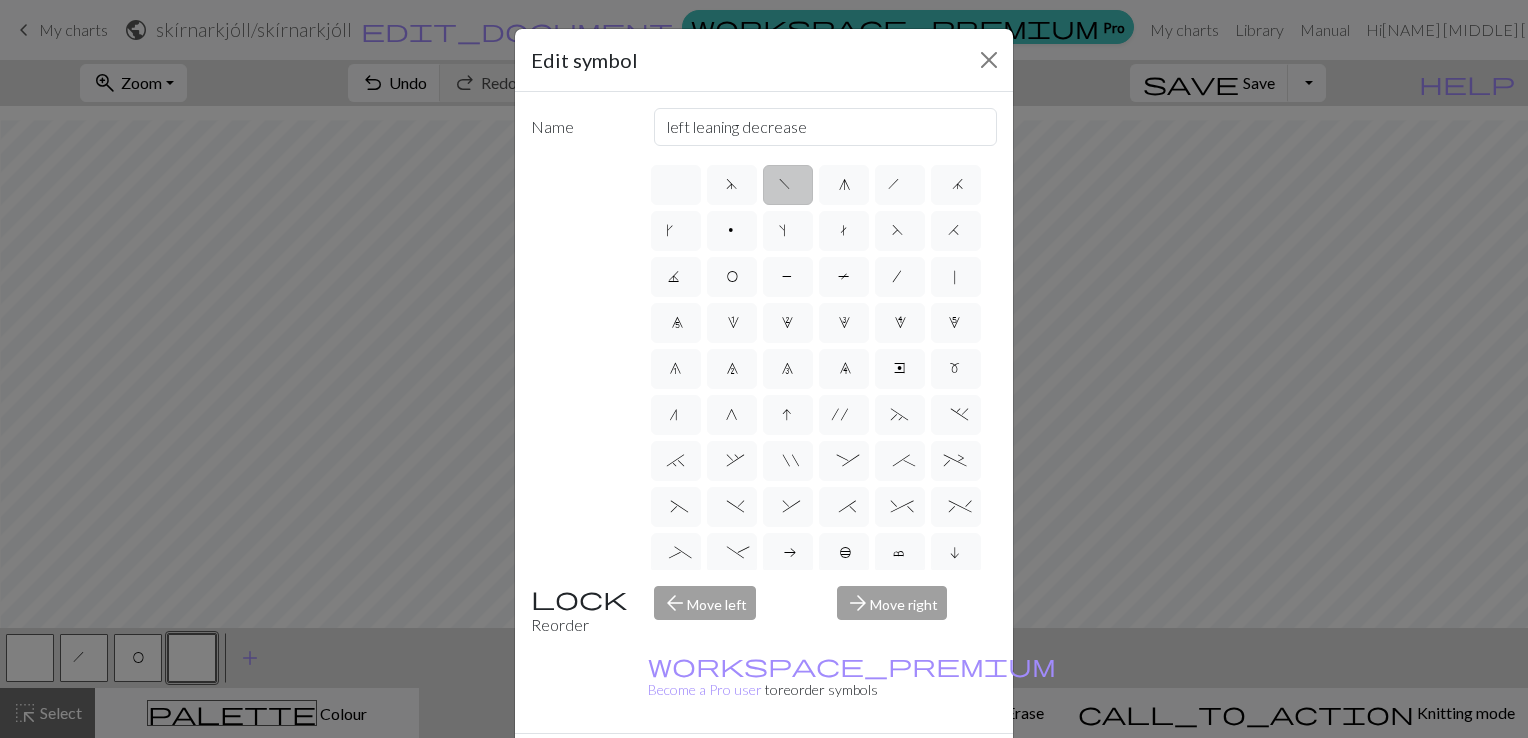 click on "Done" at bounding box center (884, 769) 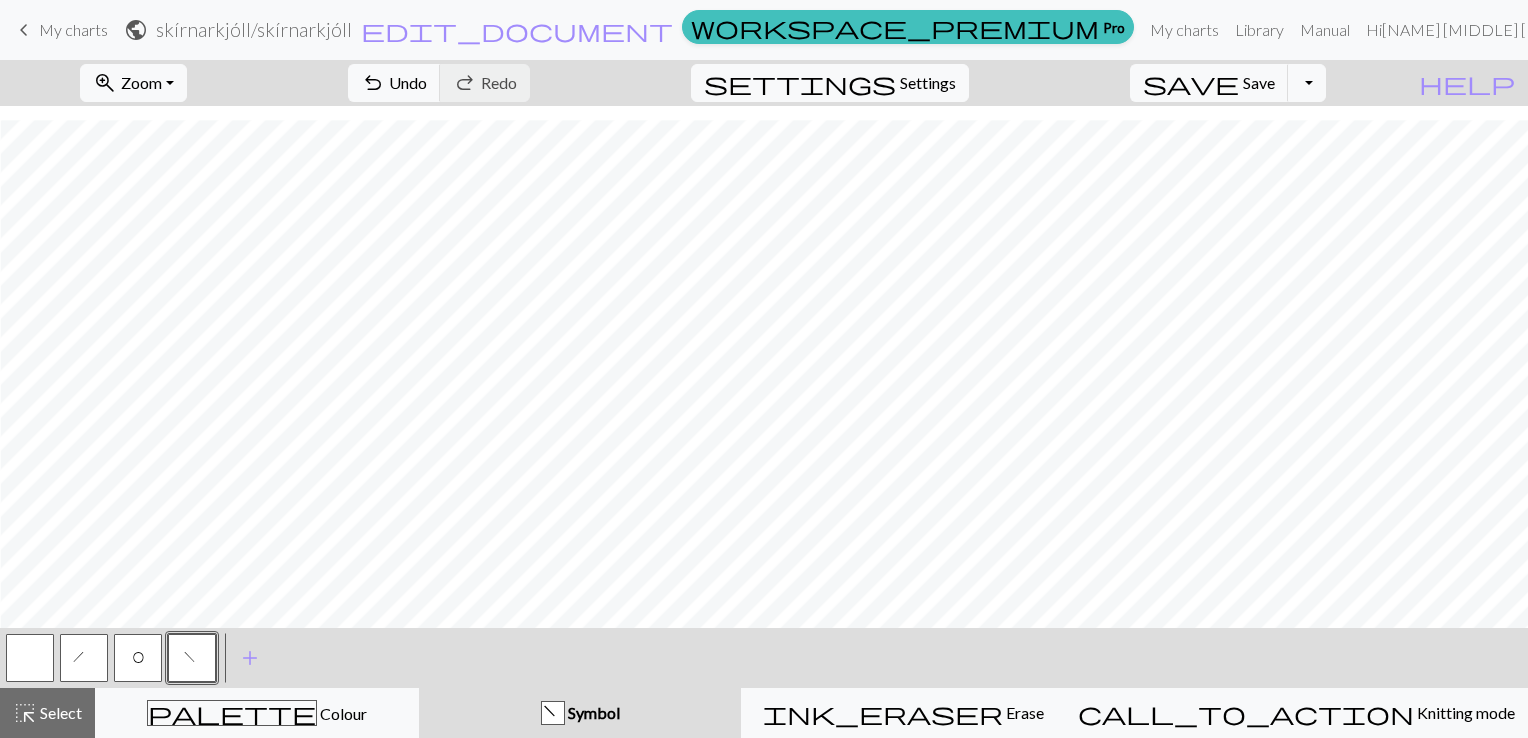 click on "O" at bounding box center (138, 660) 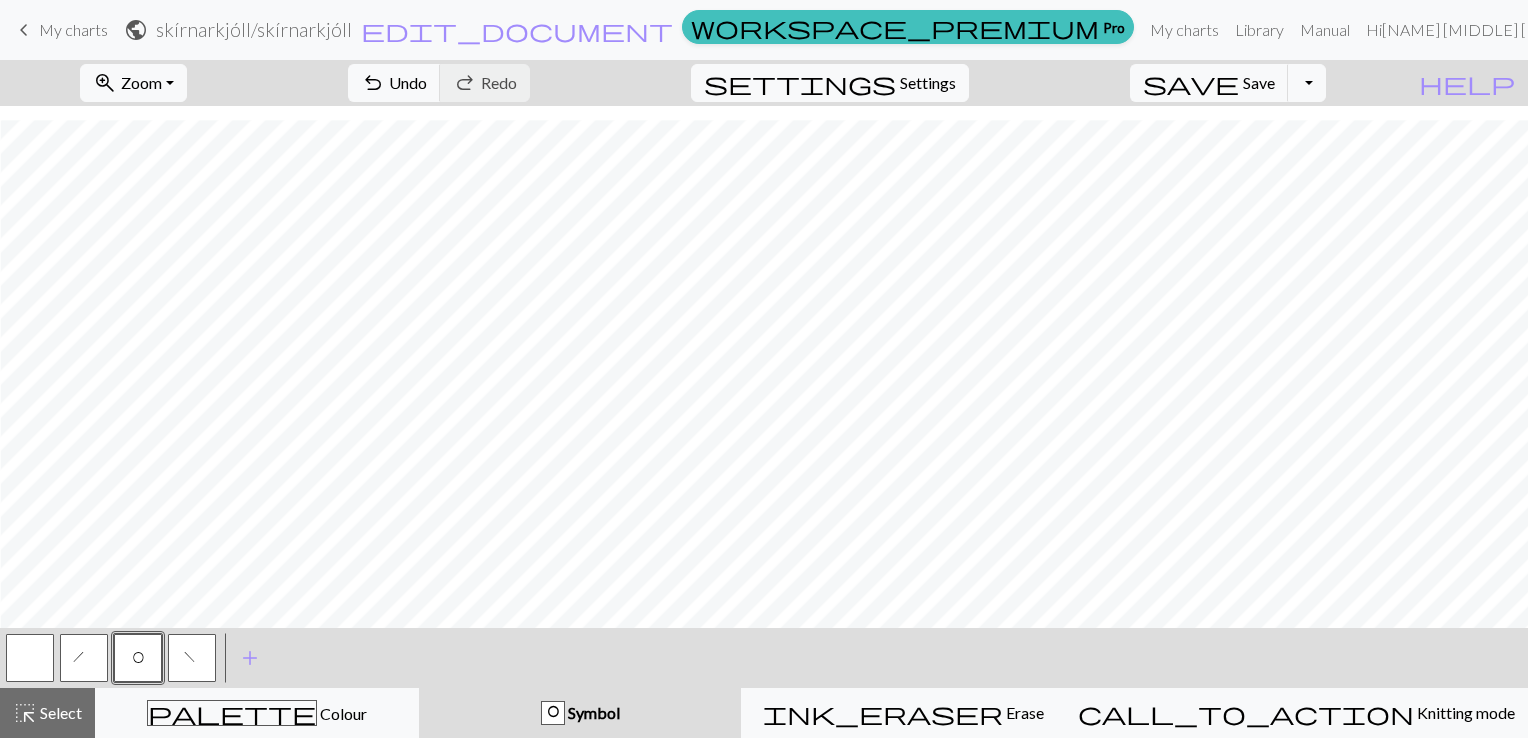 click on "f" at bounding box center [192, 660] 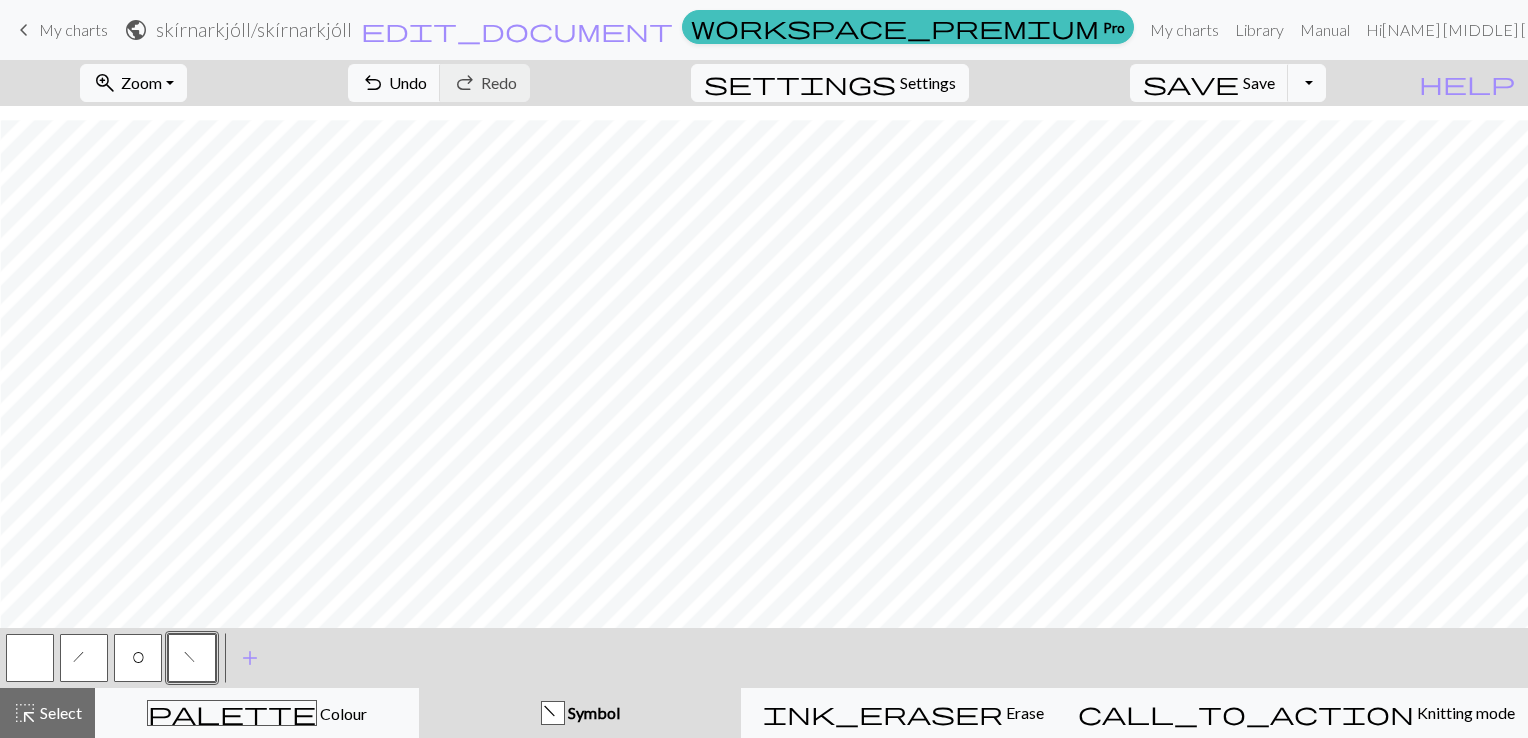 click on "h" at bounding box center [85, 660] 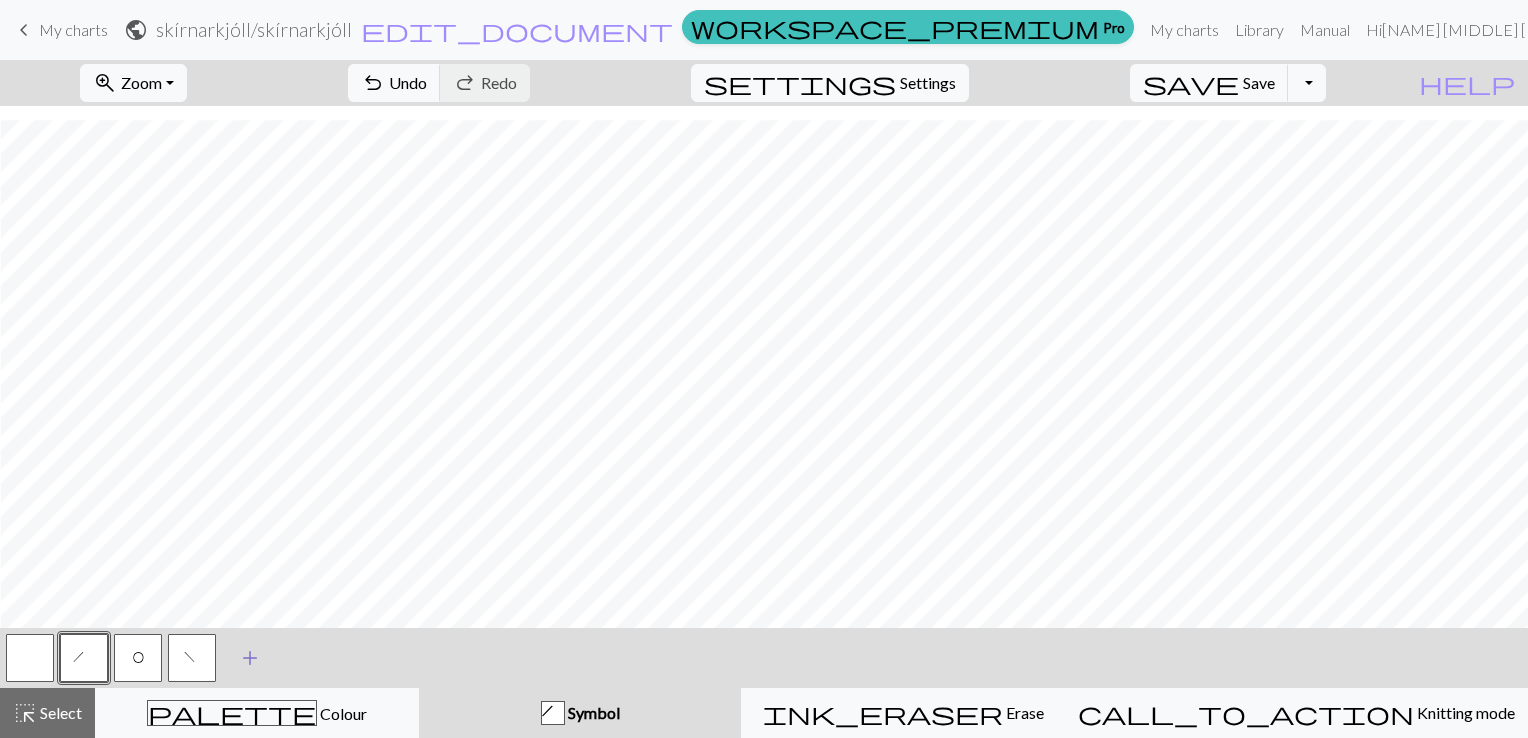 click on "add" at bounding box center [250, 658] 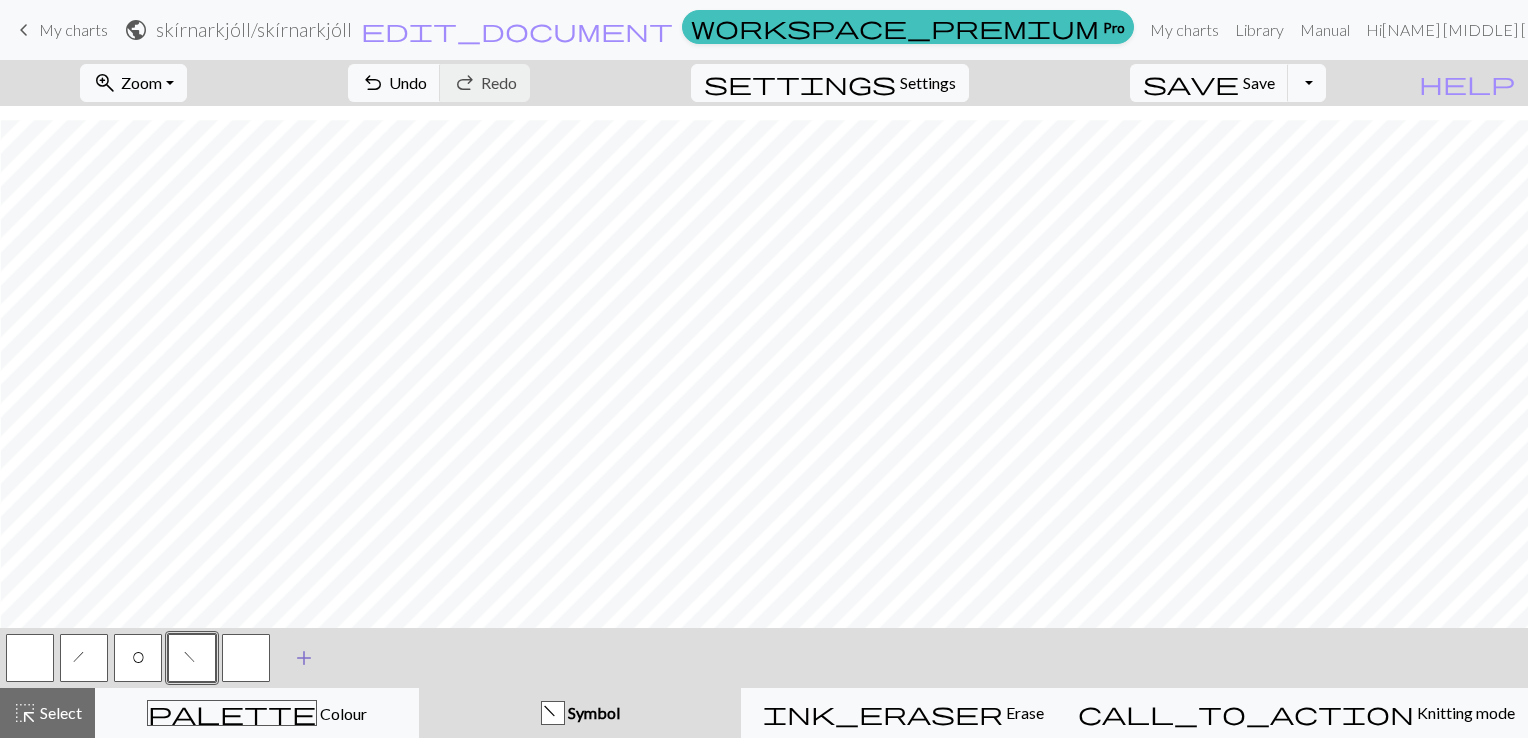 click at bounding box center [246, 658] 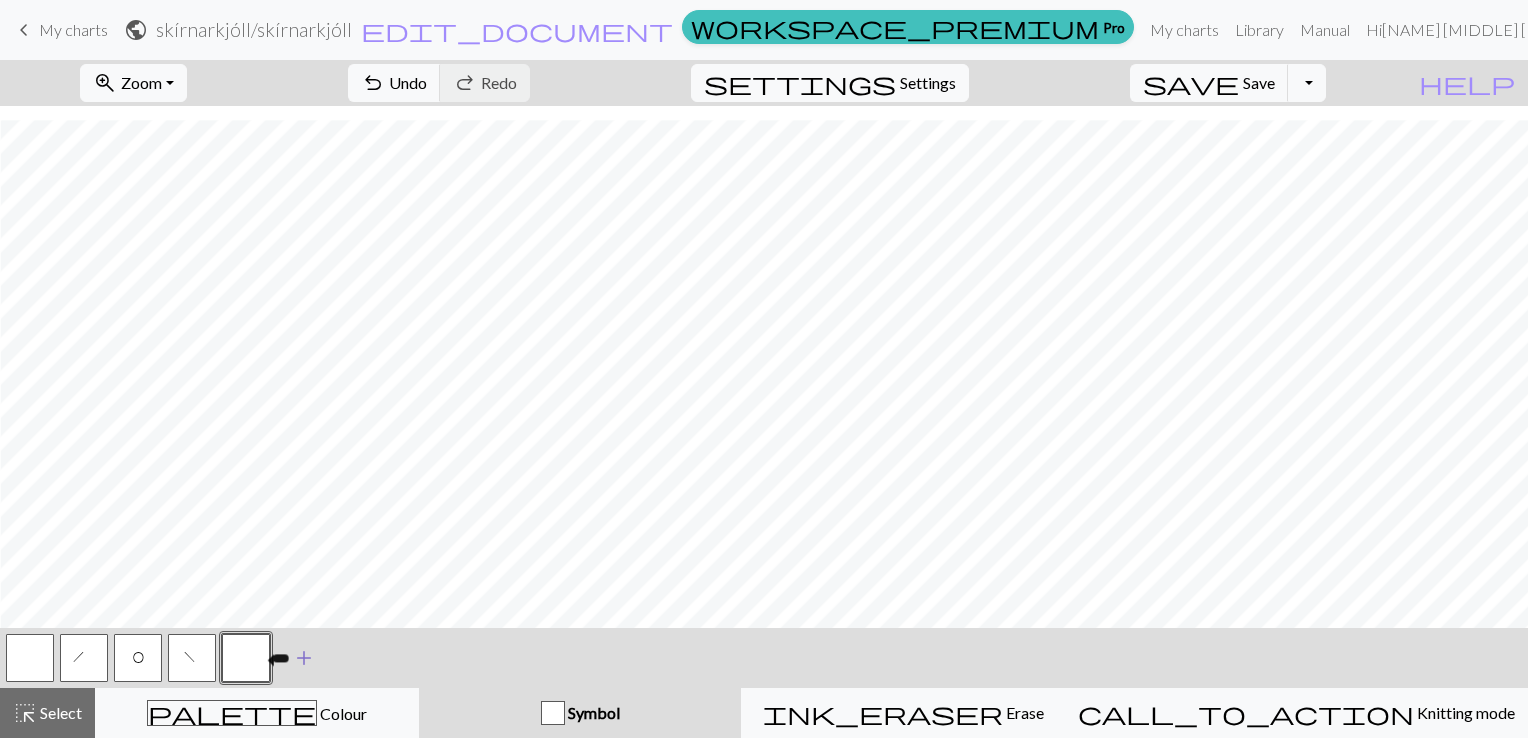 click at bounding box center (246, 658) 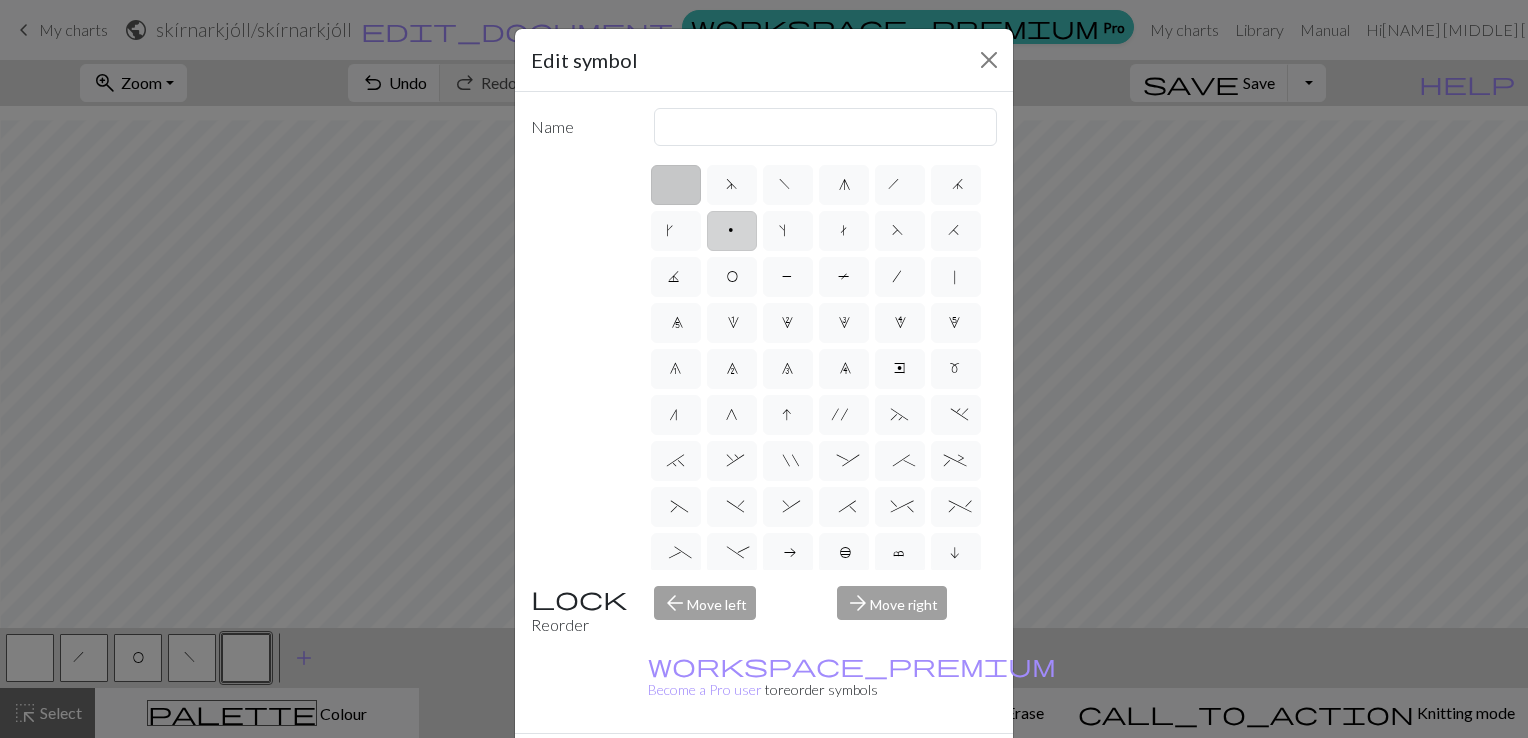 click on "p" at bounding box center (732, 233) 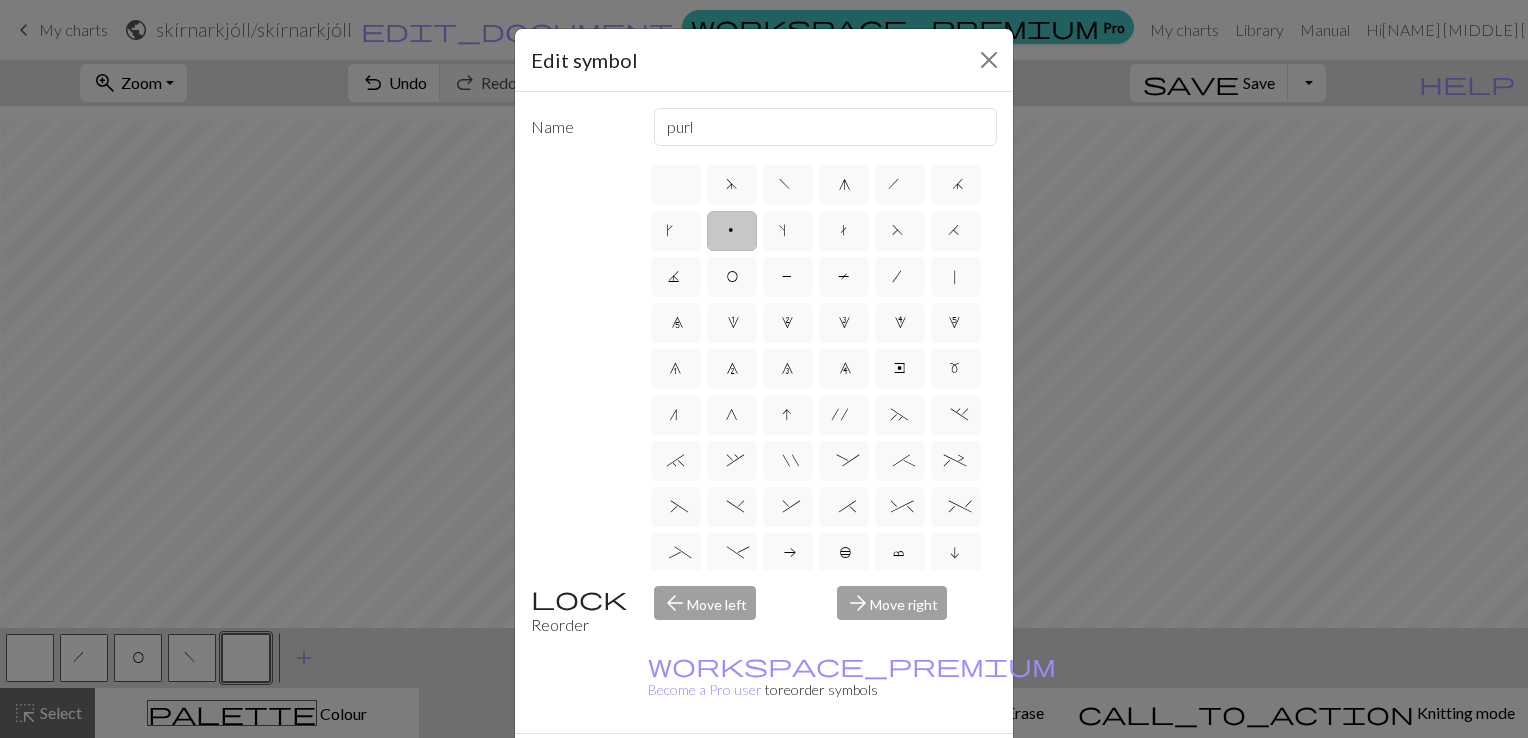 click on "Done" at bounding box center [884, 769] 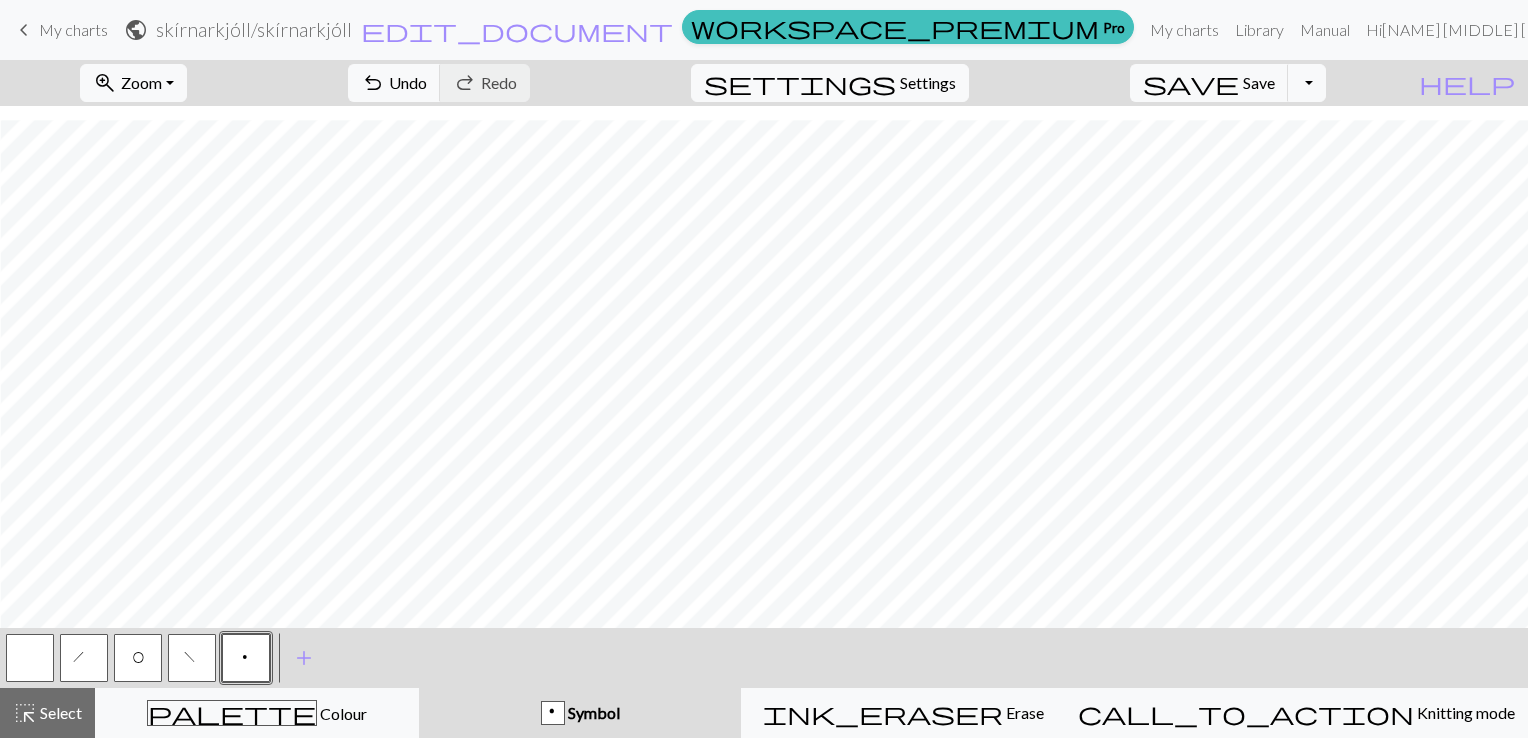 click on "O" at bounding box center [138, 660] 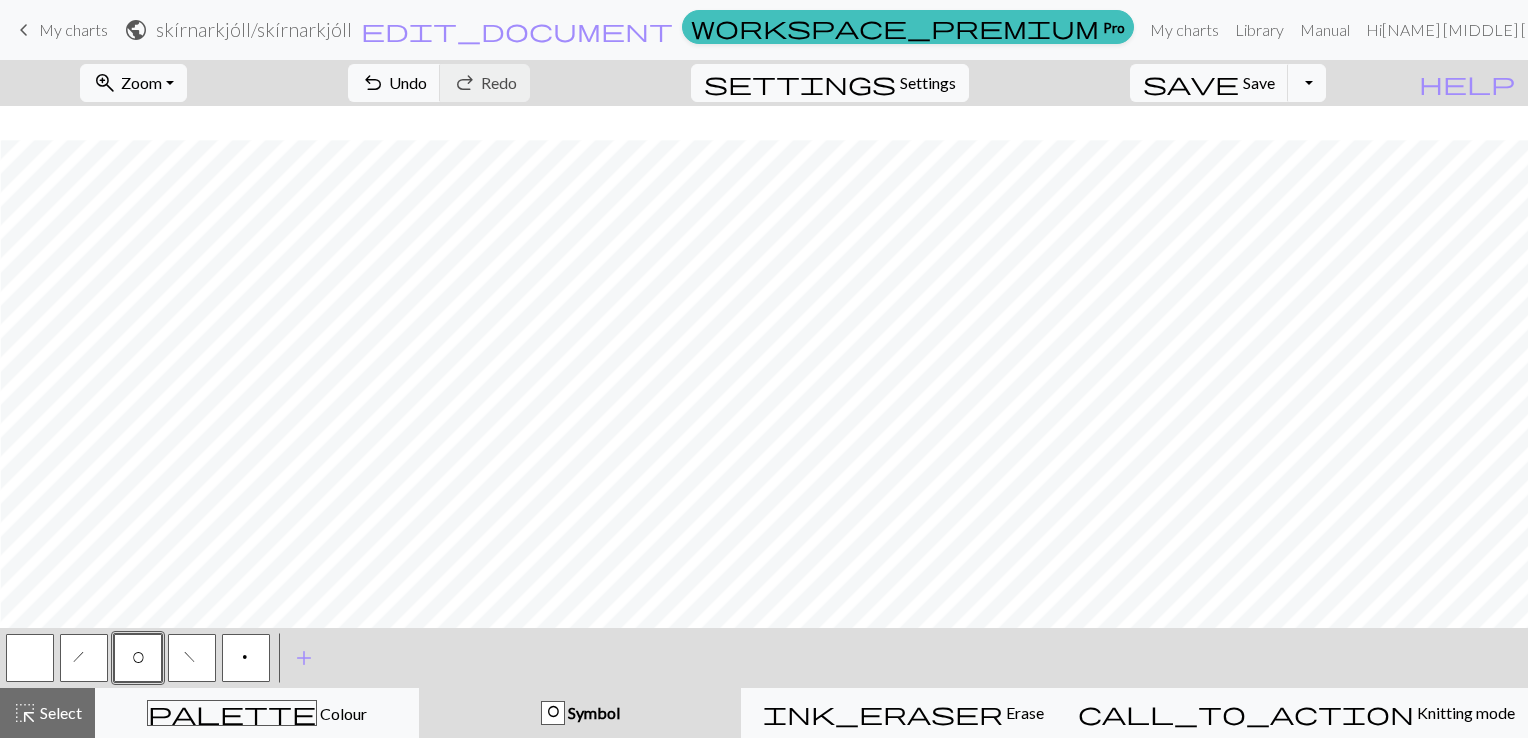 scroll, scrollTop: 3494, scrollLeft: 1860, axis: both 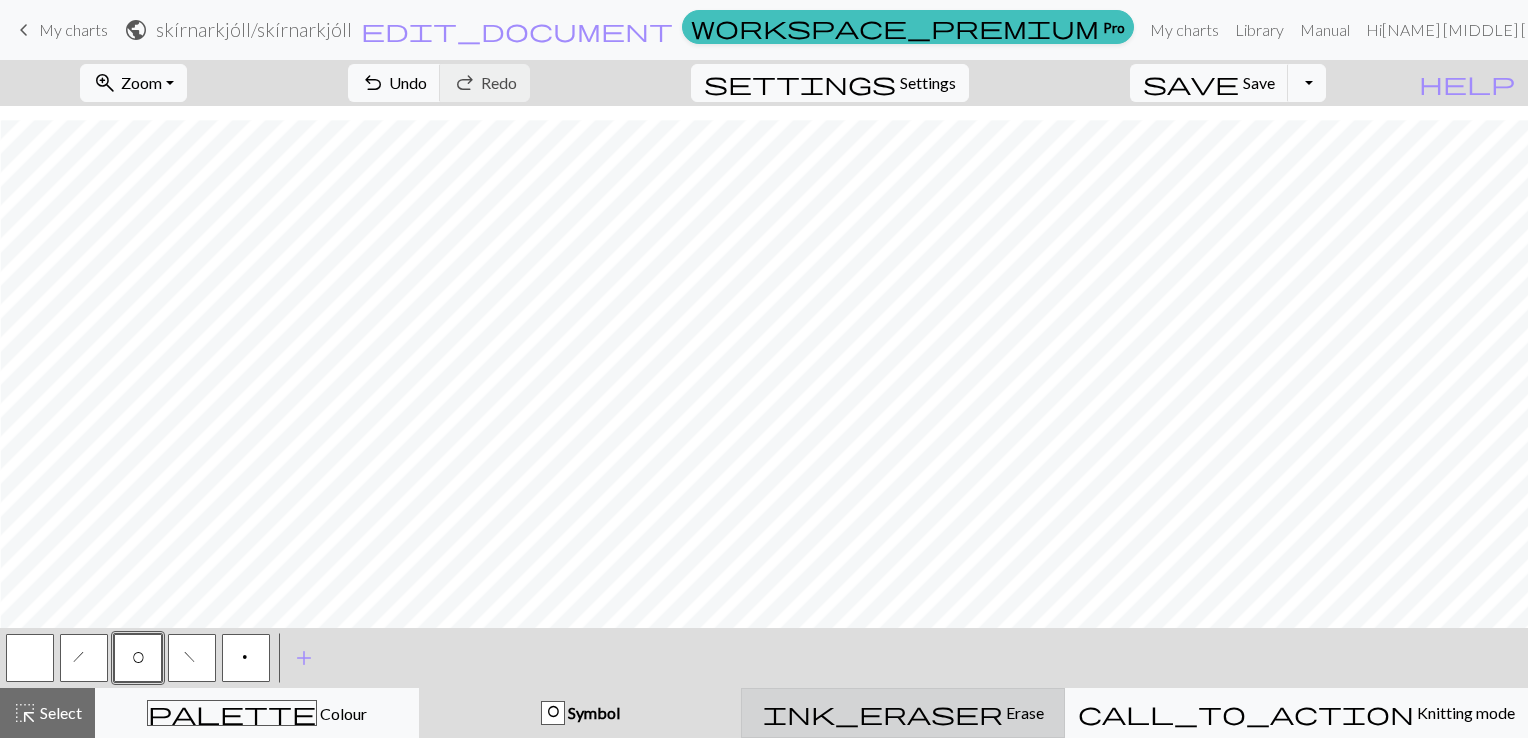 click on "ink_eraser   Erase   Erase" at bounding box center [903, 713] 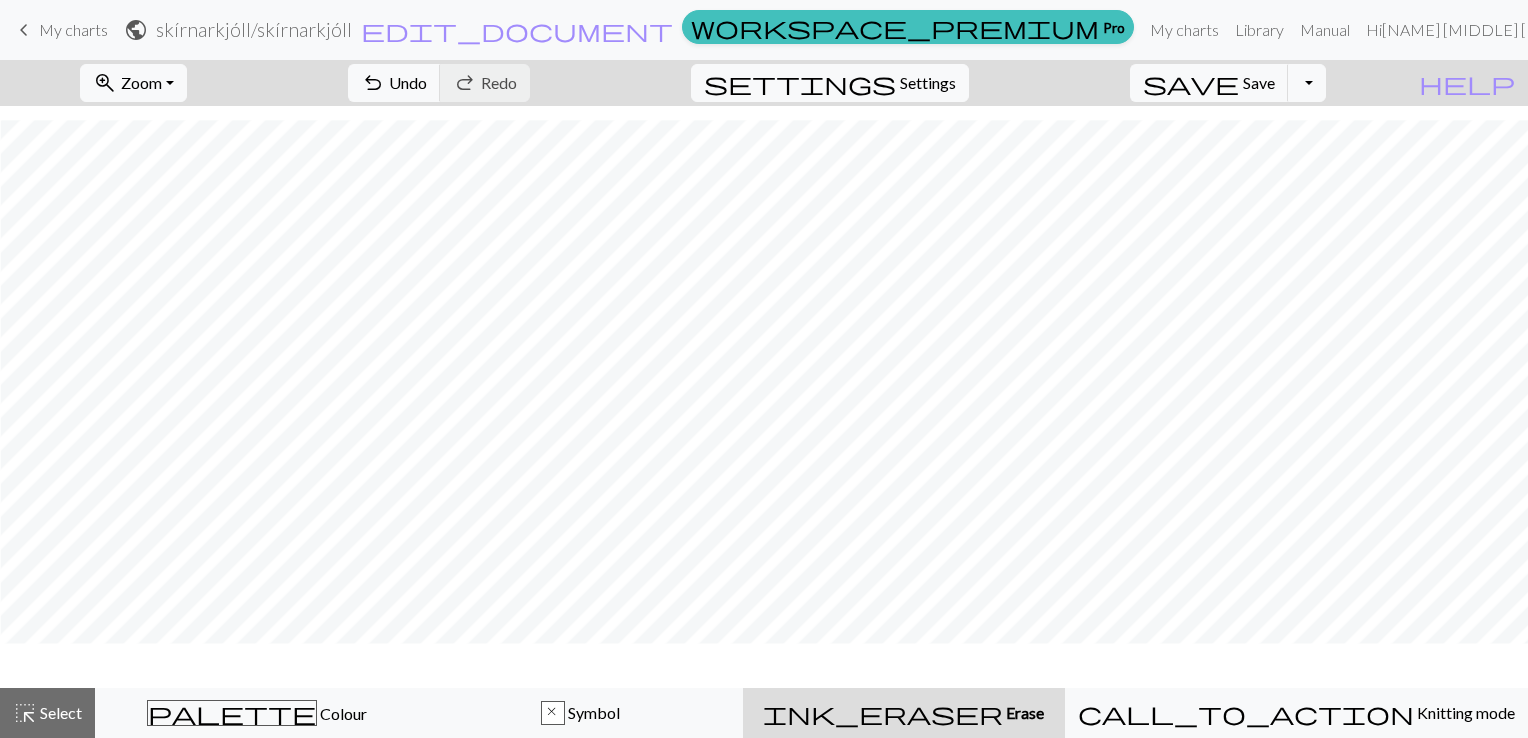 scroll, scrollTop: 3434, scrollLeft: 1860, axis: both 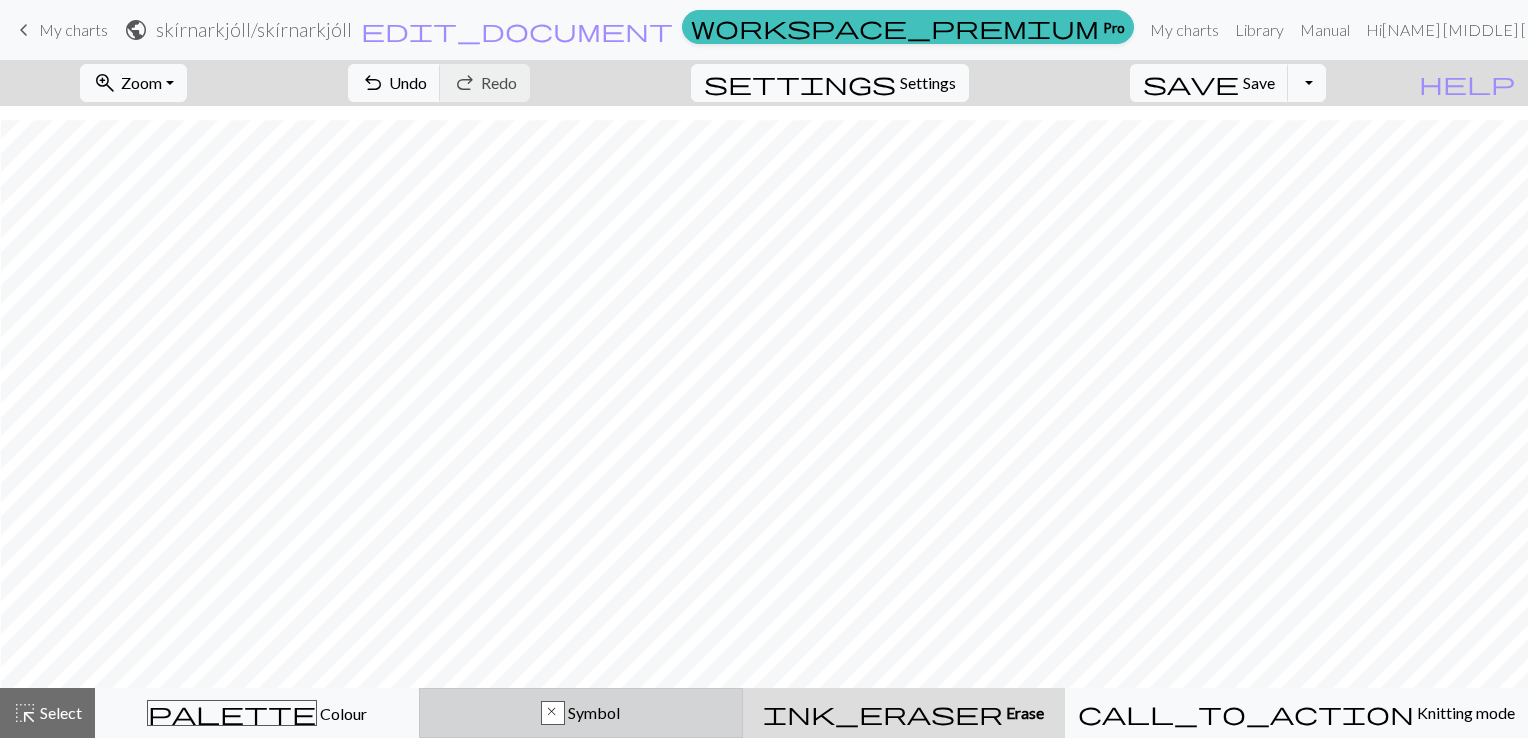 click on "Symbol" at bounding box center [592, 712] 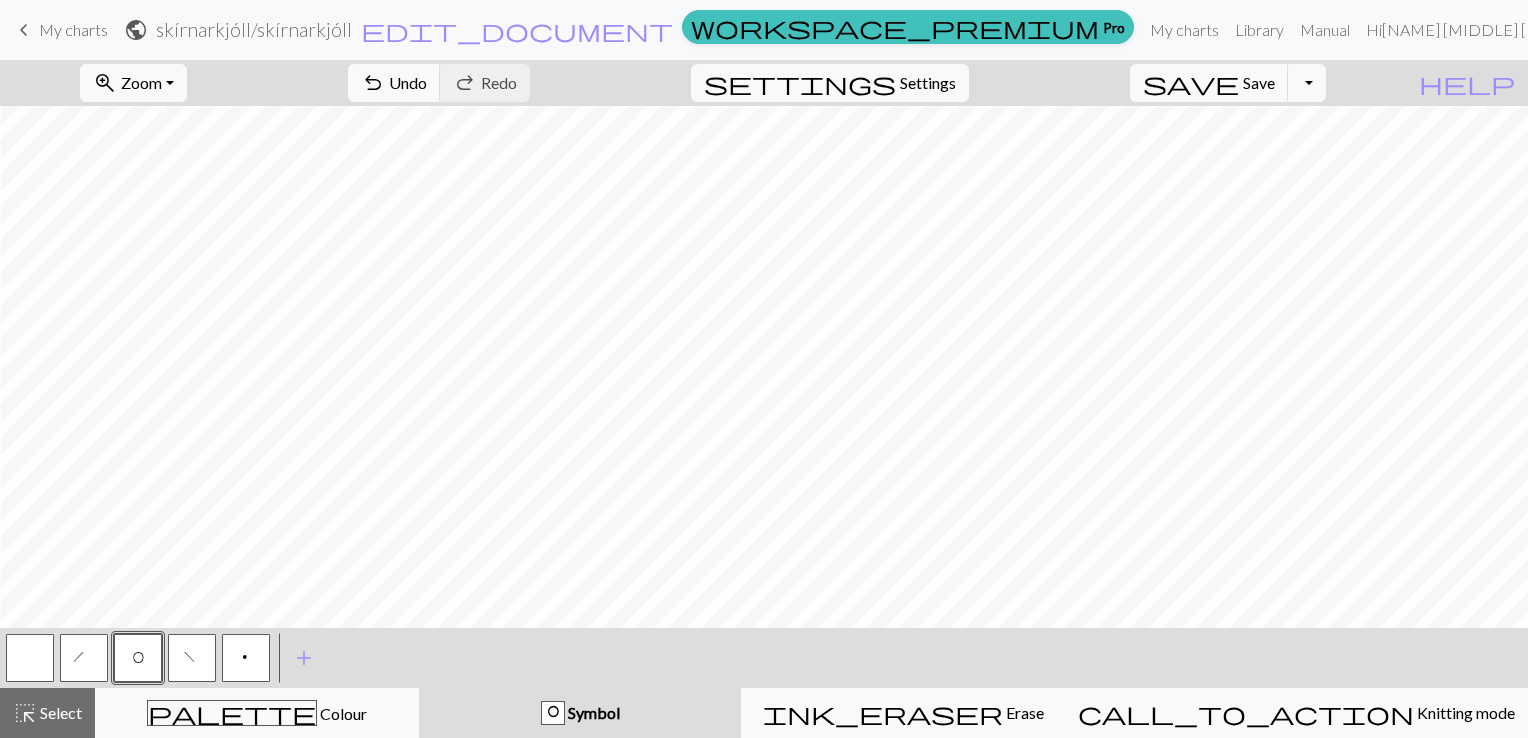 click on "O" at bounding box center [138, 660] 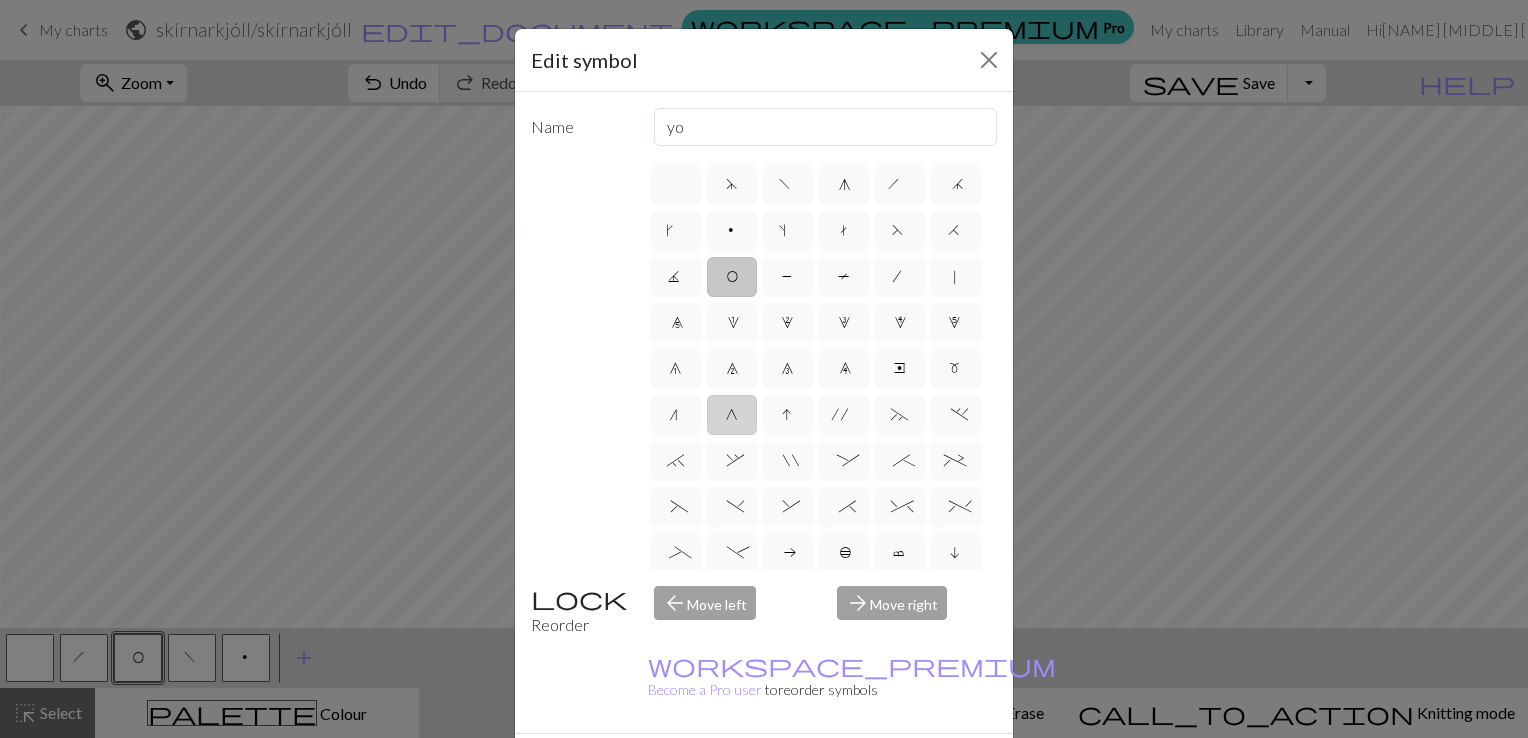 click on "G" at bounding box center (732, 417) 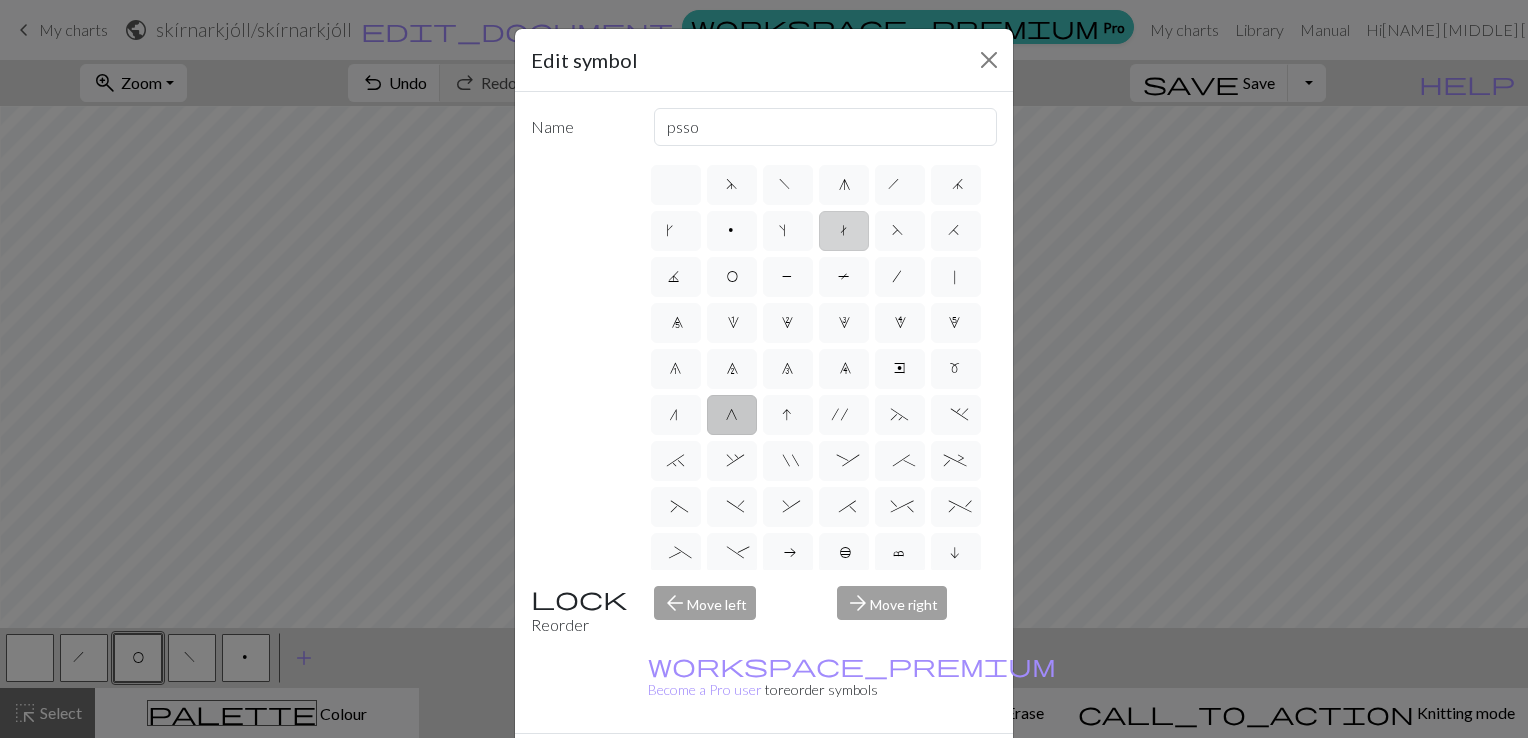 click on "t" at bounding box center (844, 233) 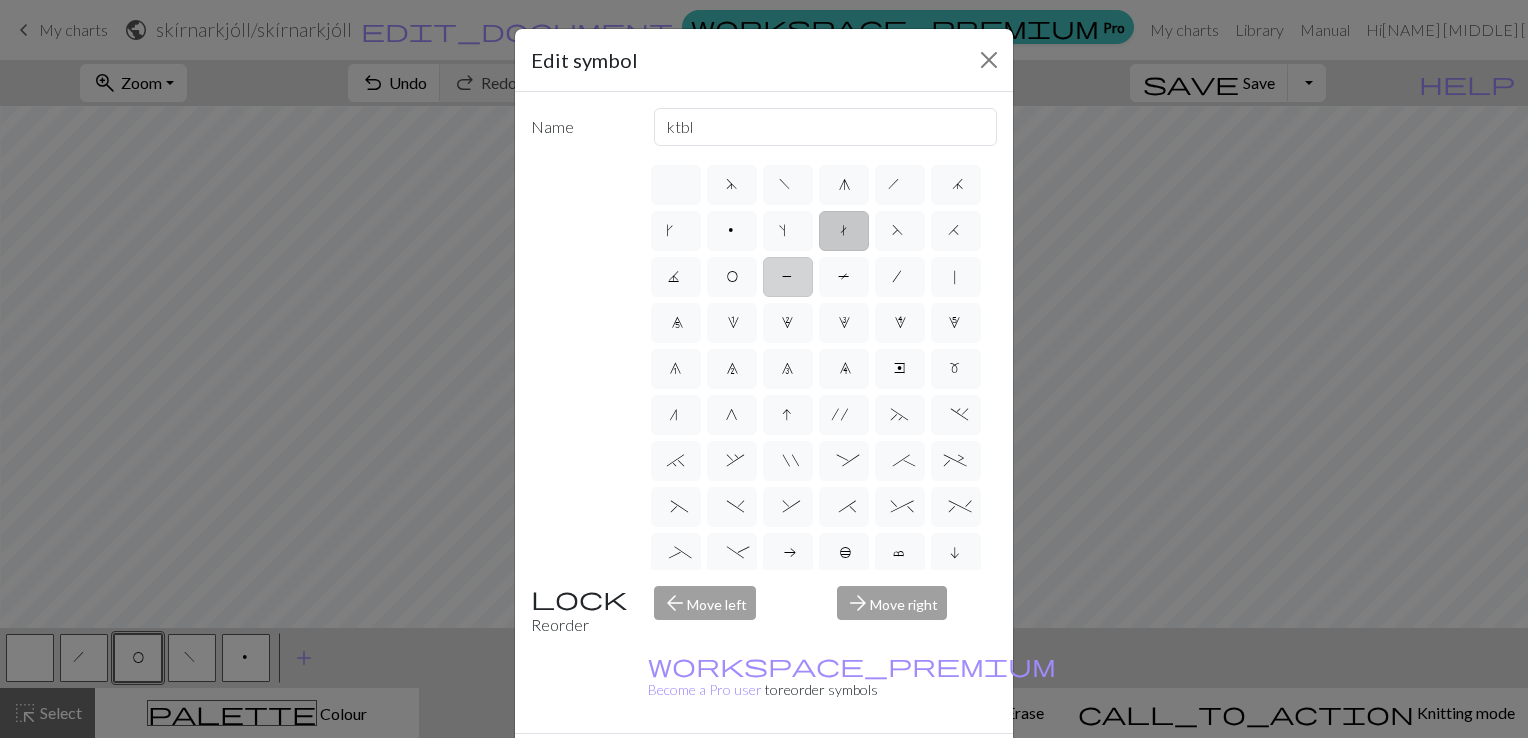 click on "P" at bounding box center (788, 279) 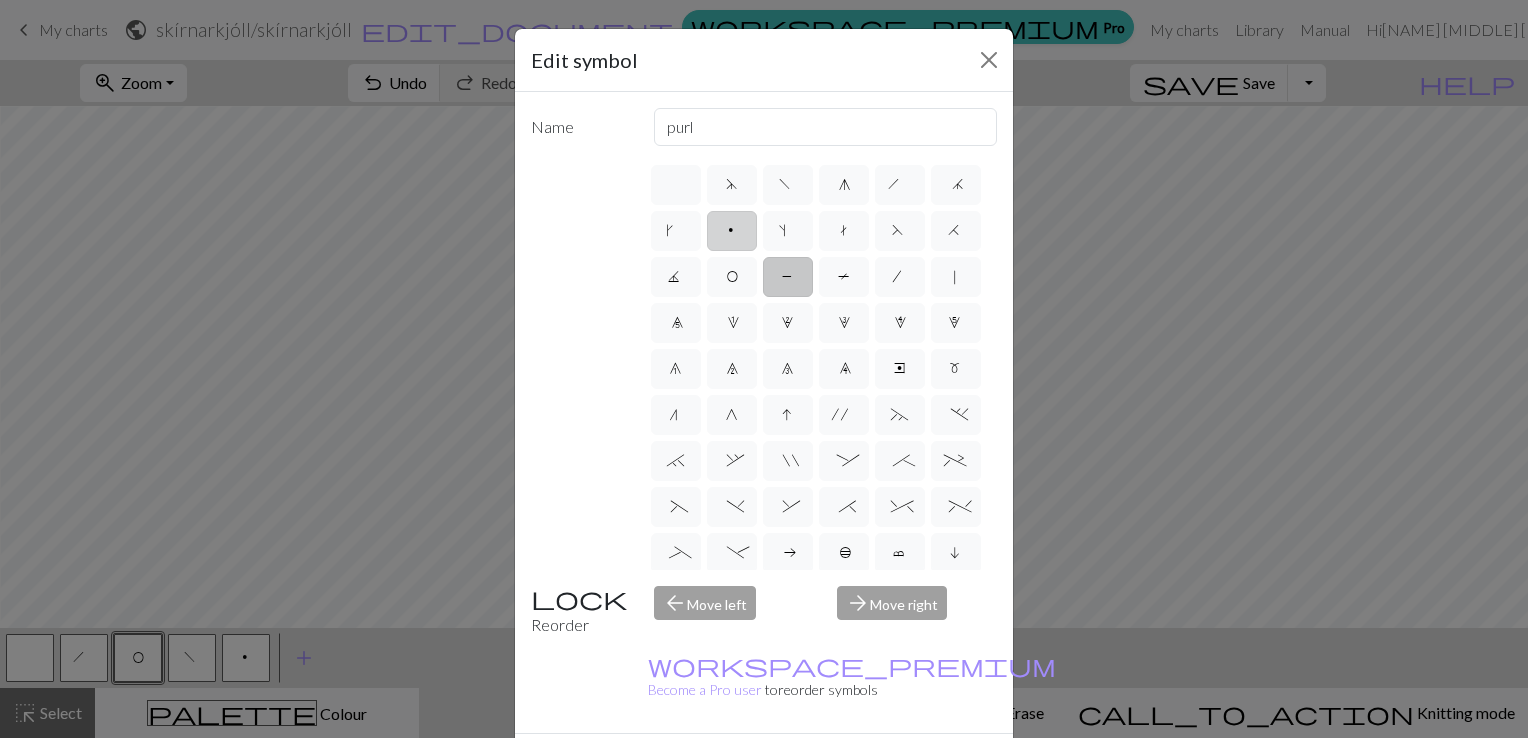 click on "p" at bounding box center [732, 233] 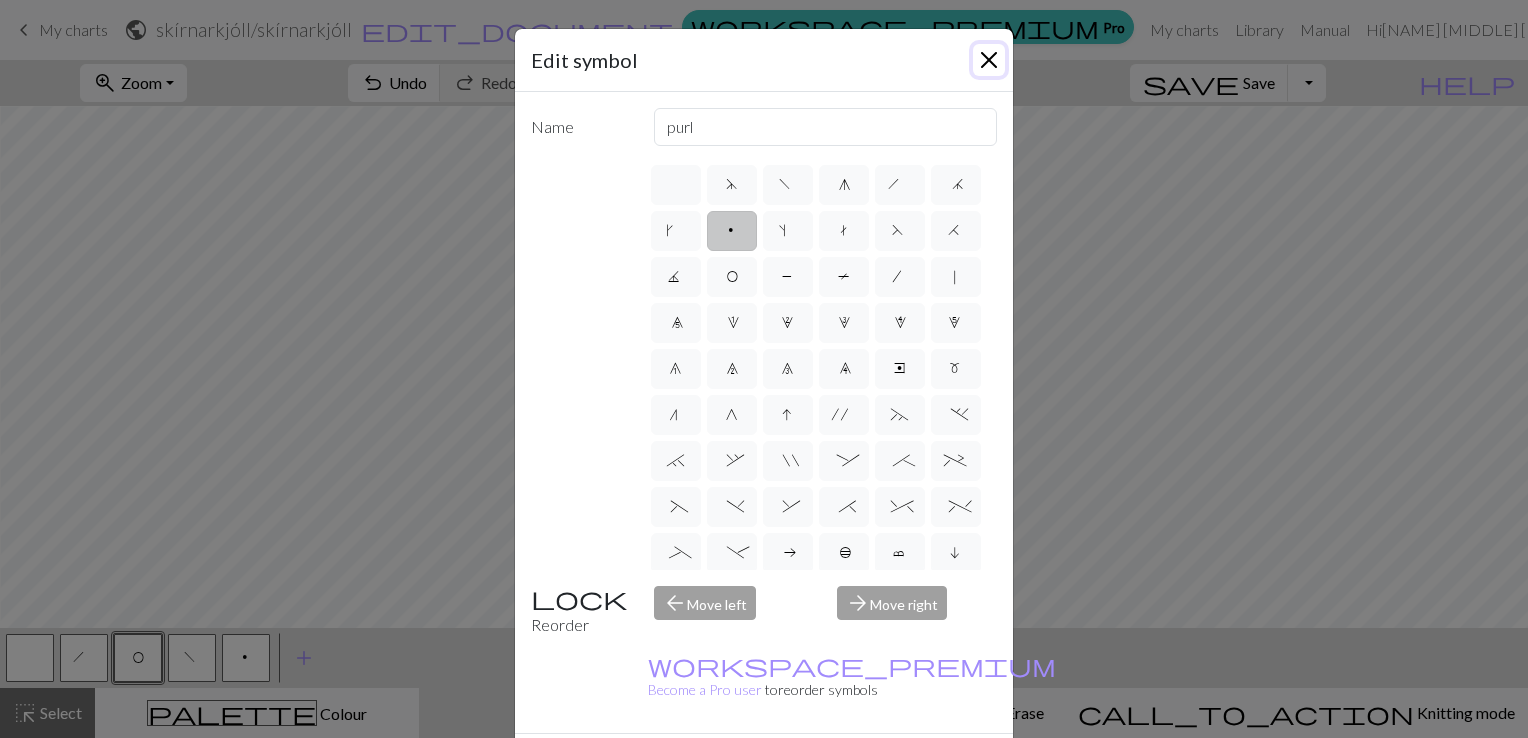 click at bounding box center [989, 60] 